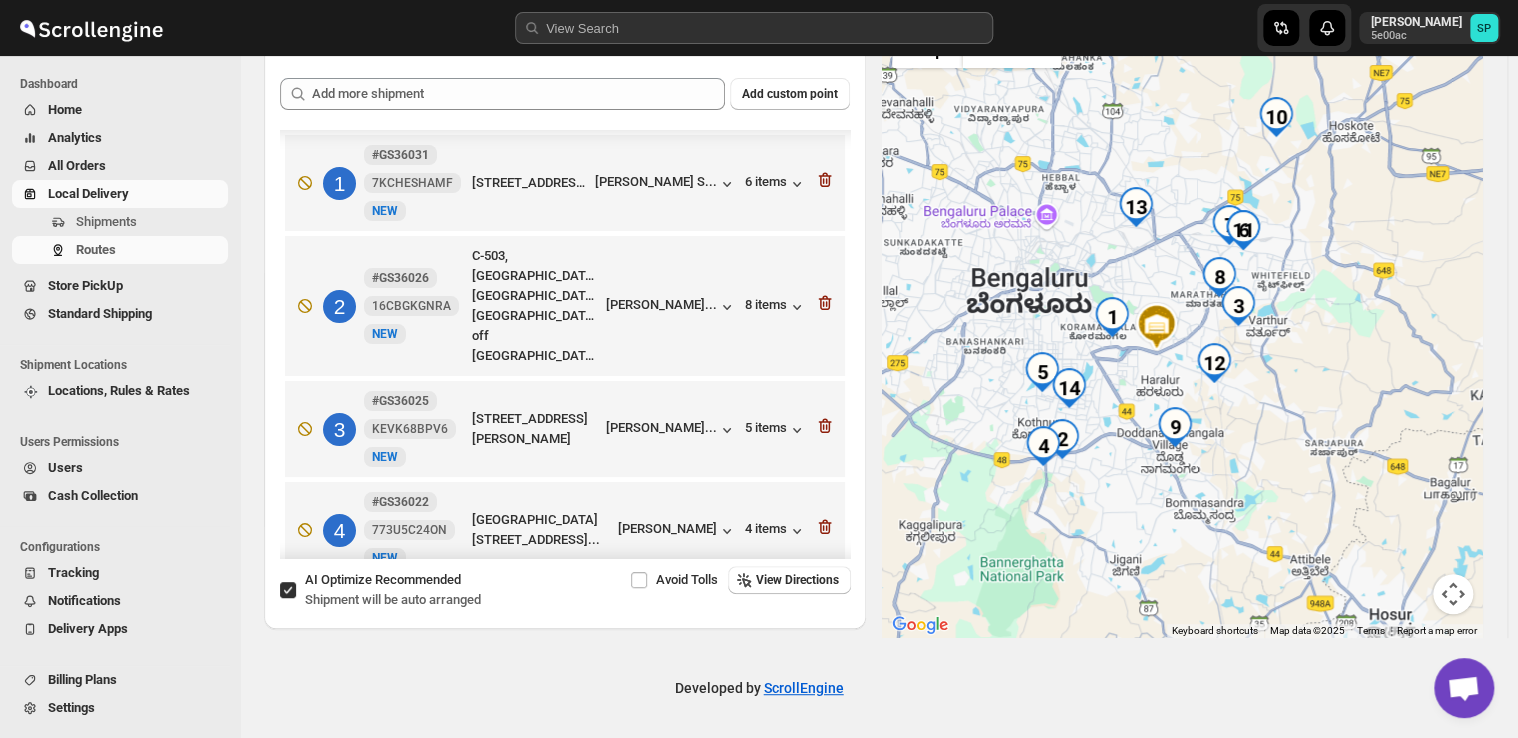 scroll, scrollTop: 148, scrollLeft: 0, axis: vertical 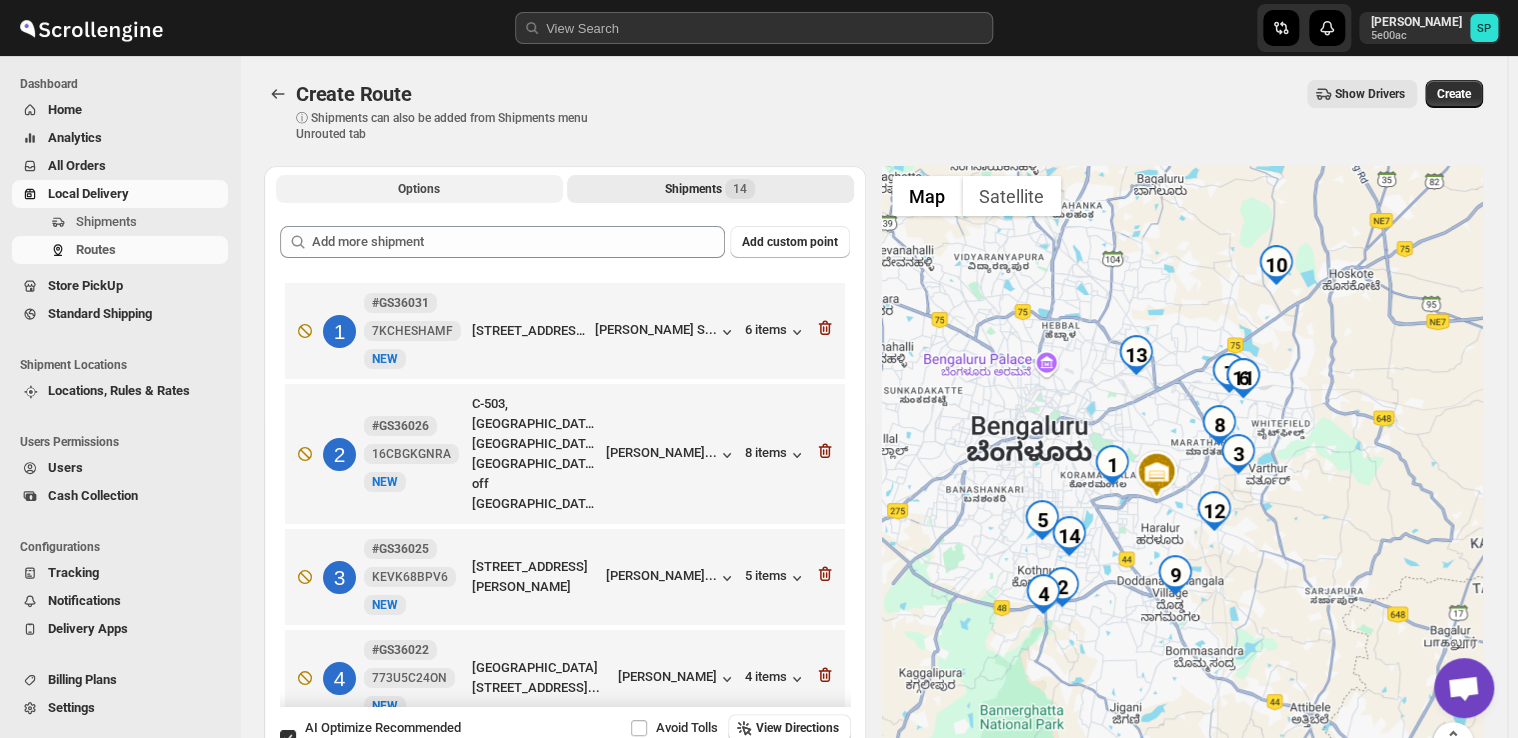 click on "Options" at bounding box center [419, 189] 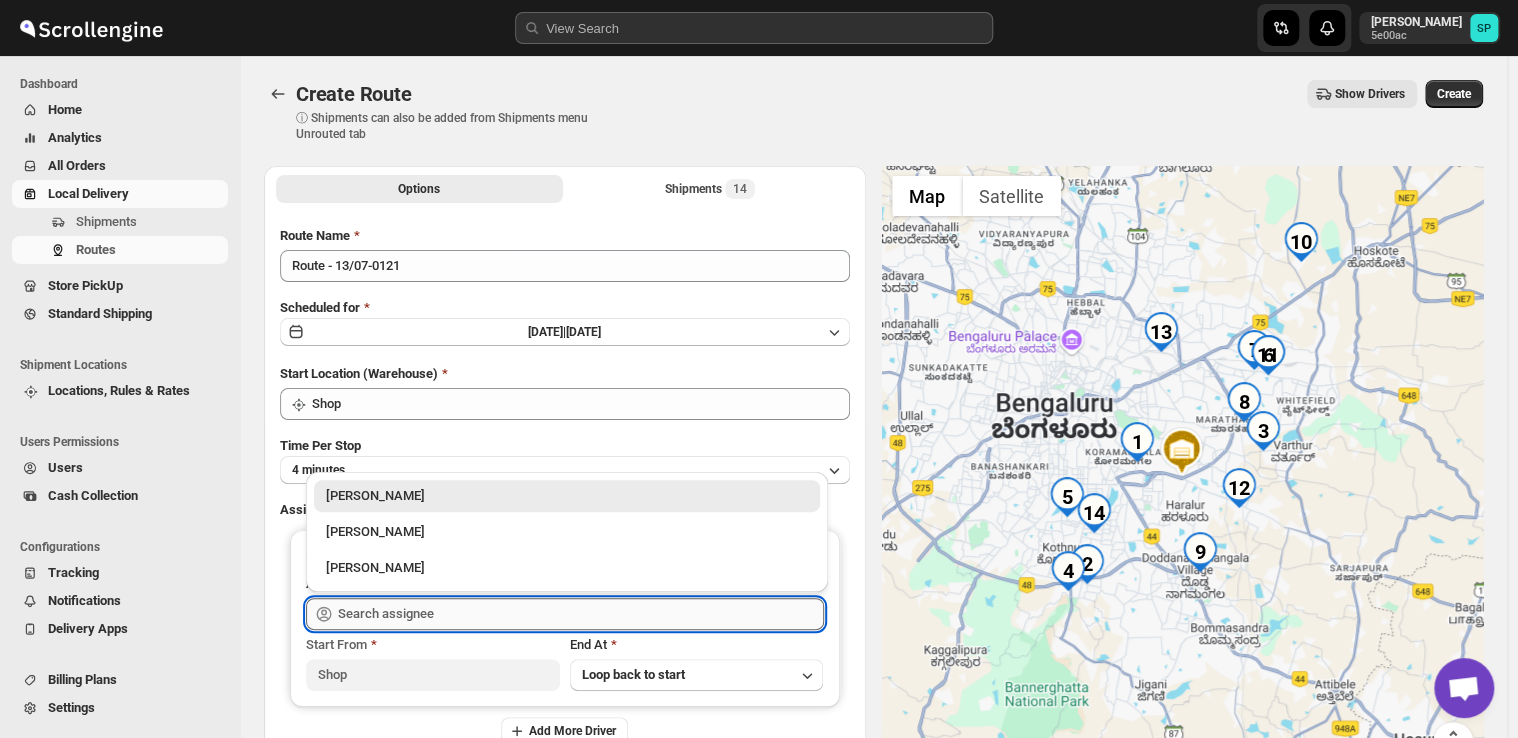 click at bounding box center (581, 614) 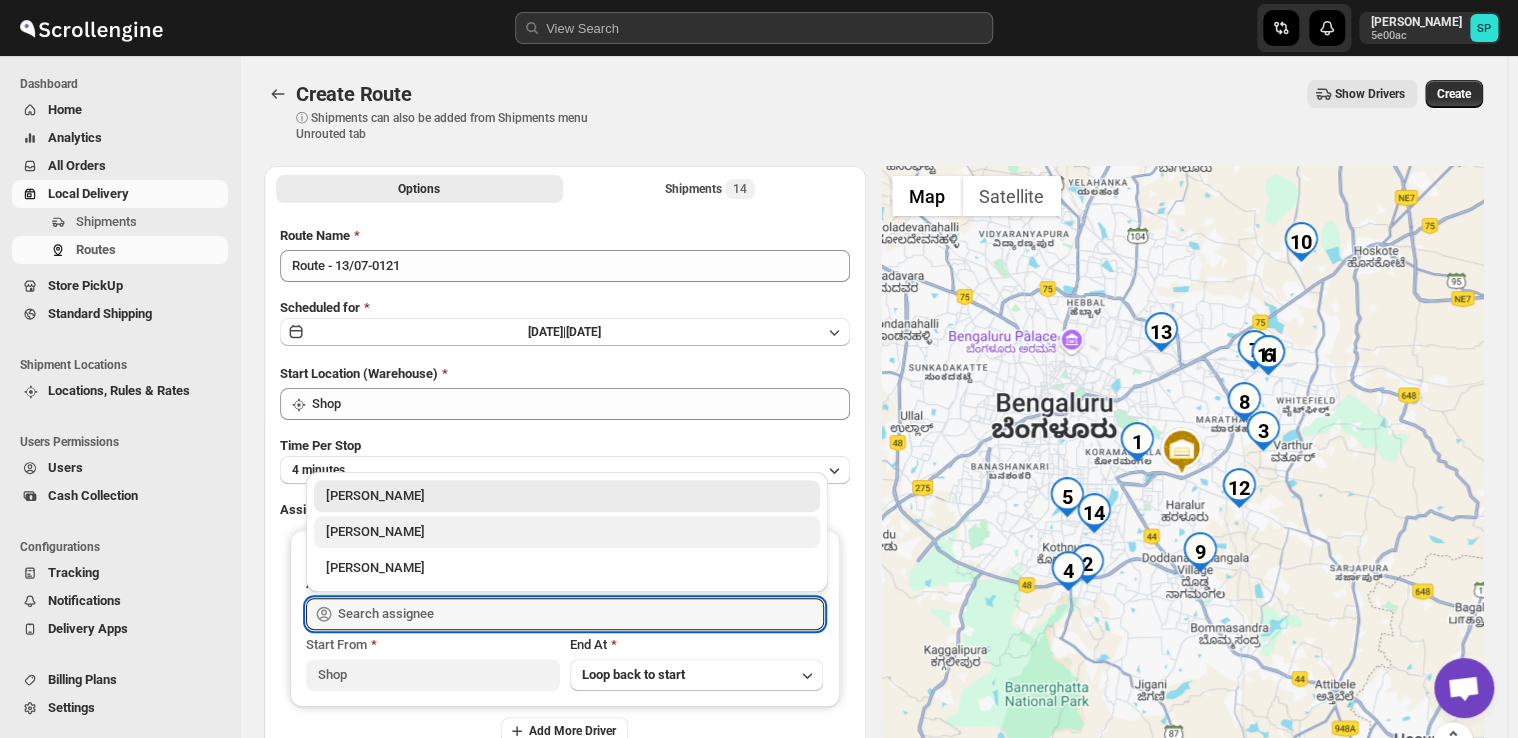 click on "[PERSON_NAME]" at bounding box center (567, 532) 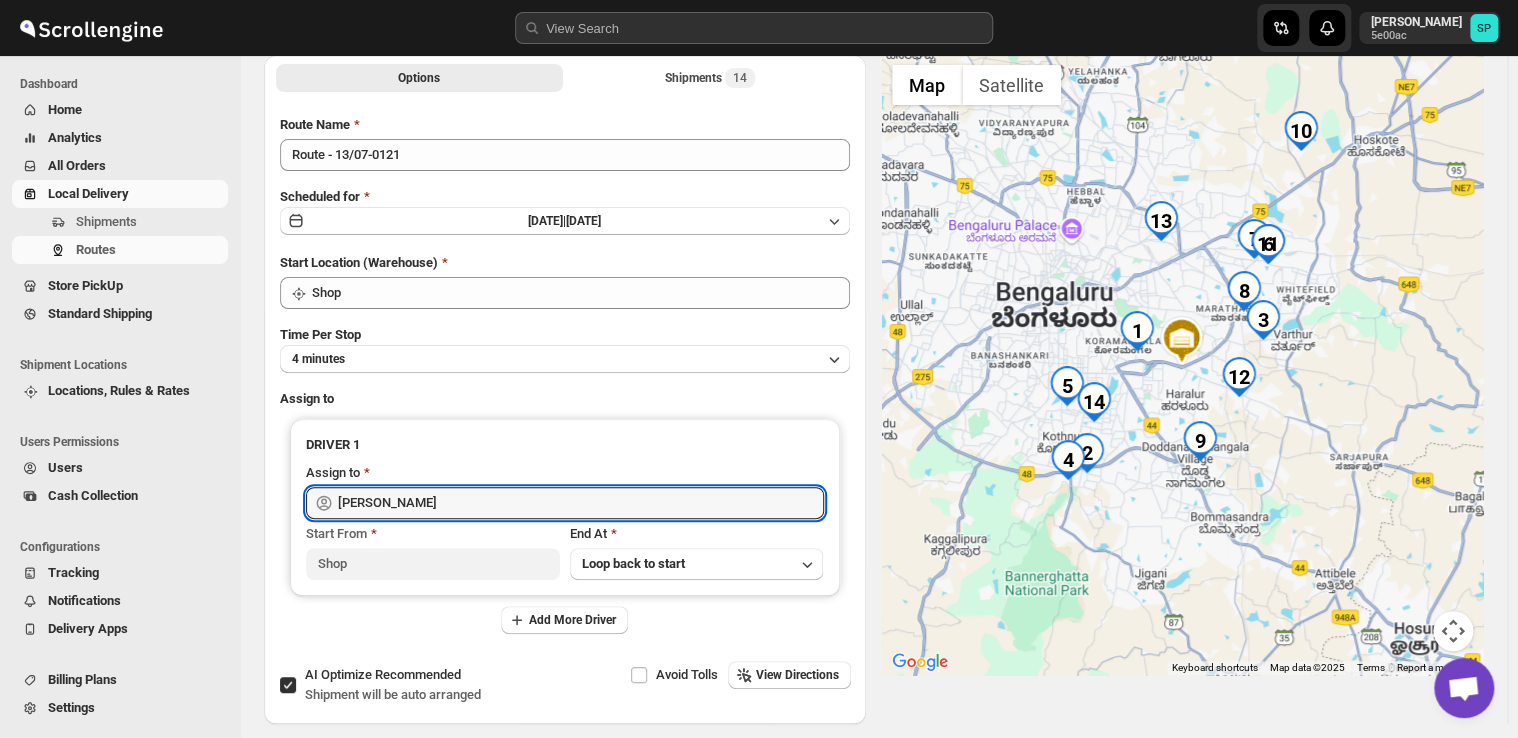 scroll, scrollTop: 195, scrollLeft: 0, axis: vertical 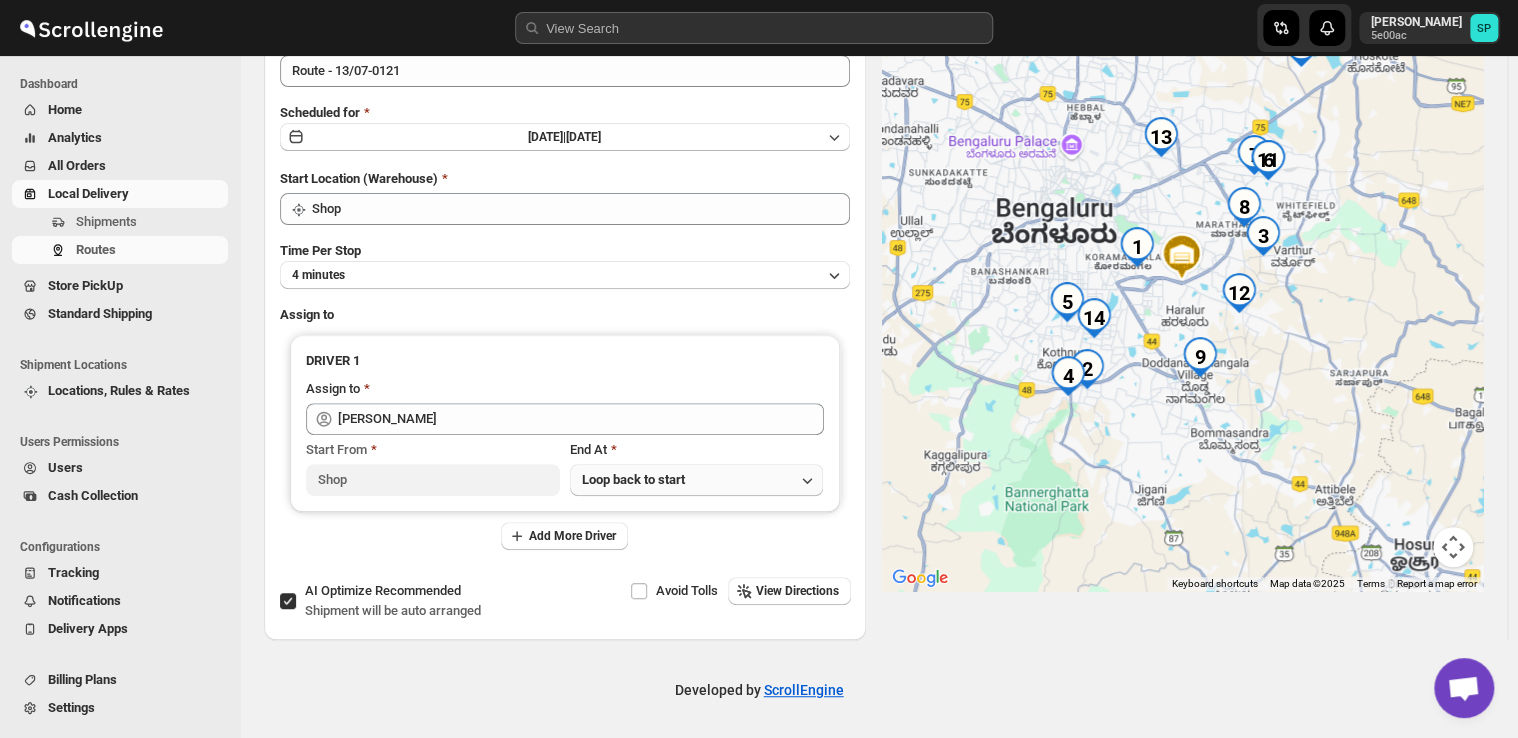 click on "Loop back to start" at bounding box center [697, 480] 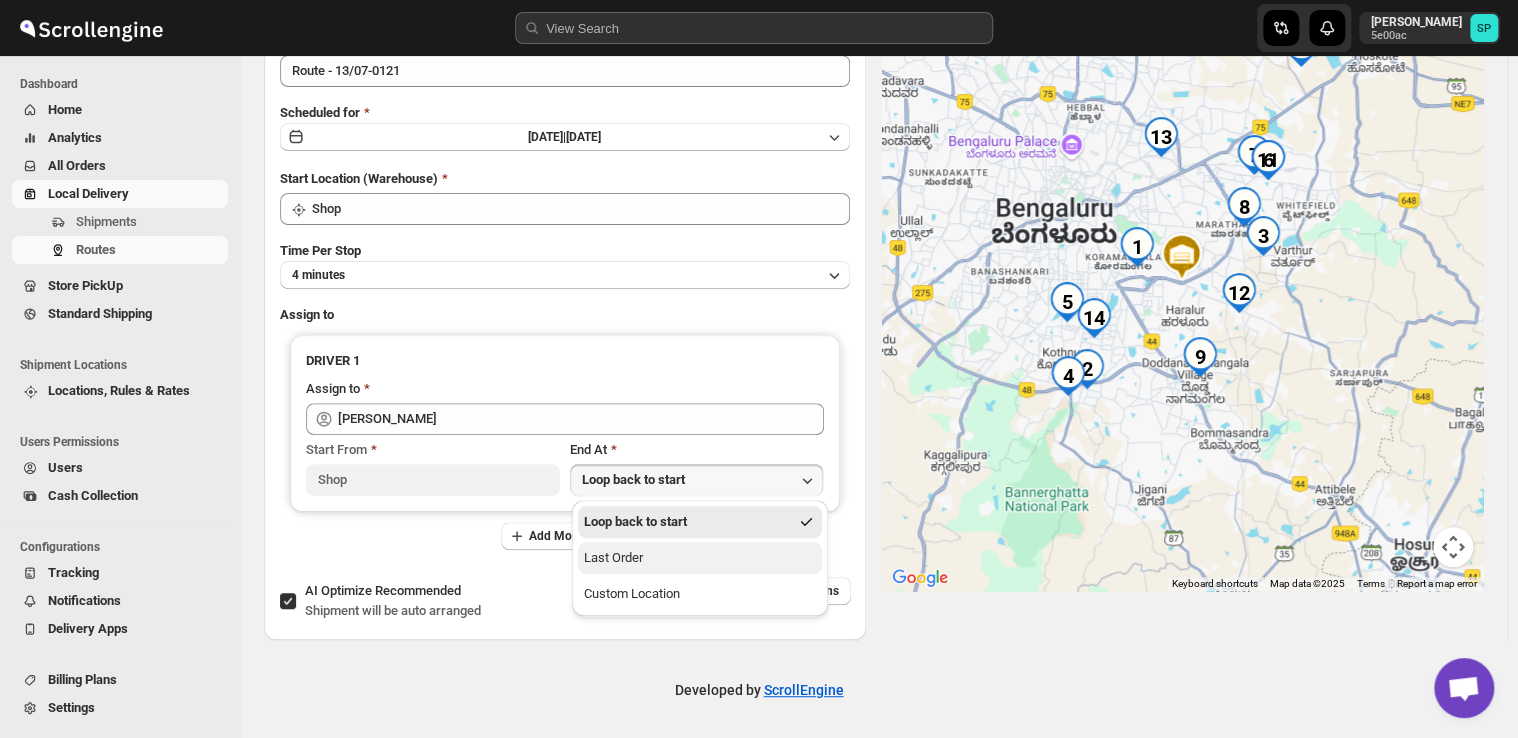 click on "Last Order" at bounding box center (700, 558) 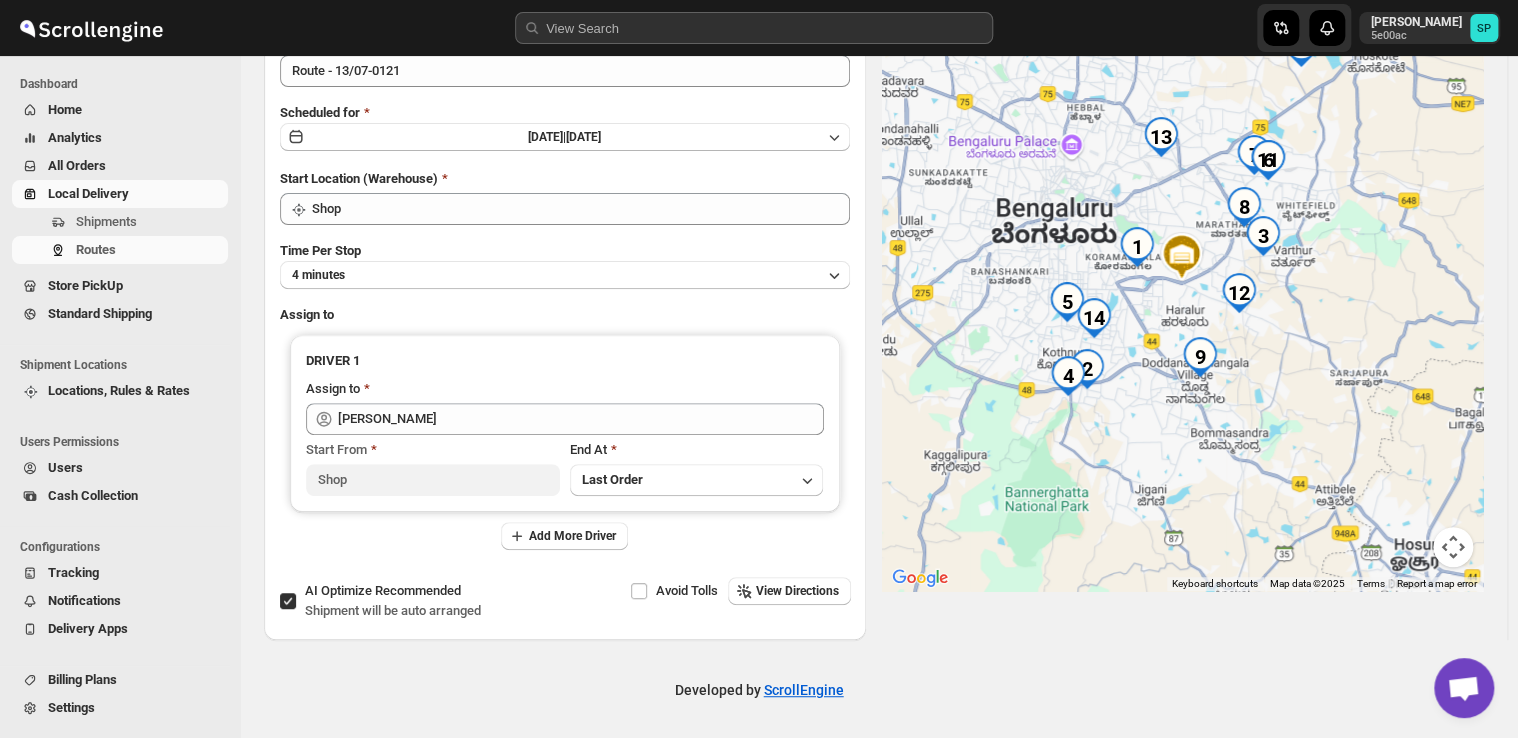 scroll, scrollTop: 4, scrollLeft: 0, axis: vertical 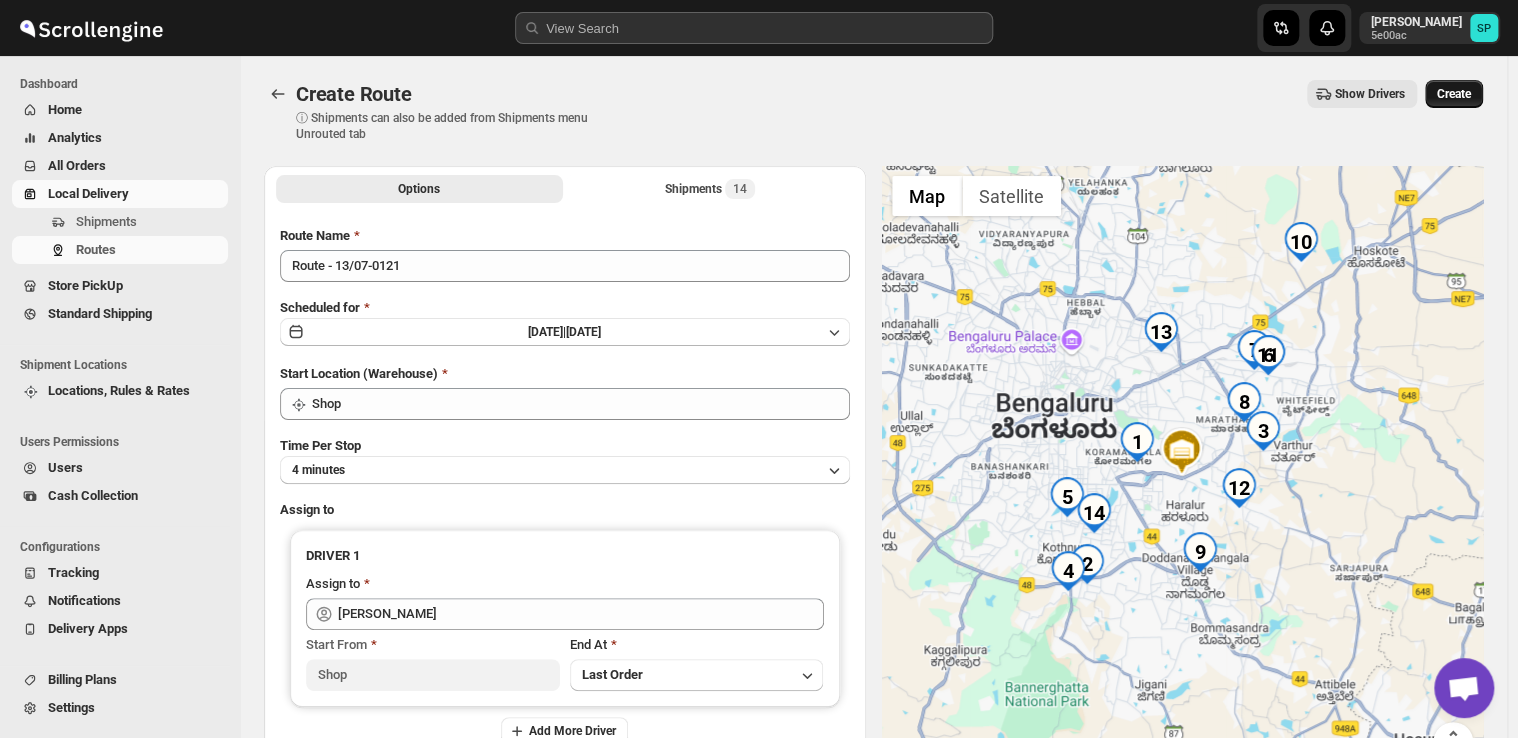 click on "Create" at bounding box center (1454, 94) 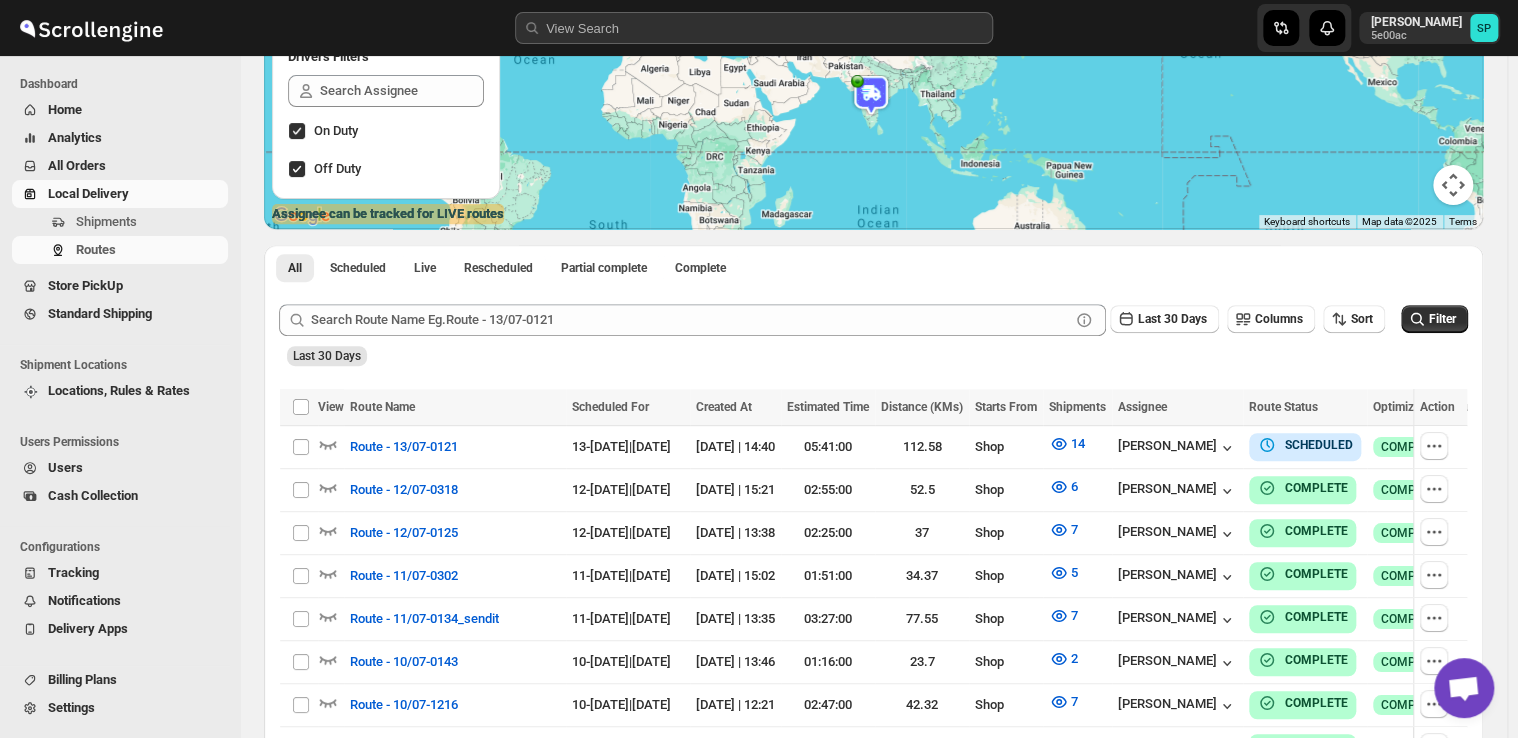 scroll, scrollTop: 268, scrollLeft: 0, axis: vertical 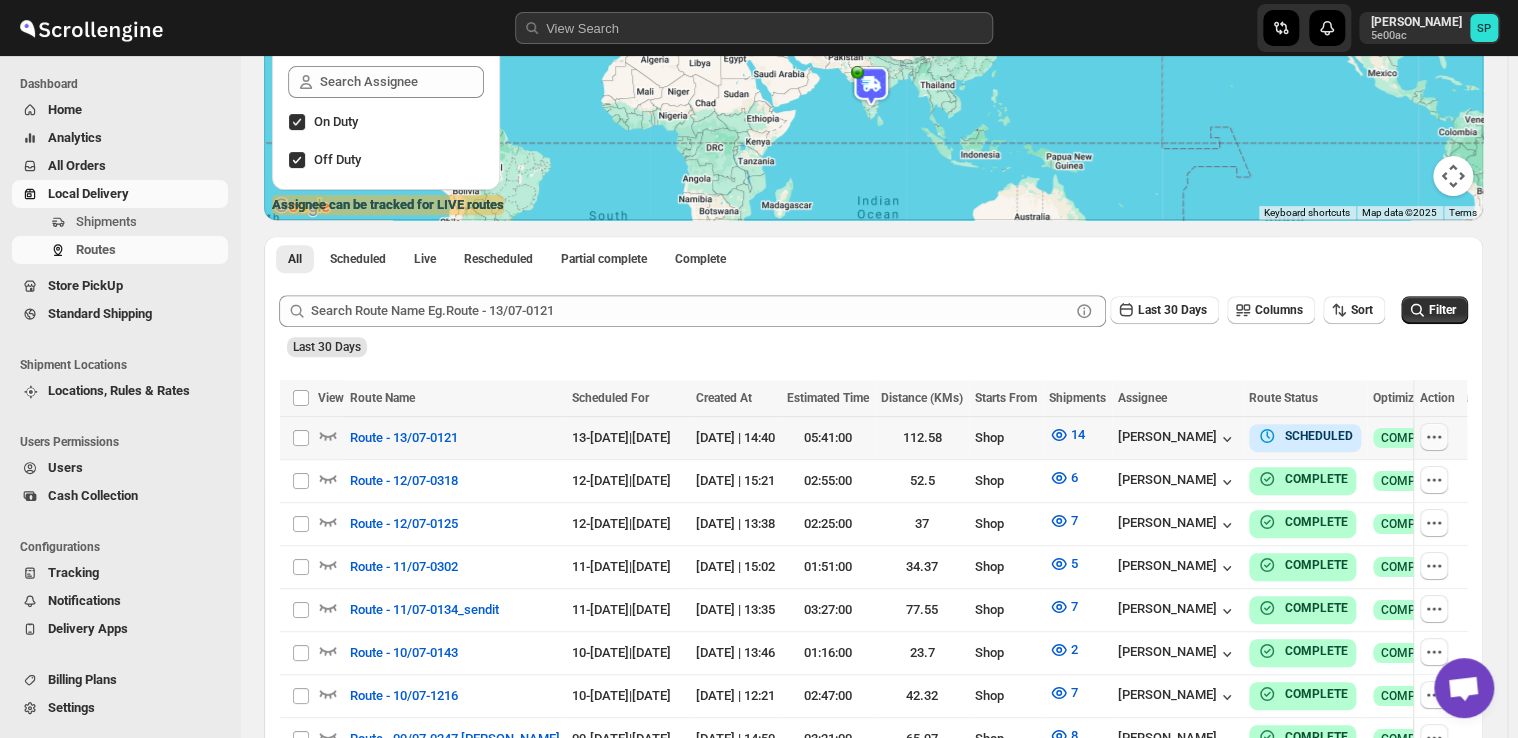 click 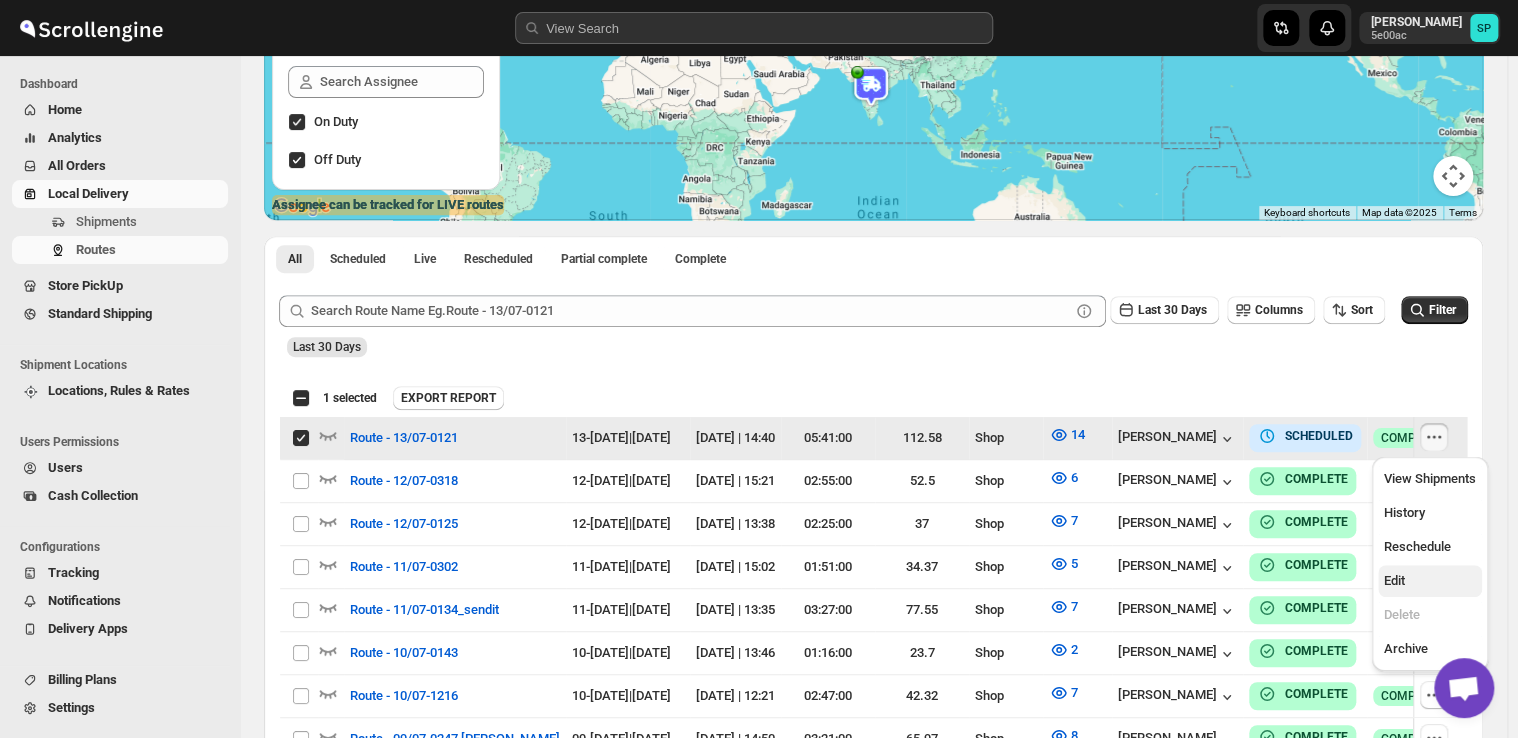 click on "Edit" at bounding box center [1394, 580] 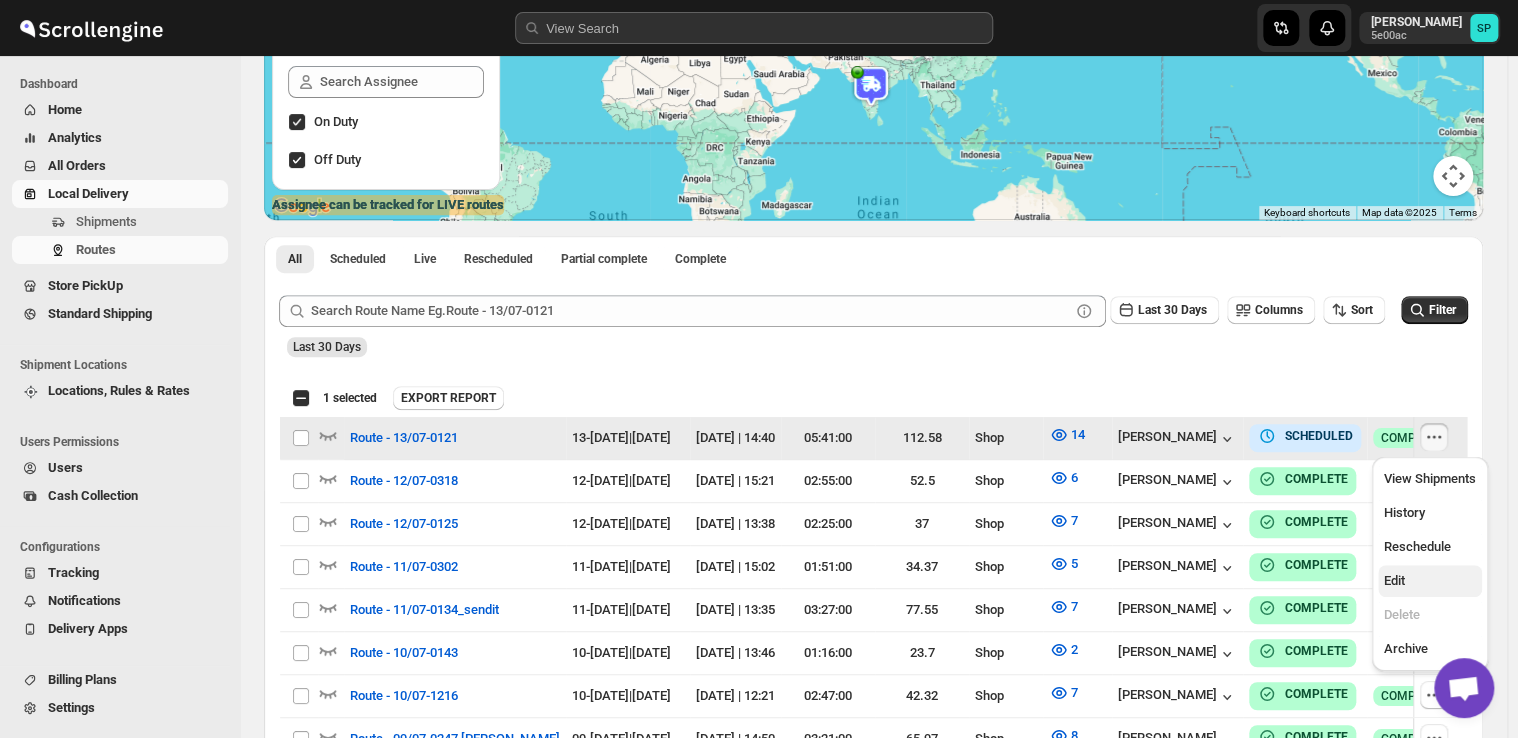 checkbox on "false" 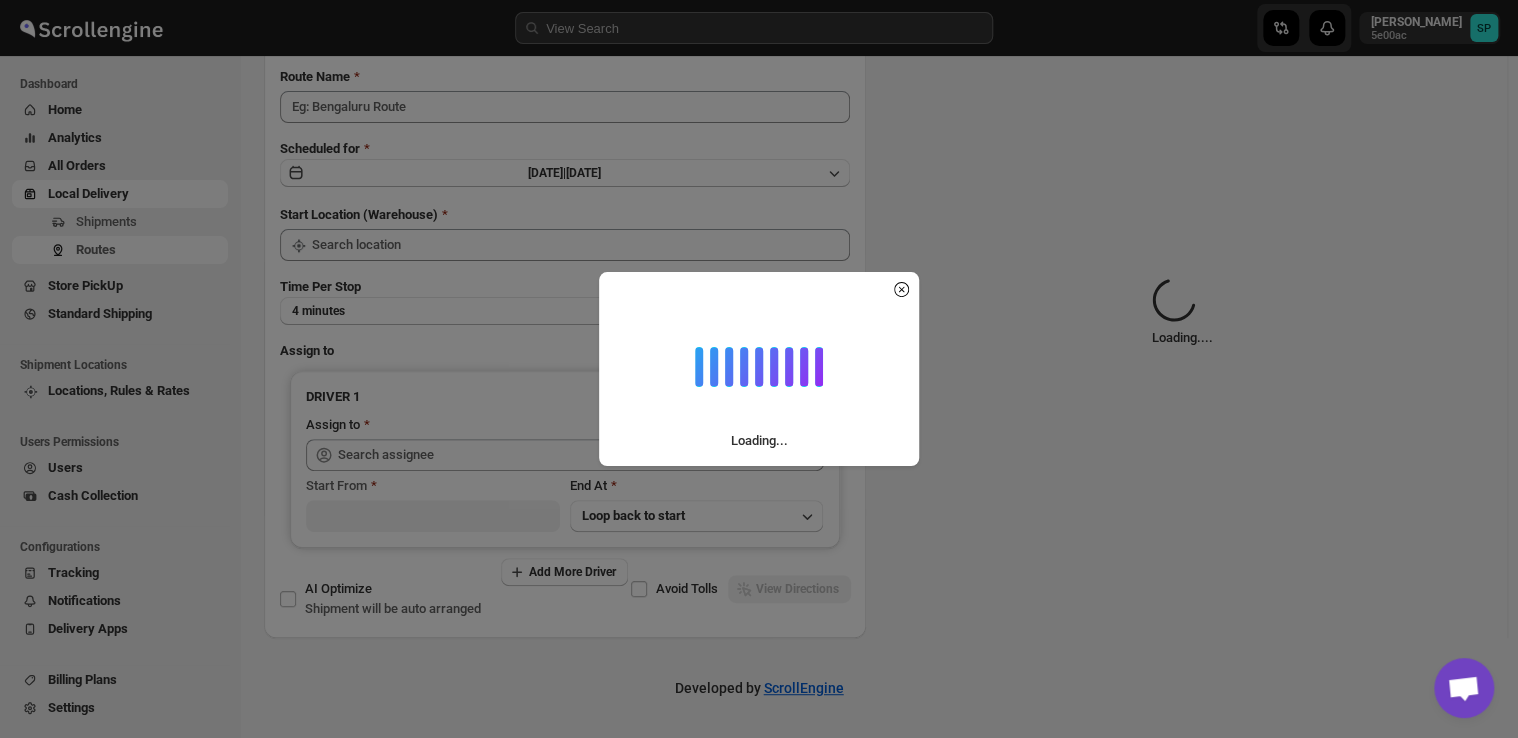 scroll, scrollTop: 0, scrollLeft: 0, axis: both 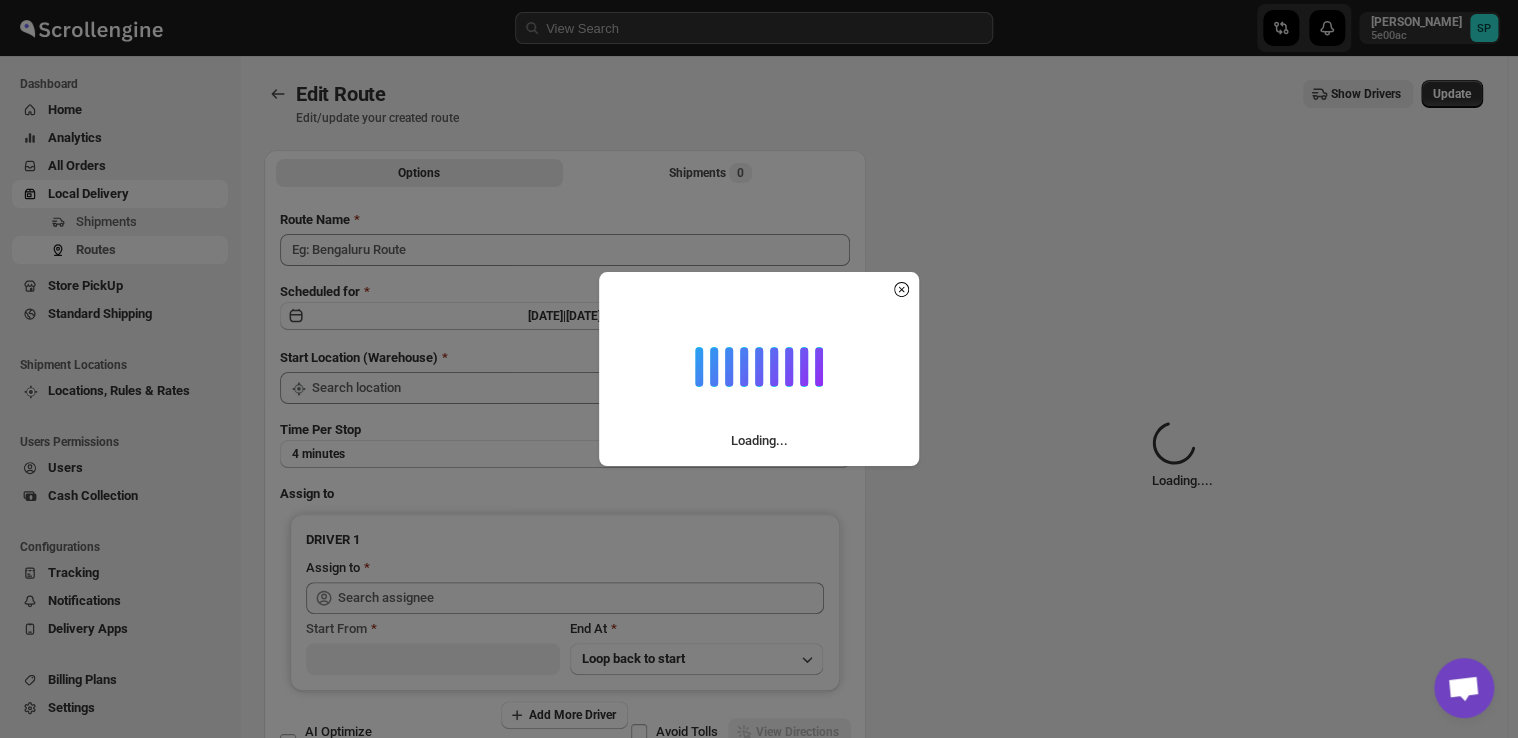 type on "Route - 13/07-0121" 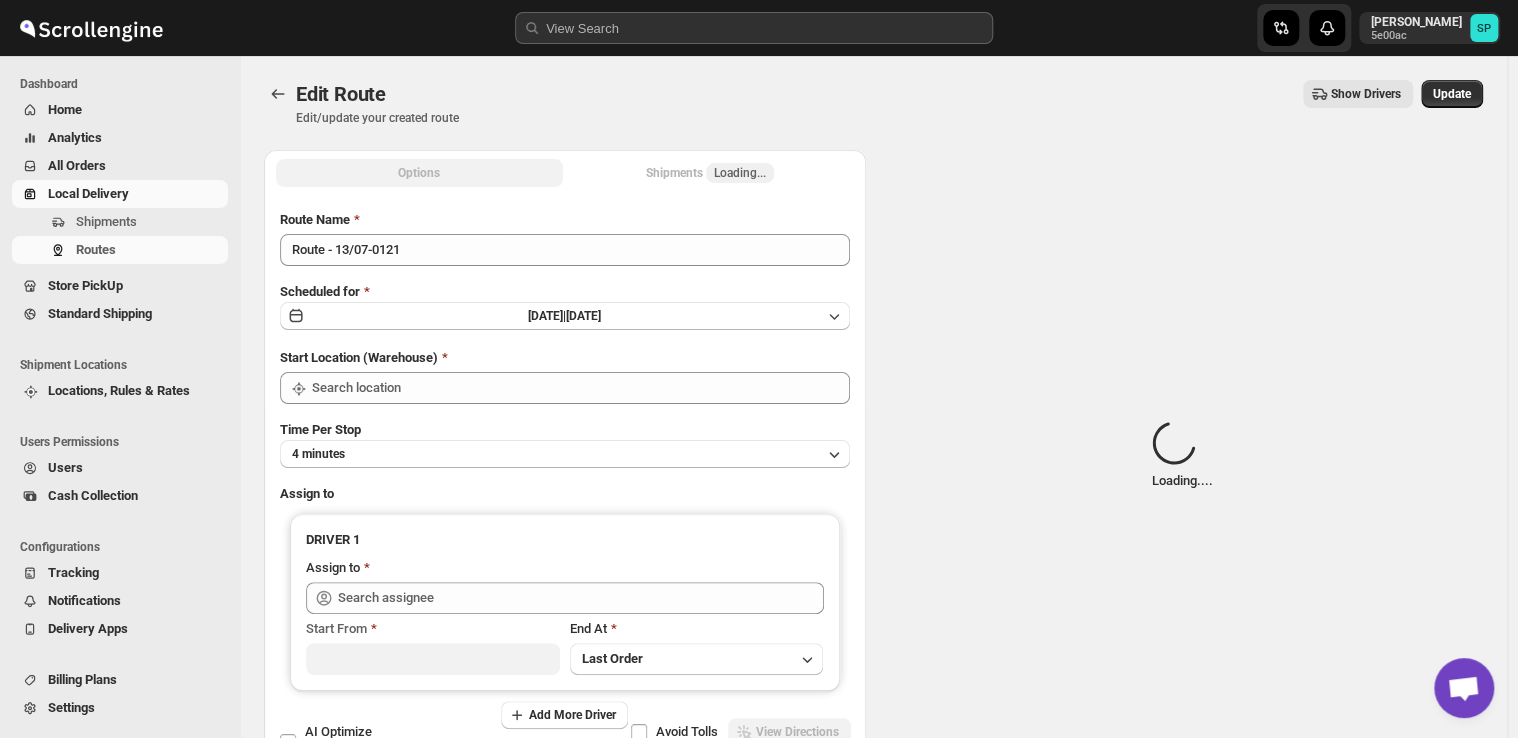 type on "Shop" 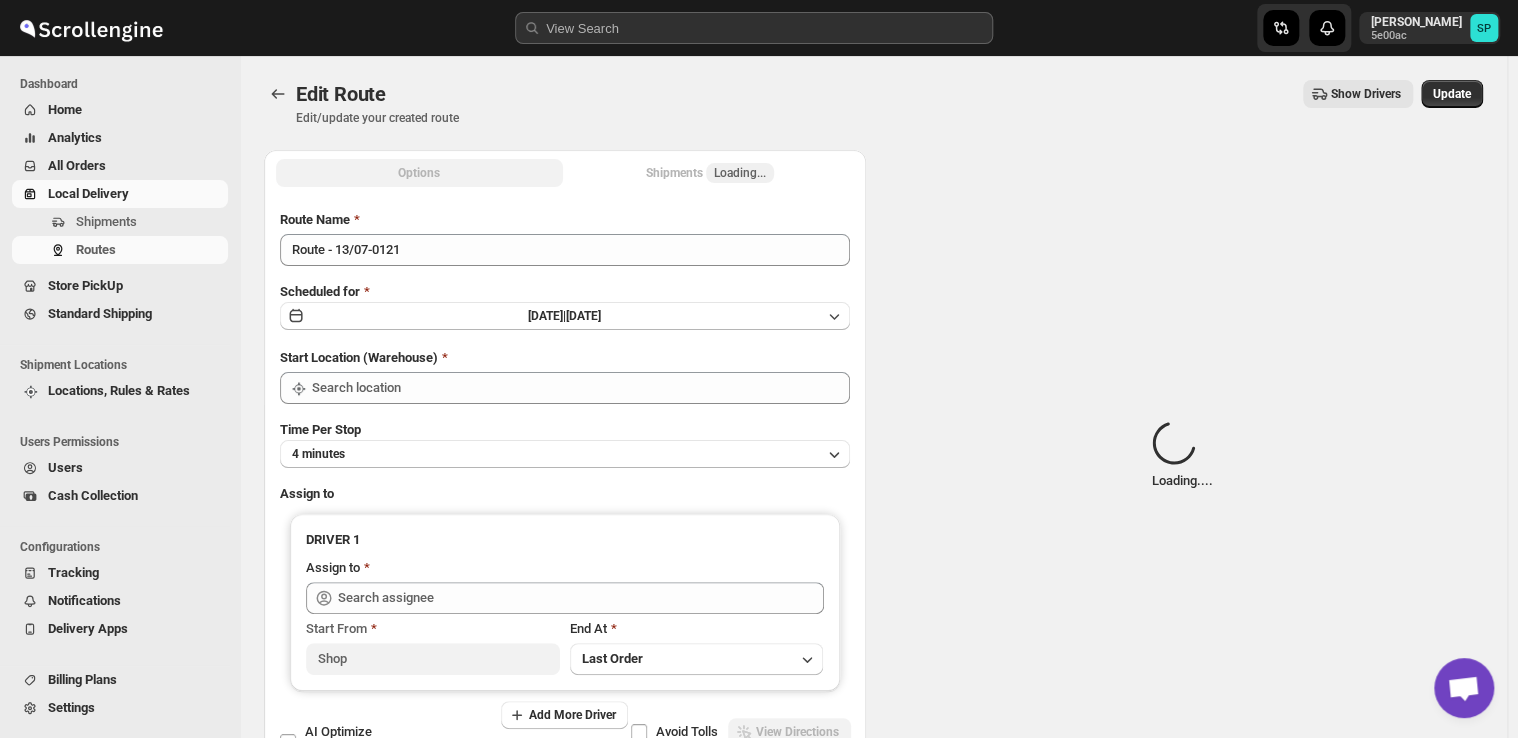type on "Shop" 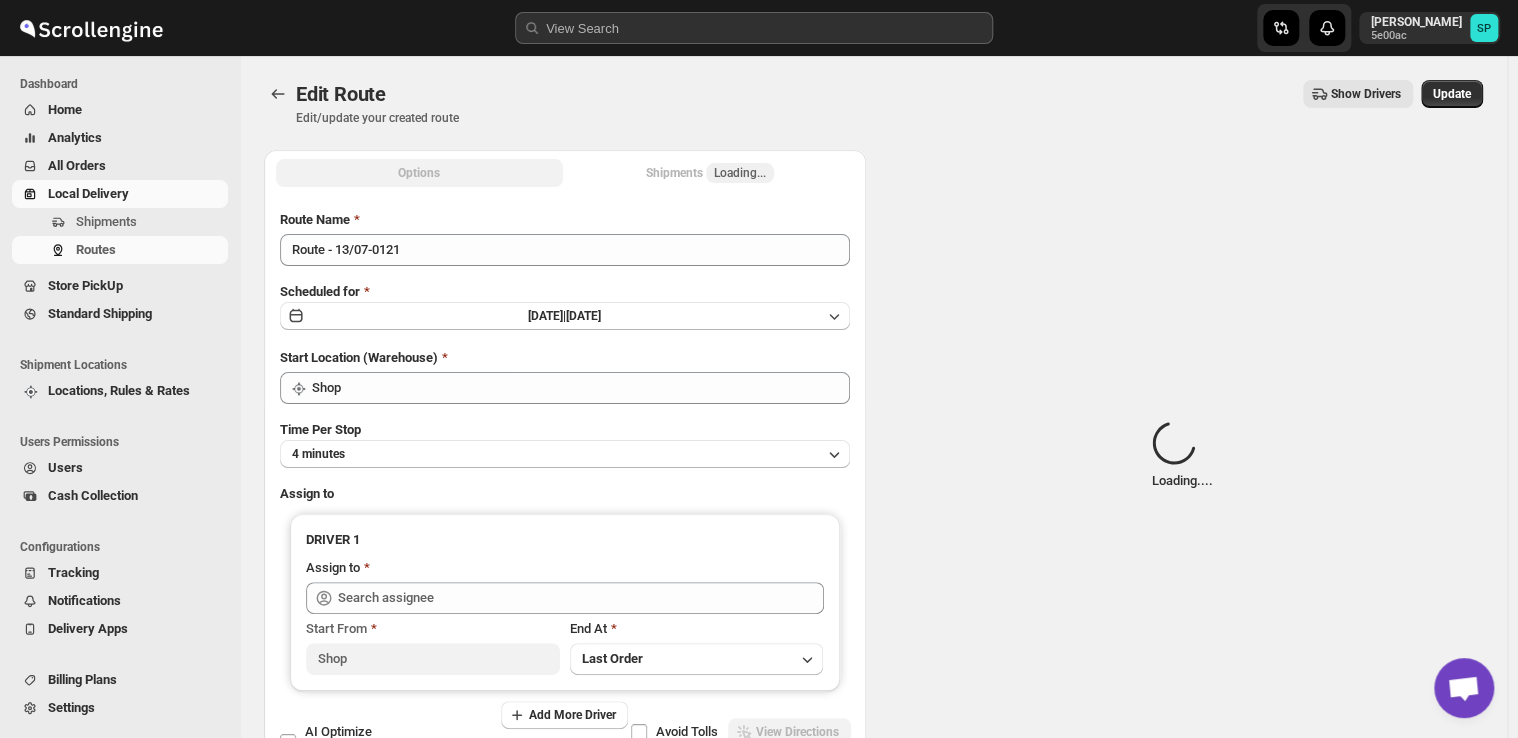 type on "[PERSON_NAME]" 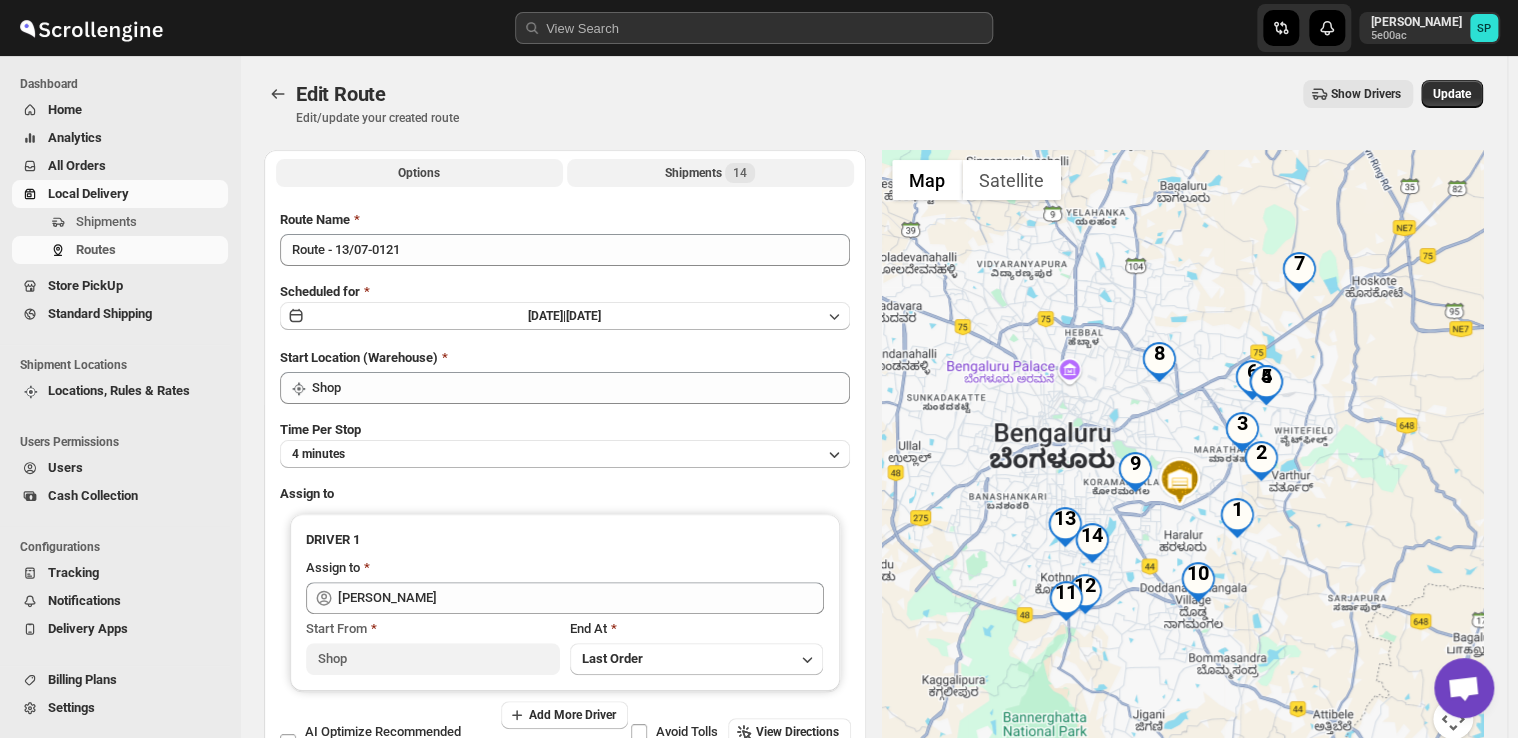 click on "Shipments   14" at bounding box center [710, 173] 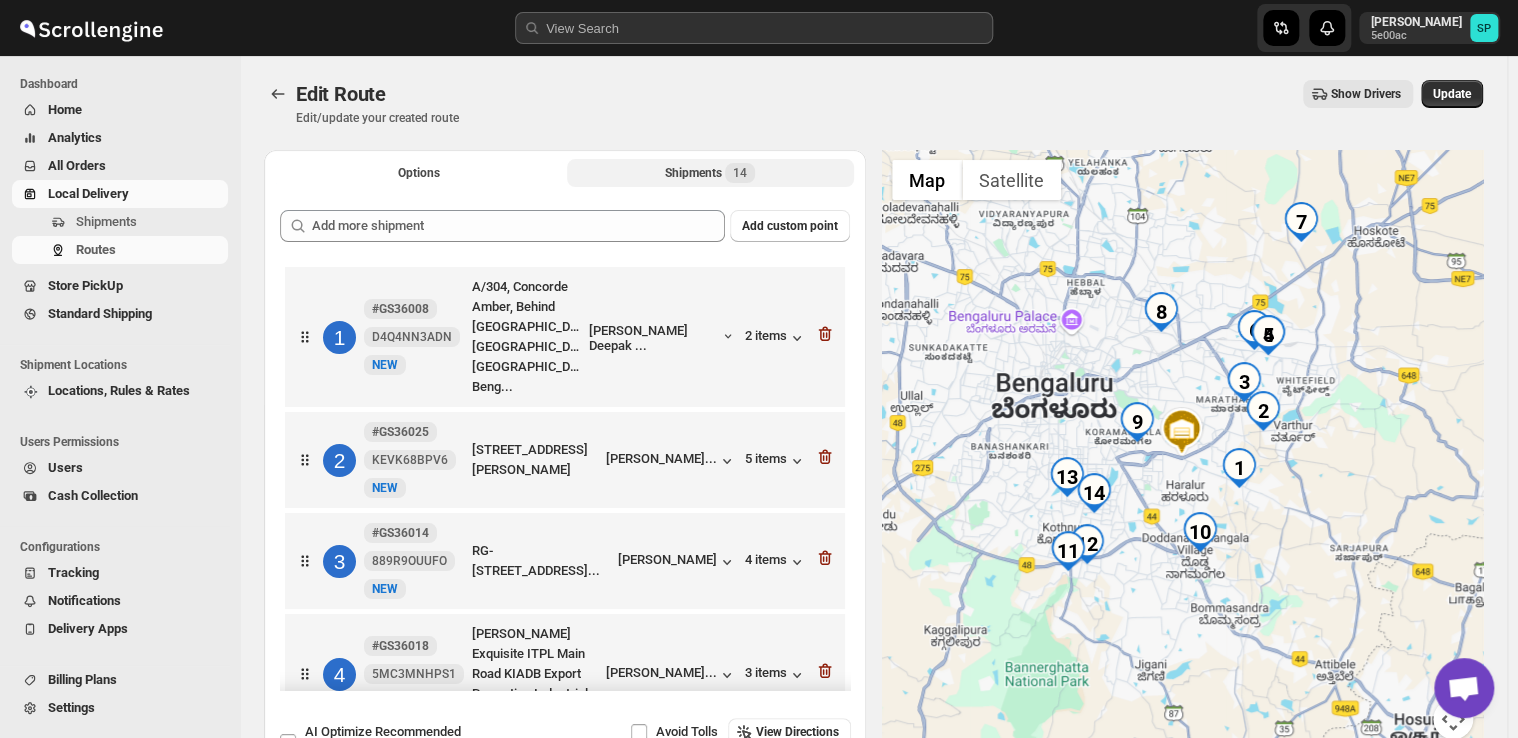 type 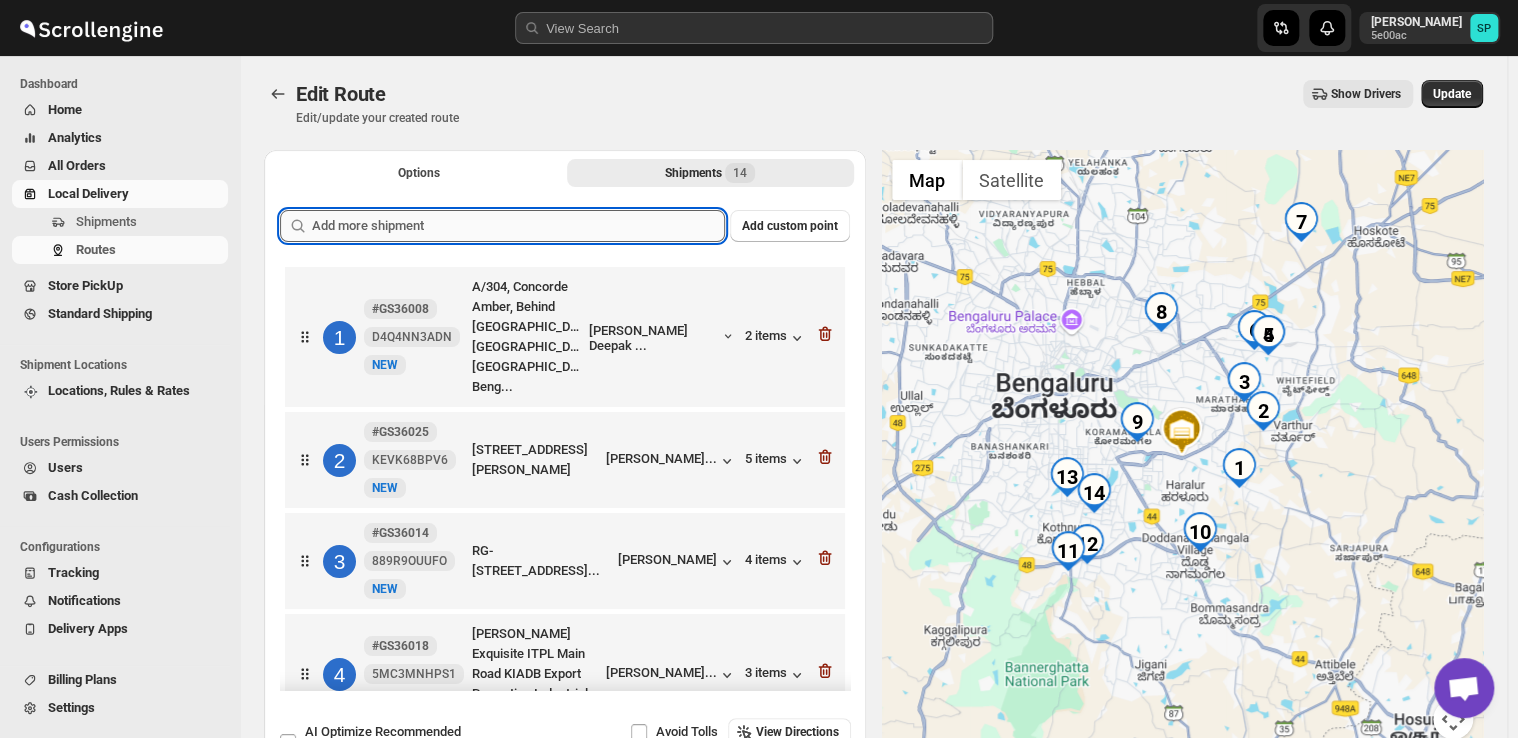 click at bounding box center [518, 226] 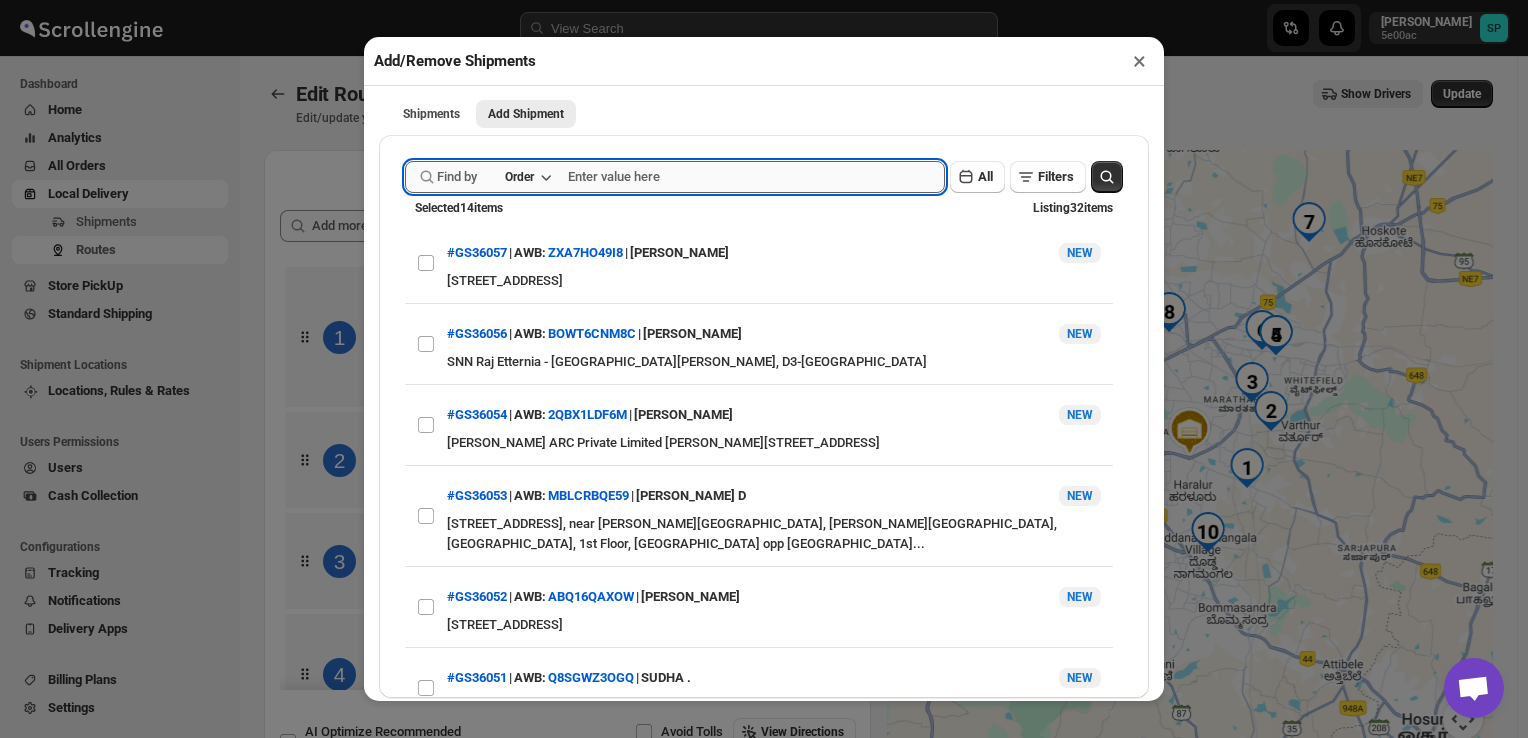 paste on "36008" 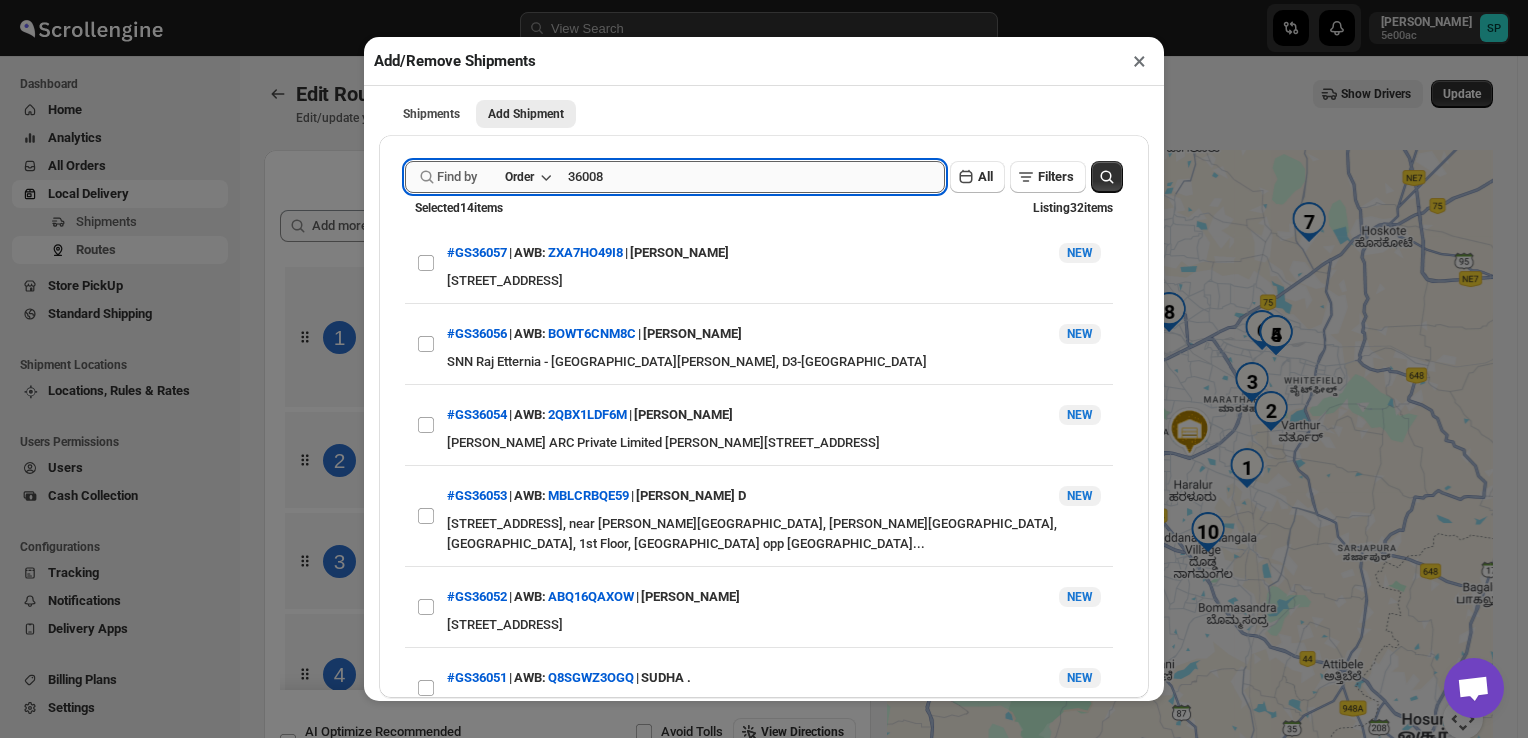 click on "36008" at bounding box center [756, 177] 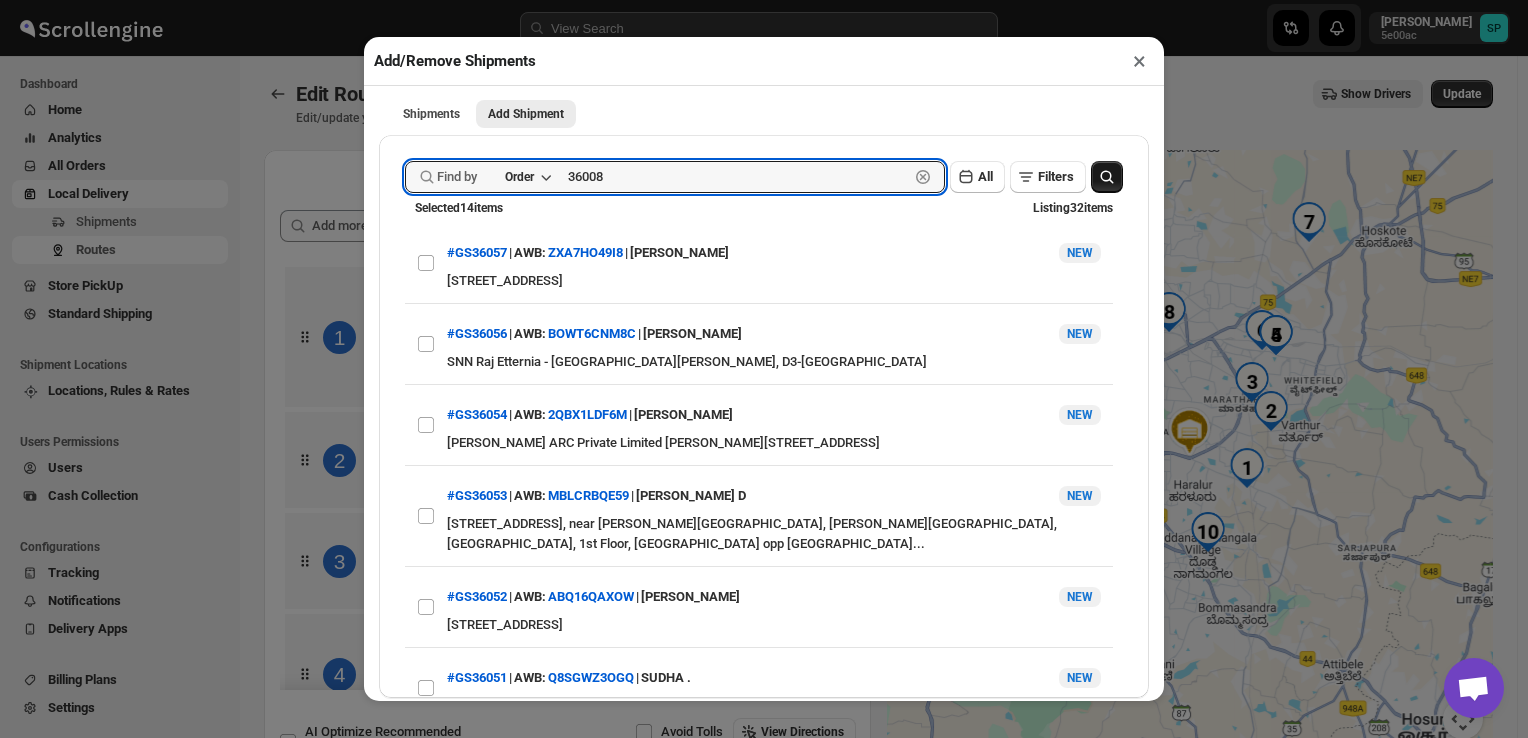 type on "36008" 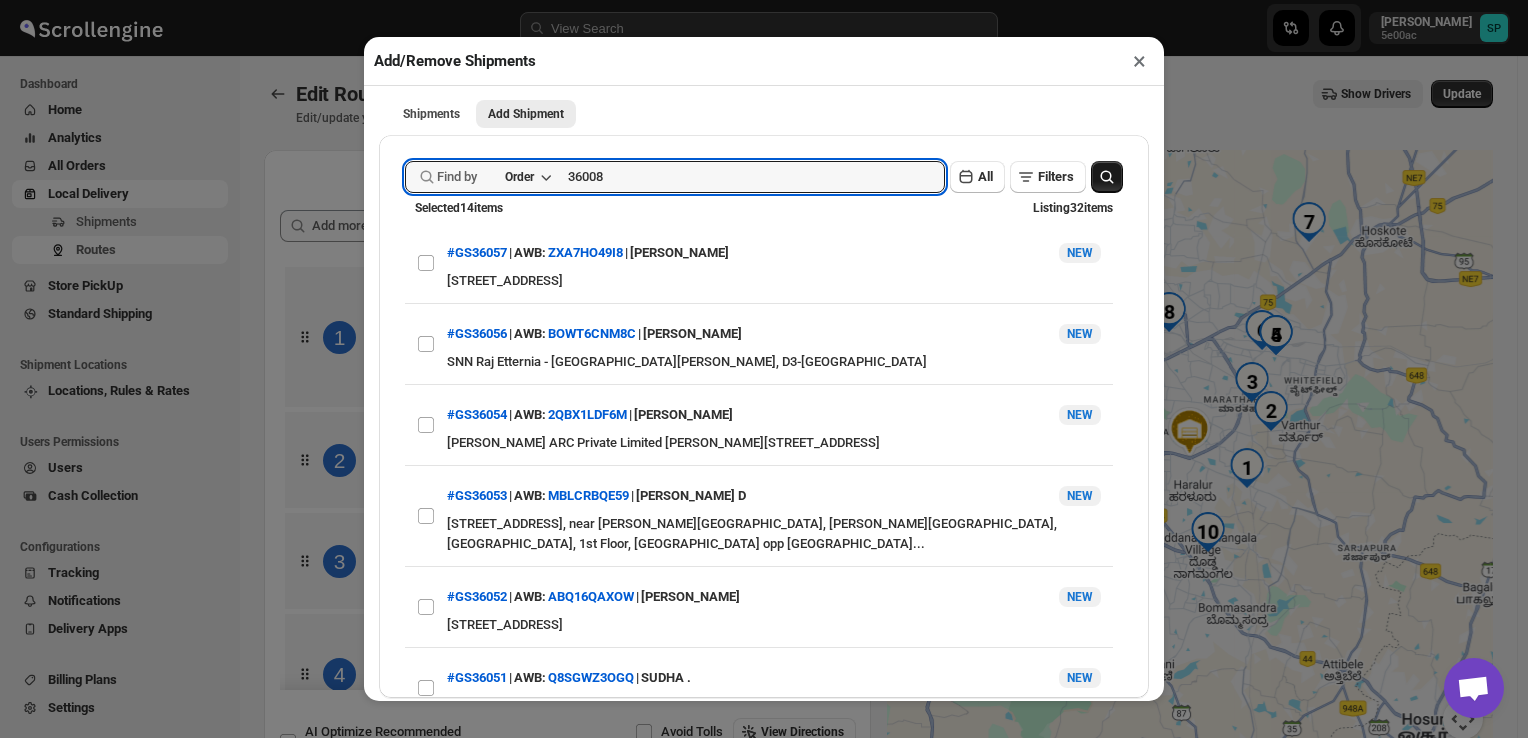 click at bounding box center [1107, 177] 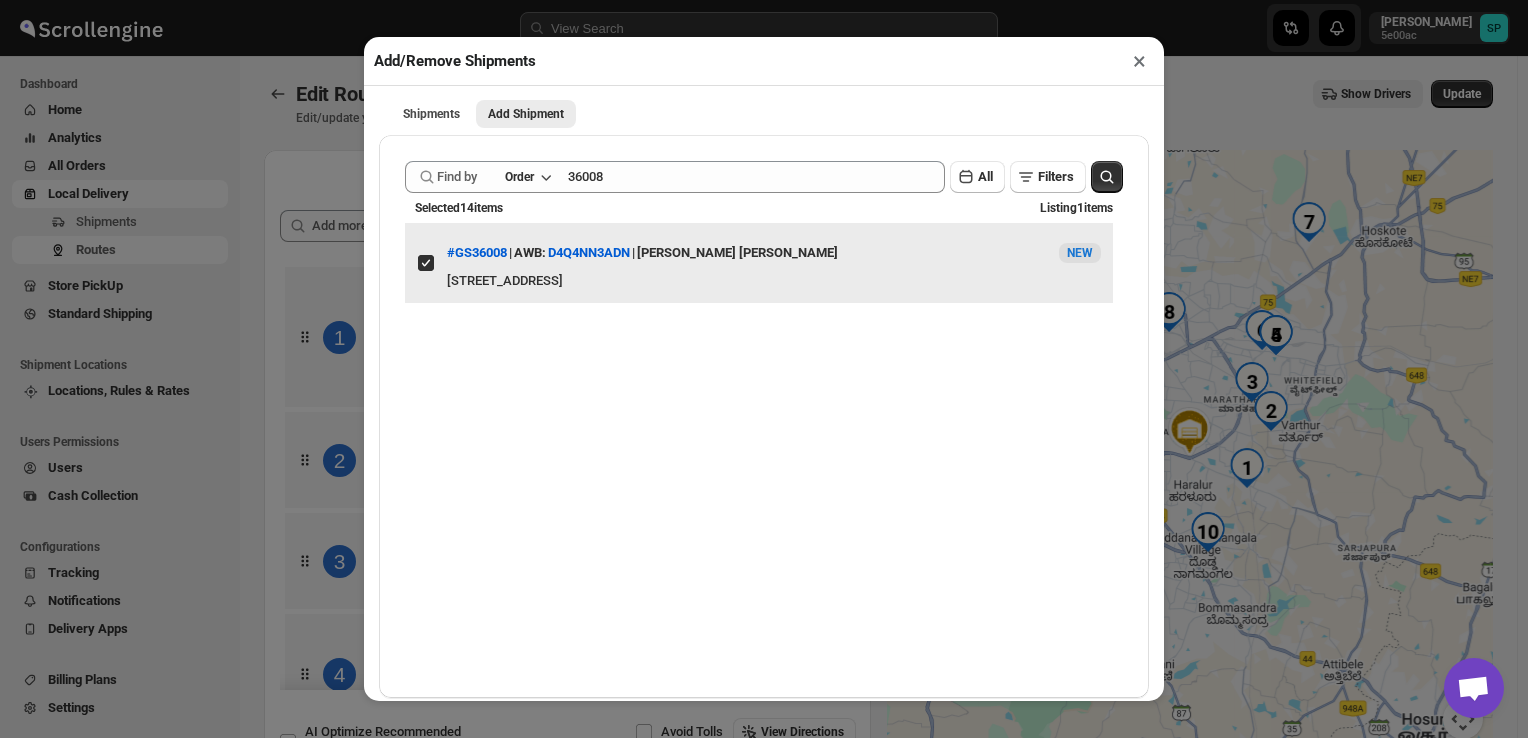 click on "View details for 68711957b07747a2d900192f" at bounding box center [426, 263] 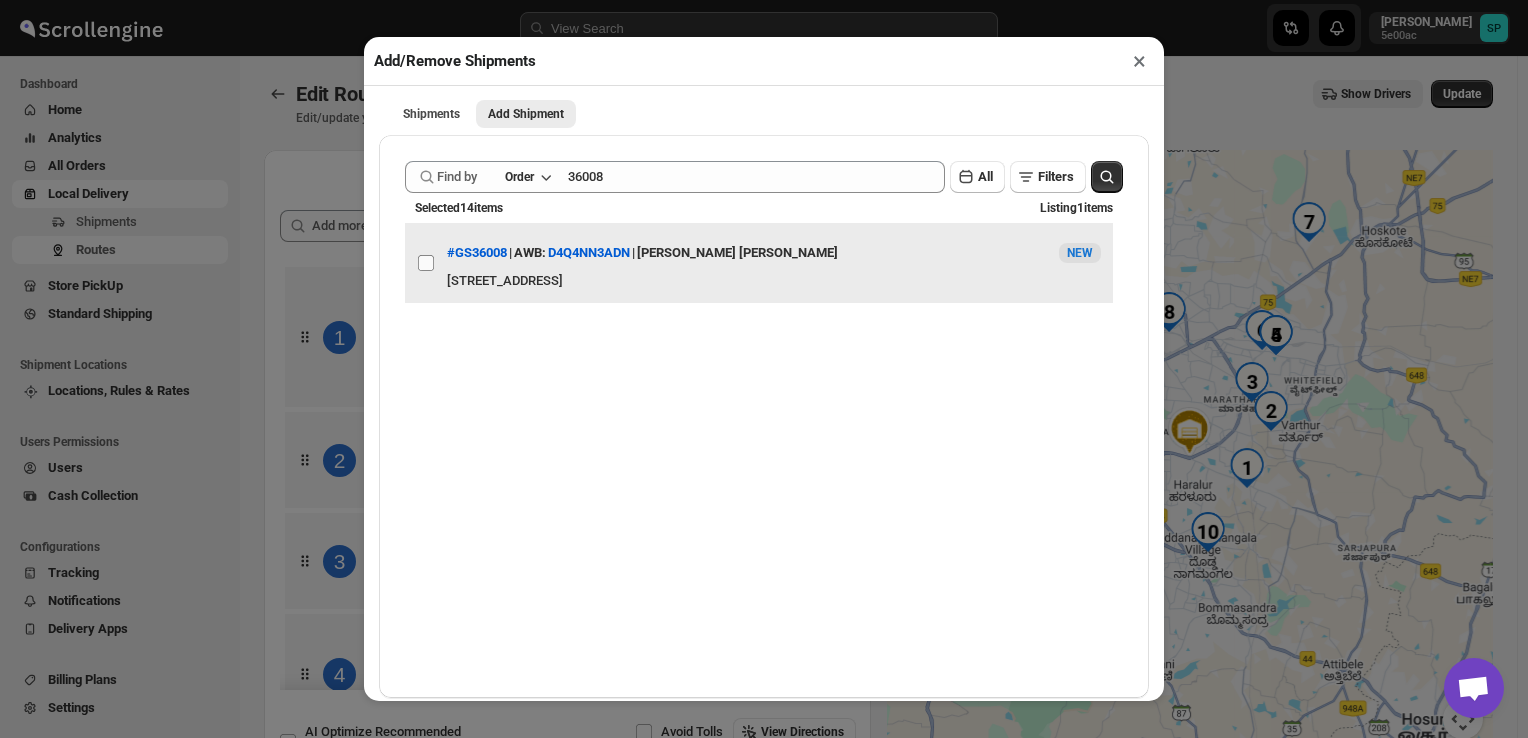 checkbox on "false" 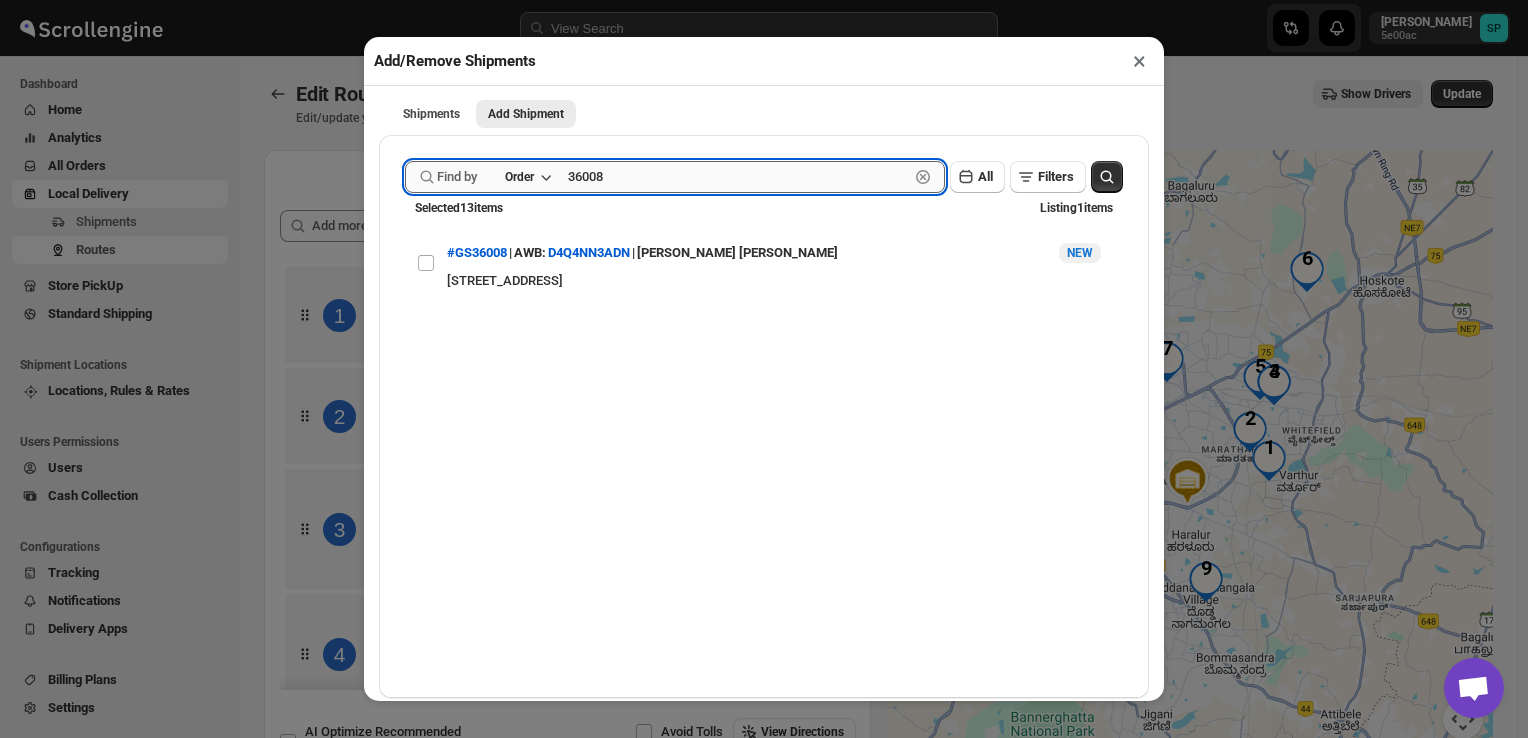 click on "36008" at bounding box center [738, 177] 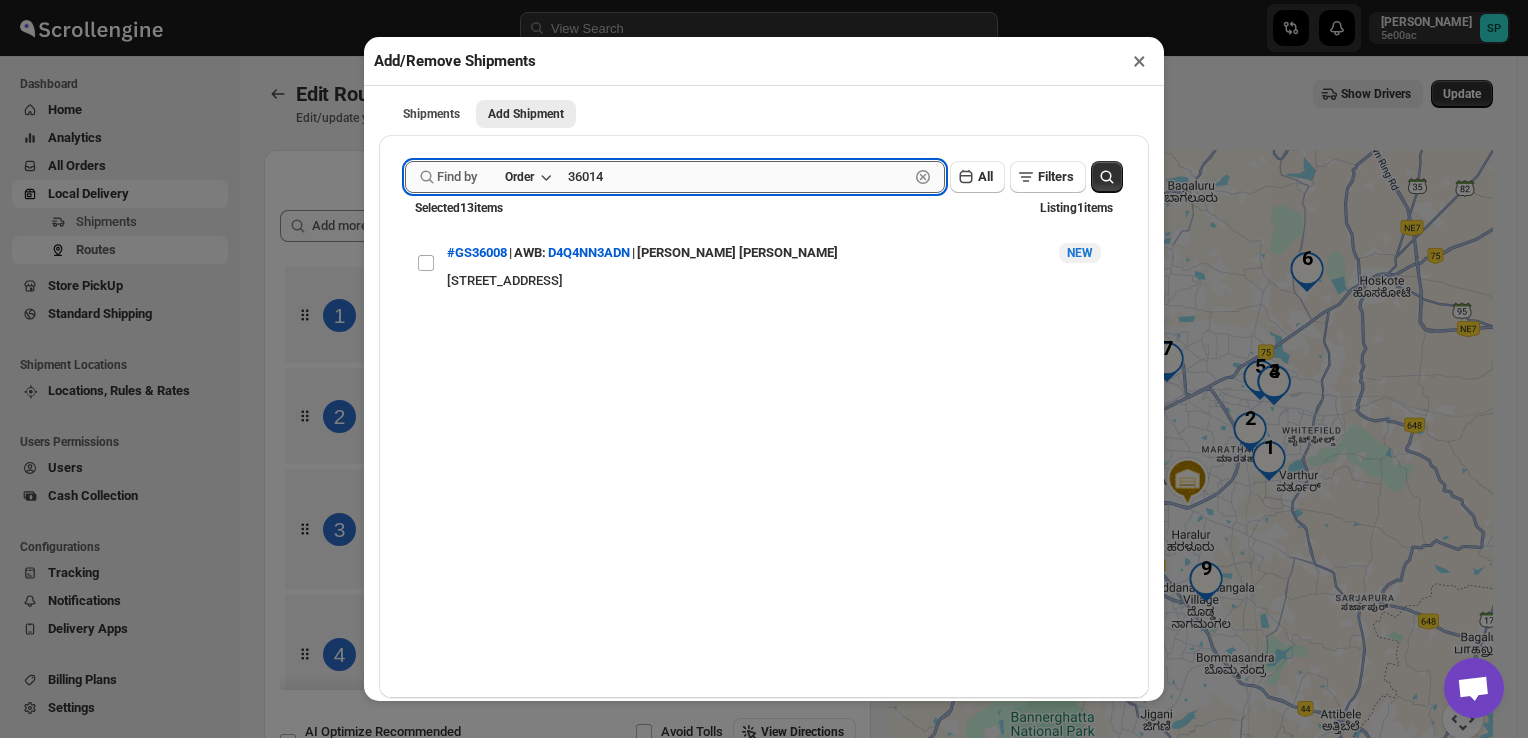 click on "36014" at bounding box center [738, 177] 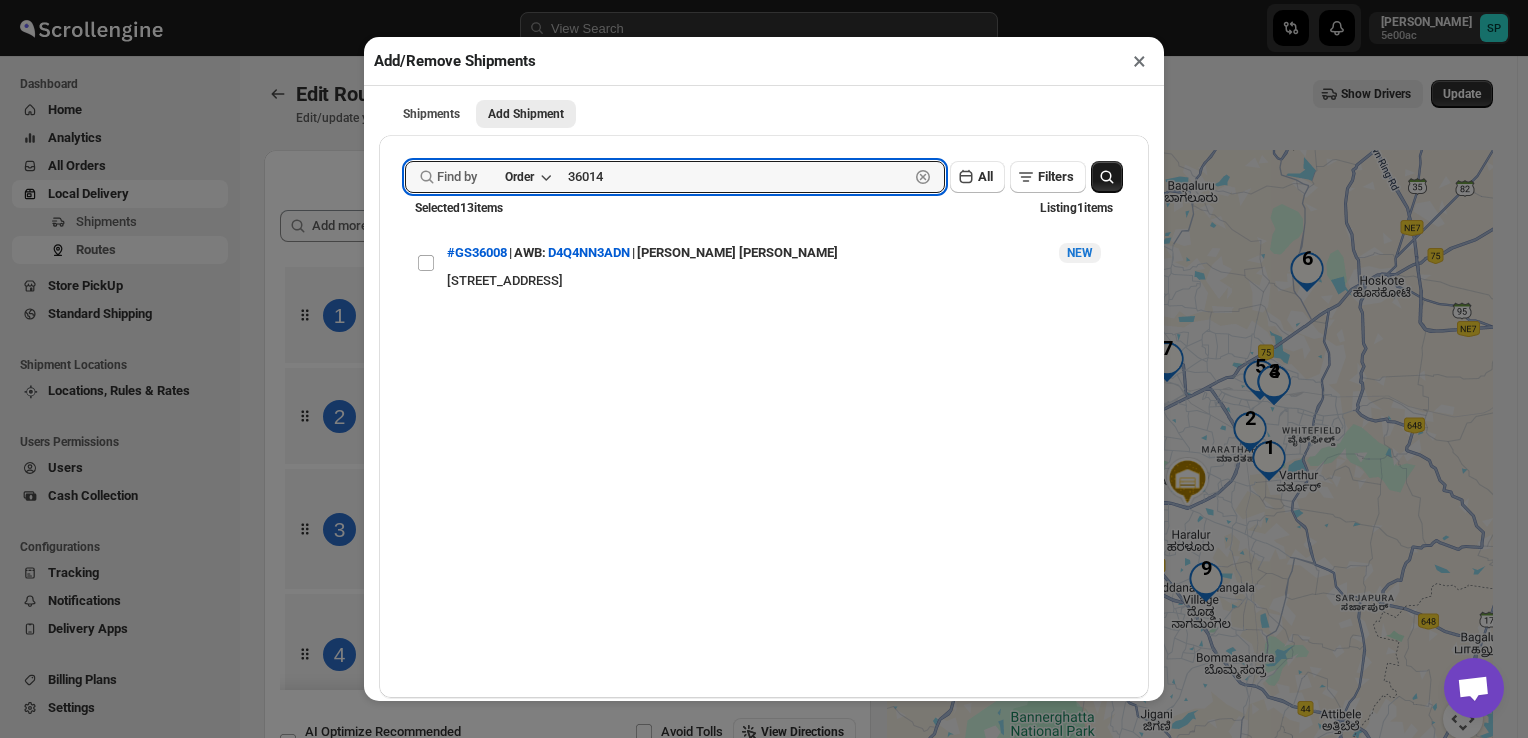 type on "36014" 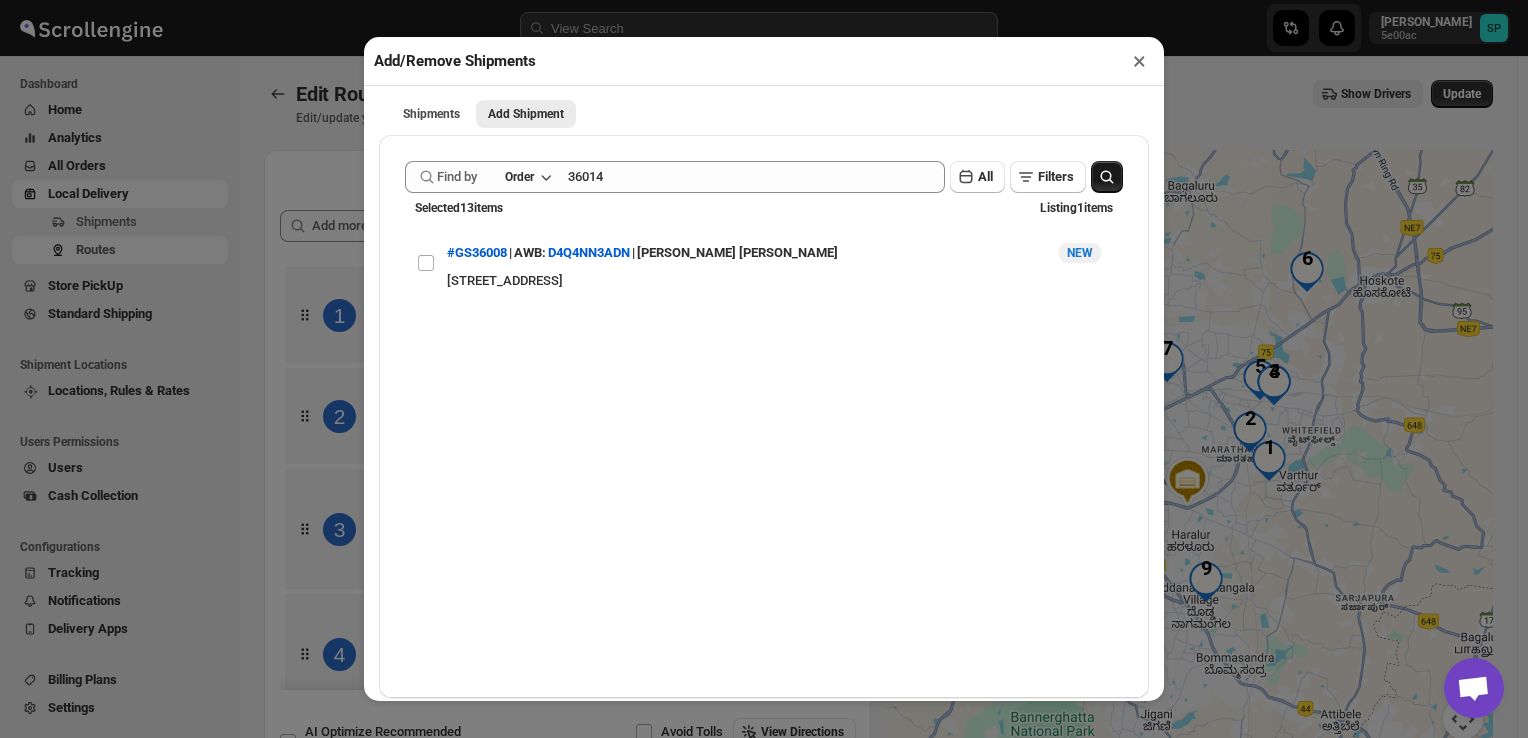 click 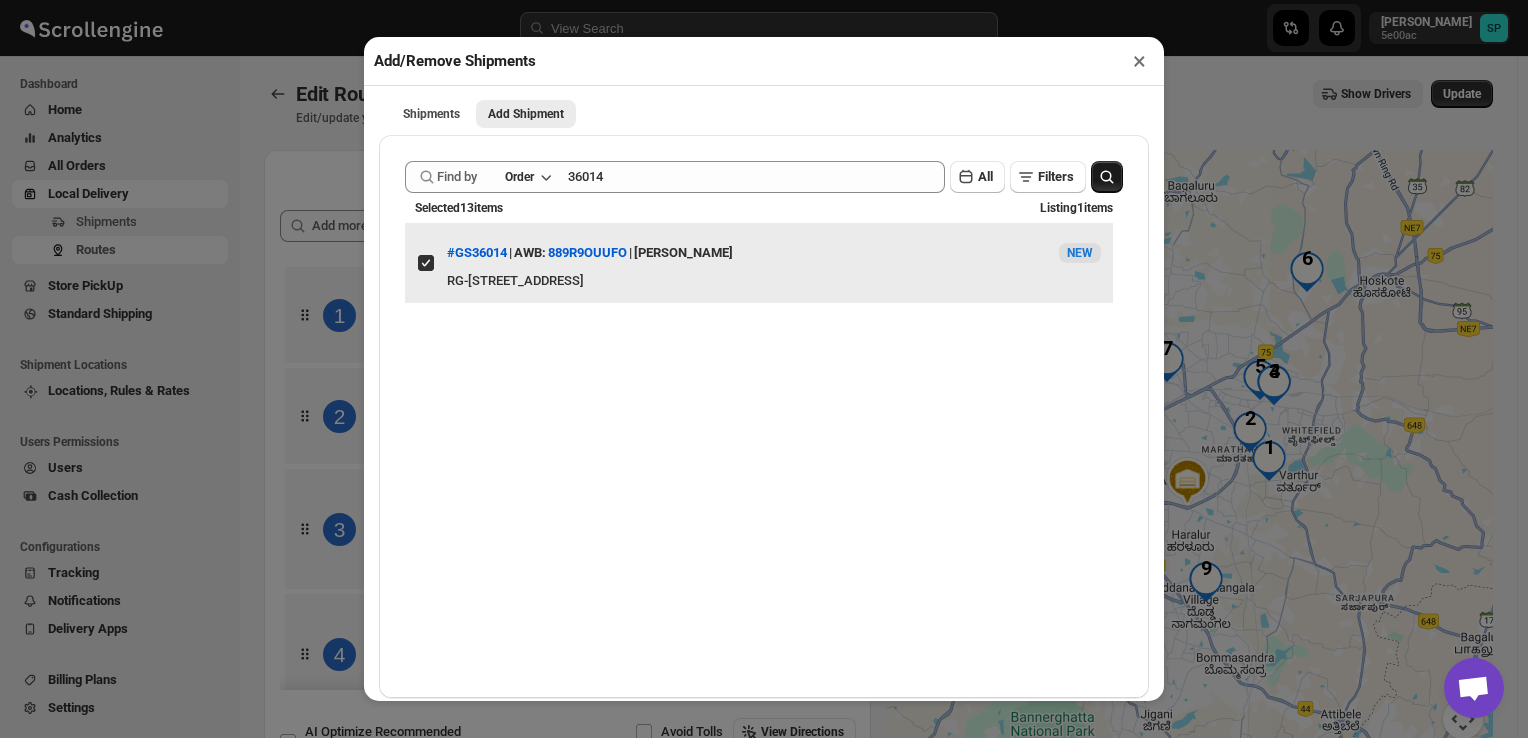click on "View details for 6871b6bfb5e00a12246b59cd" at bounding box center (426, 263) 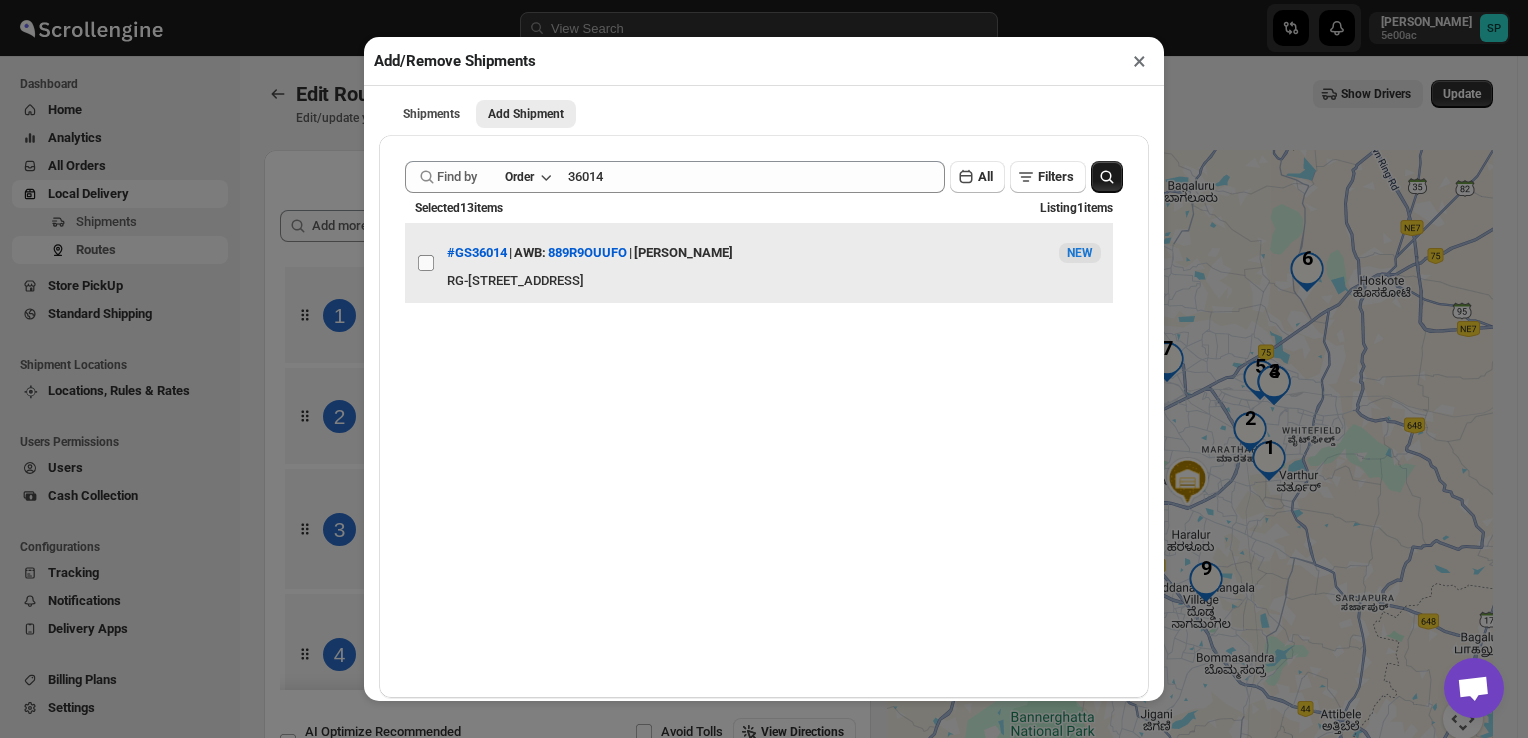 checkbox on "false" 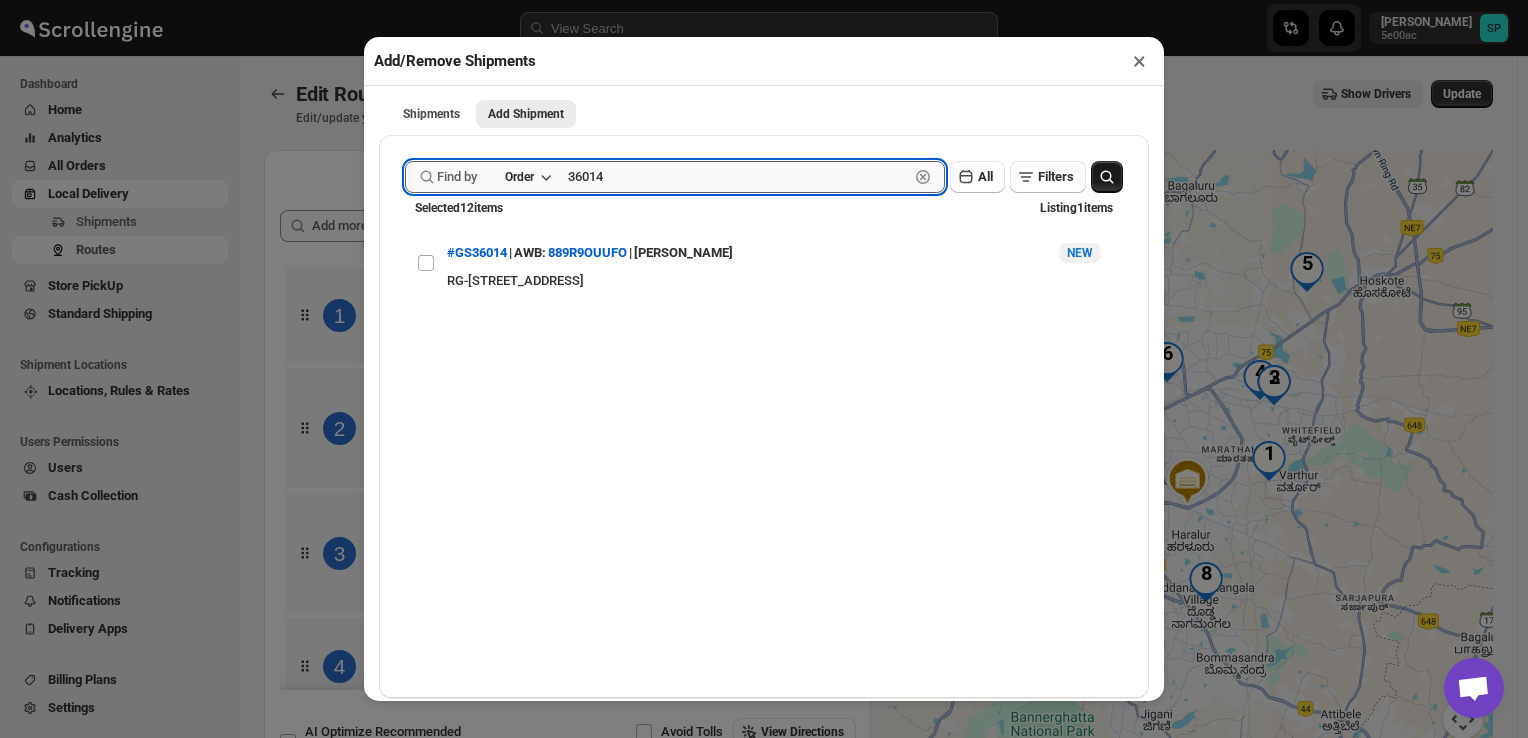 click on "36014" at bounding box center (738, 177) 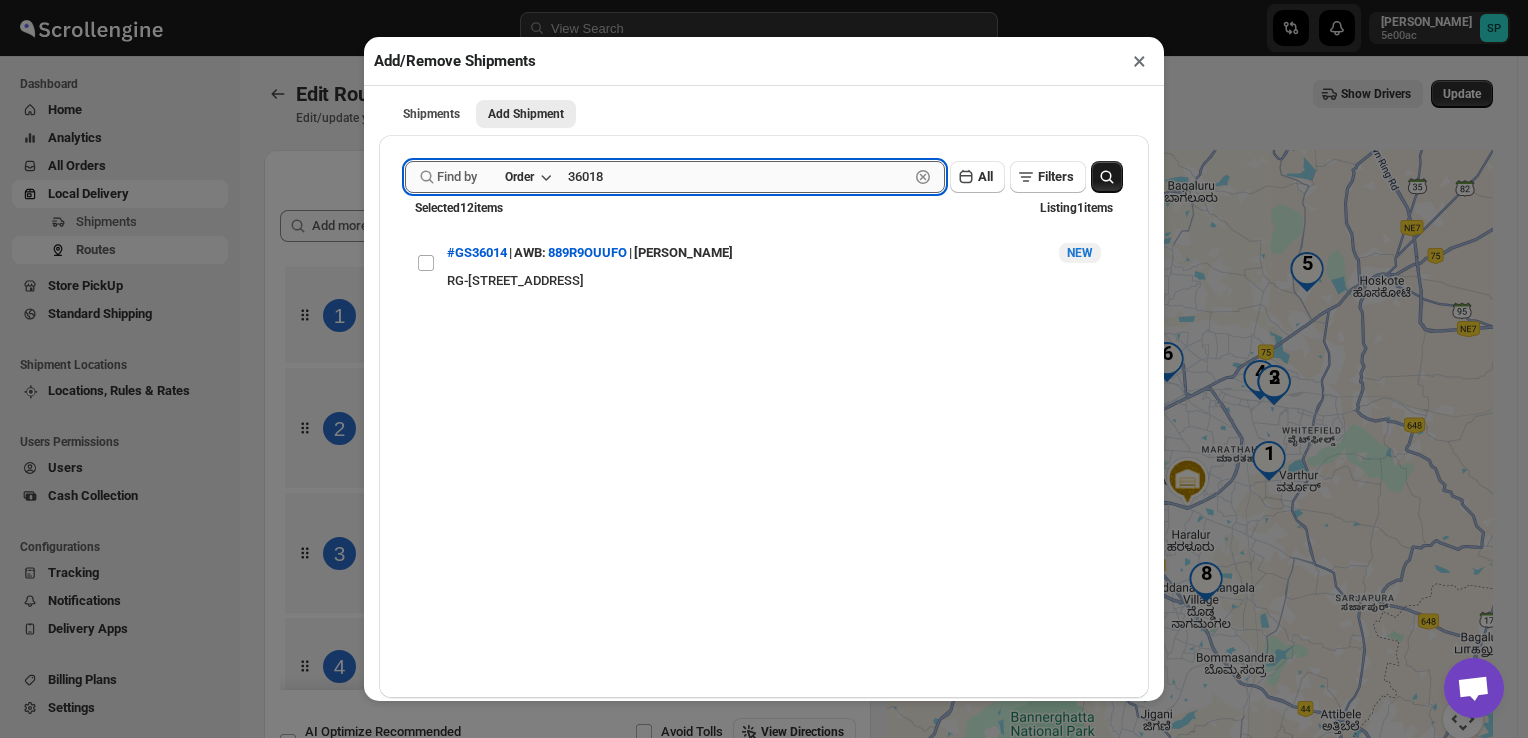 click on "36018" at bounding box center [738, 177] 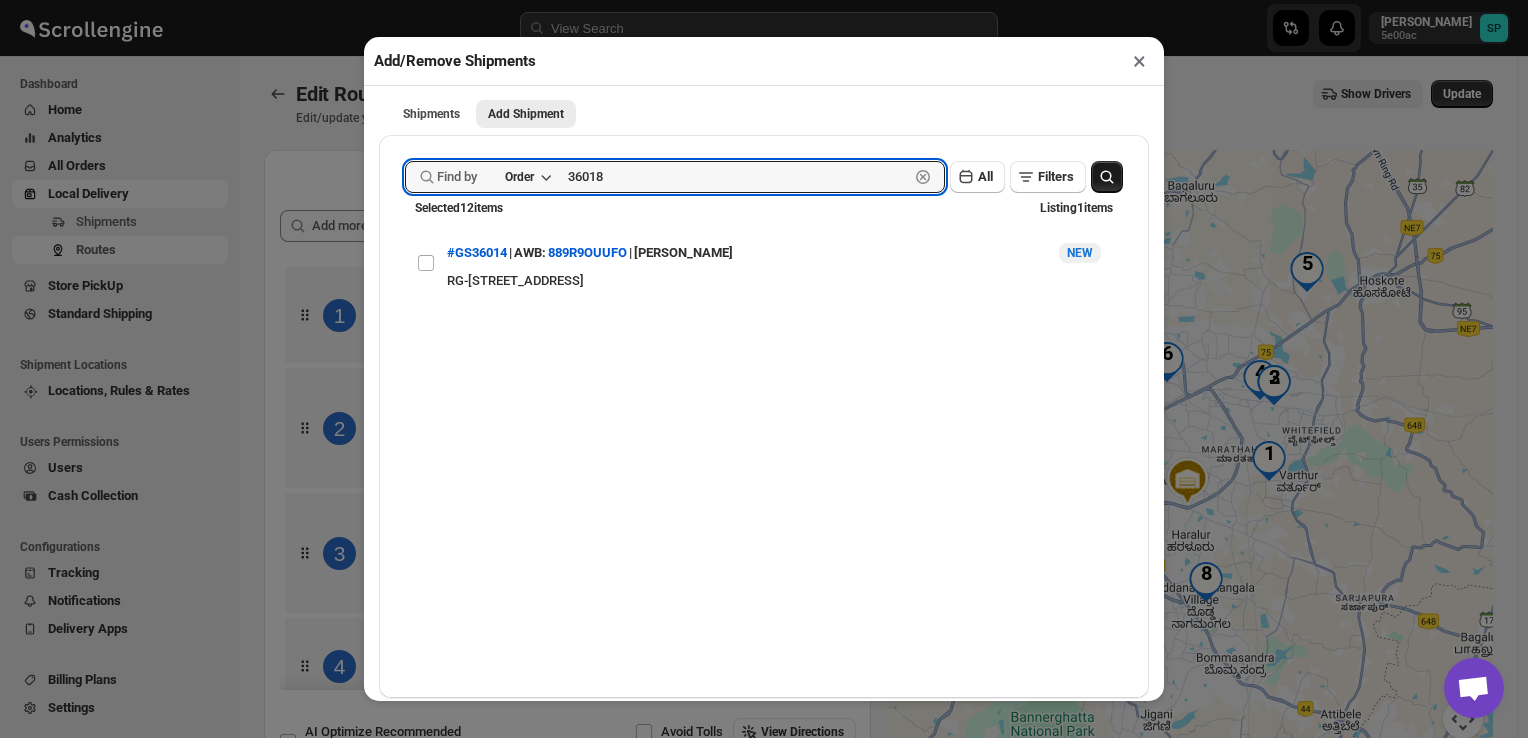 type on "36018" 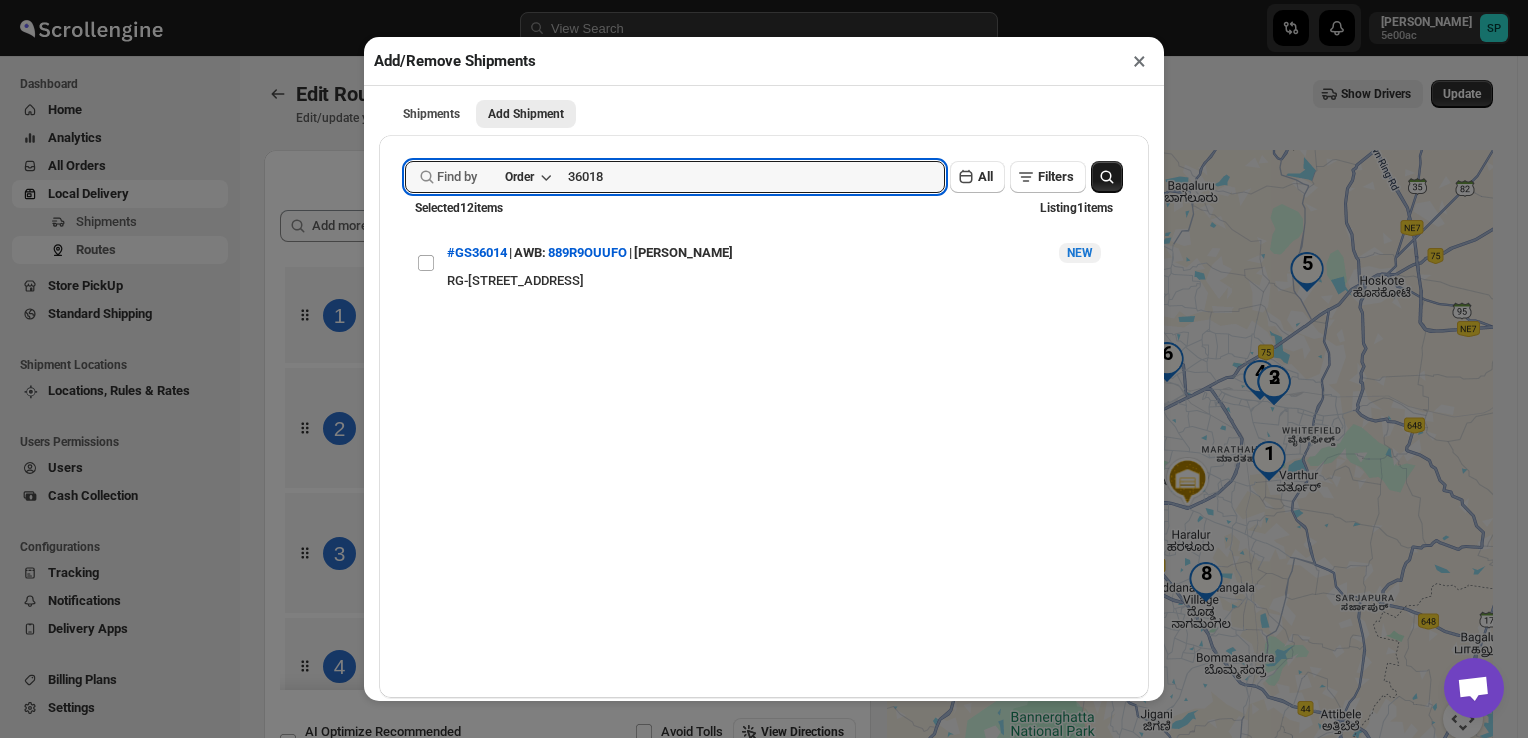 click 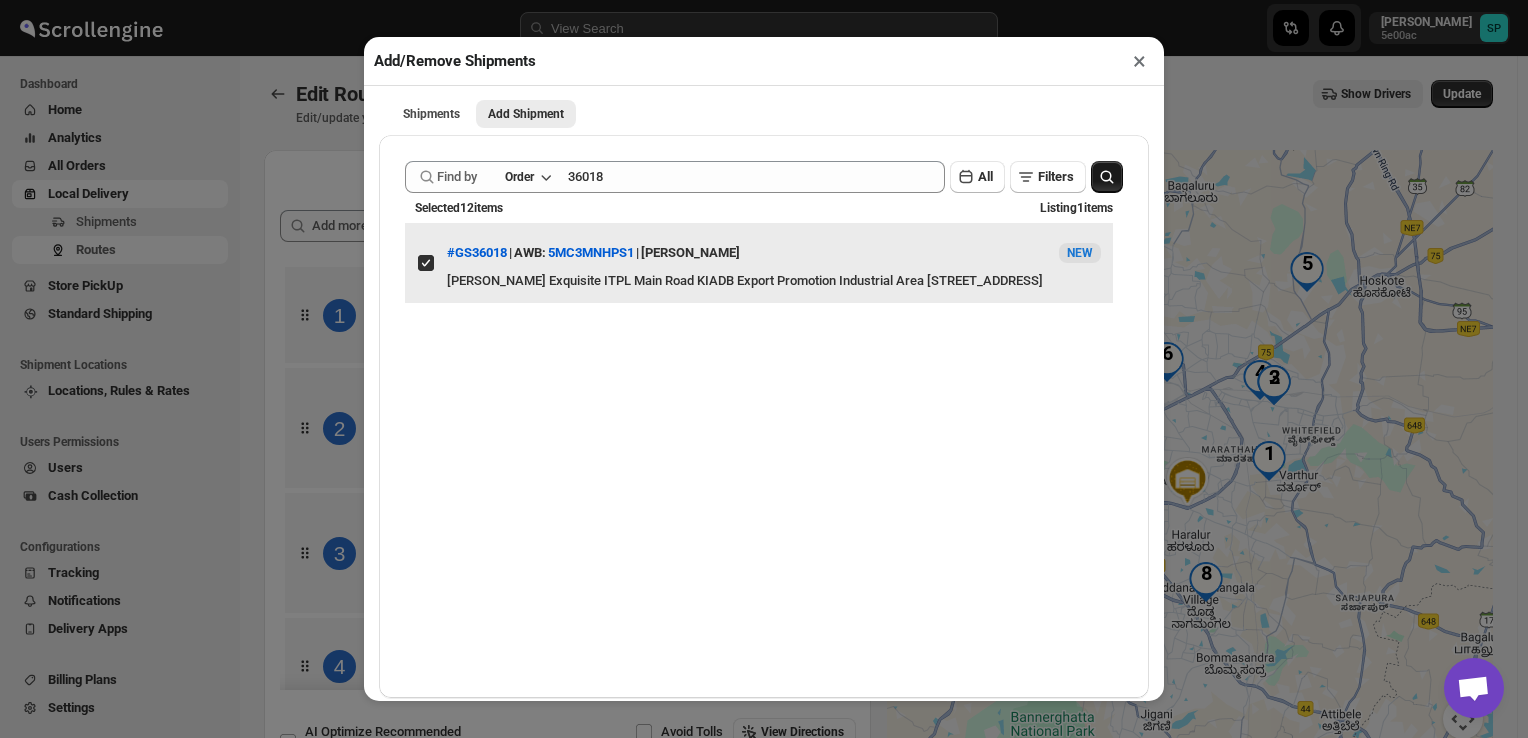 click on "View details for 6871f397b5e00a12246b5c5e" at bounding box center [426, 263] 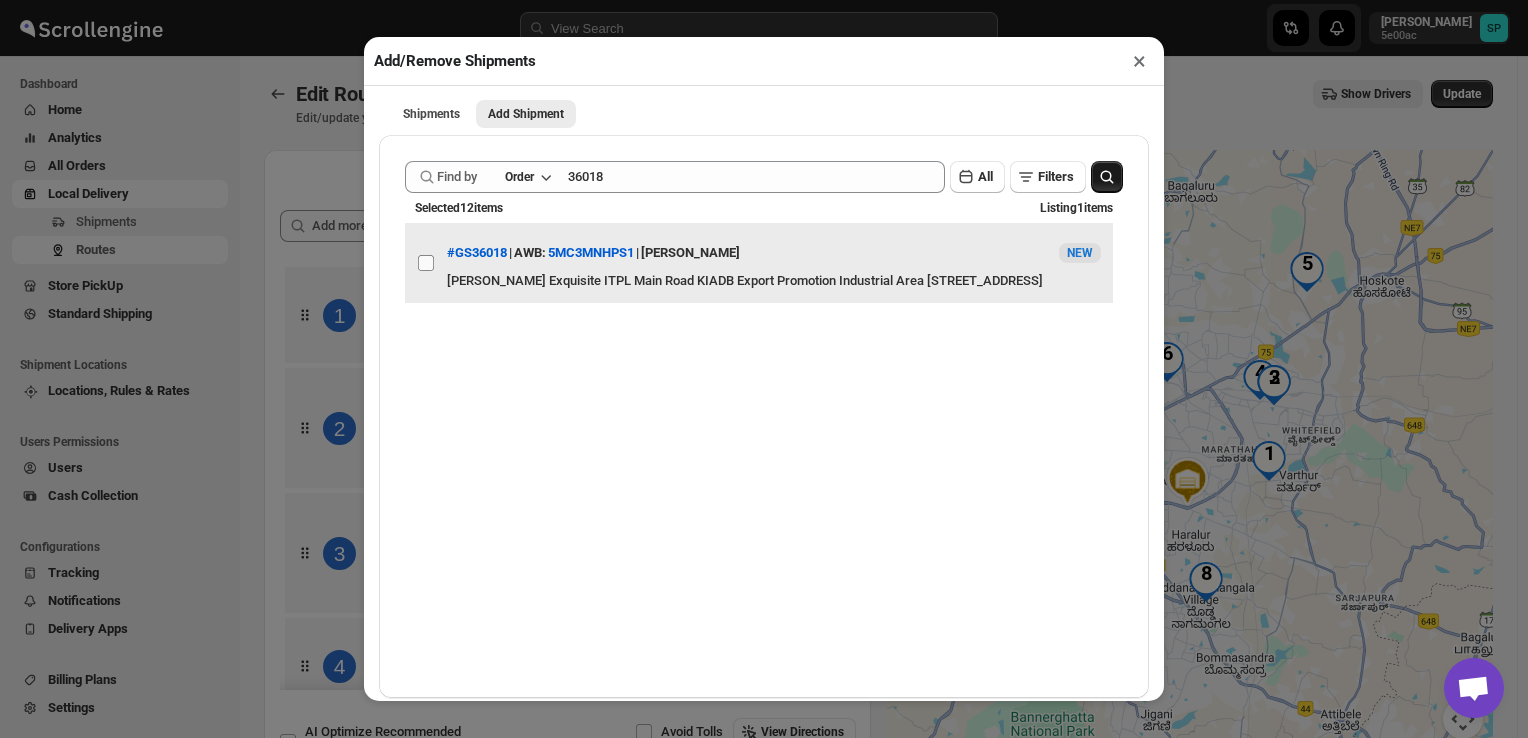 checkbox on "false" 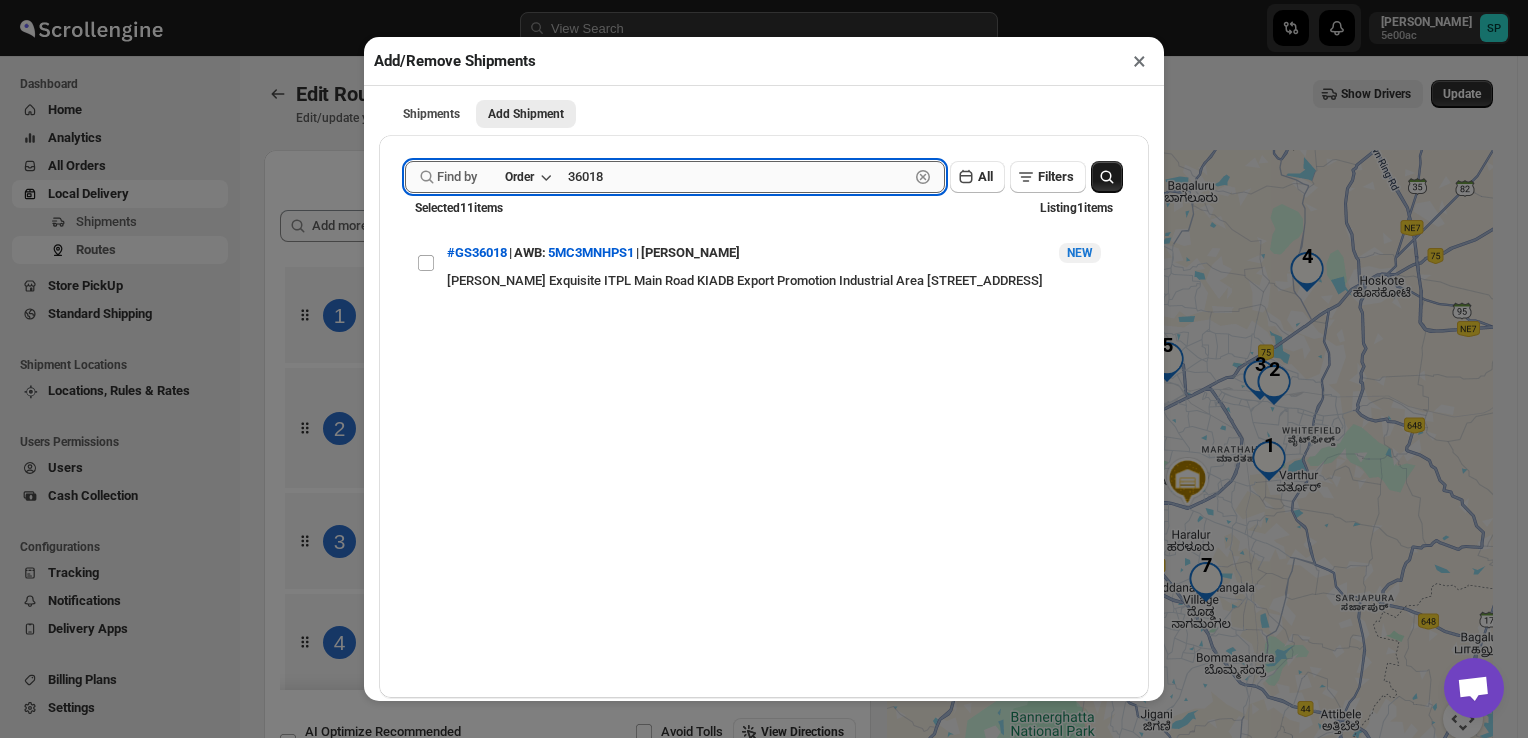 click on "36018" at bounding box center [738, 177] 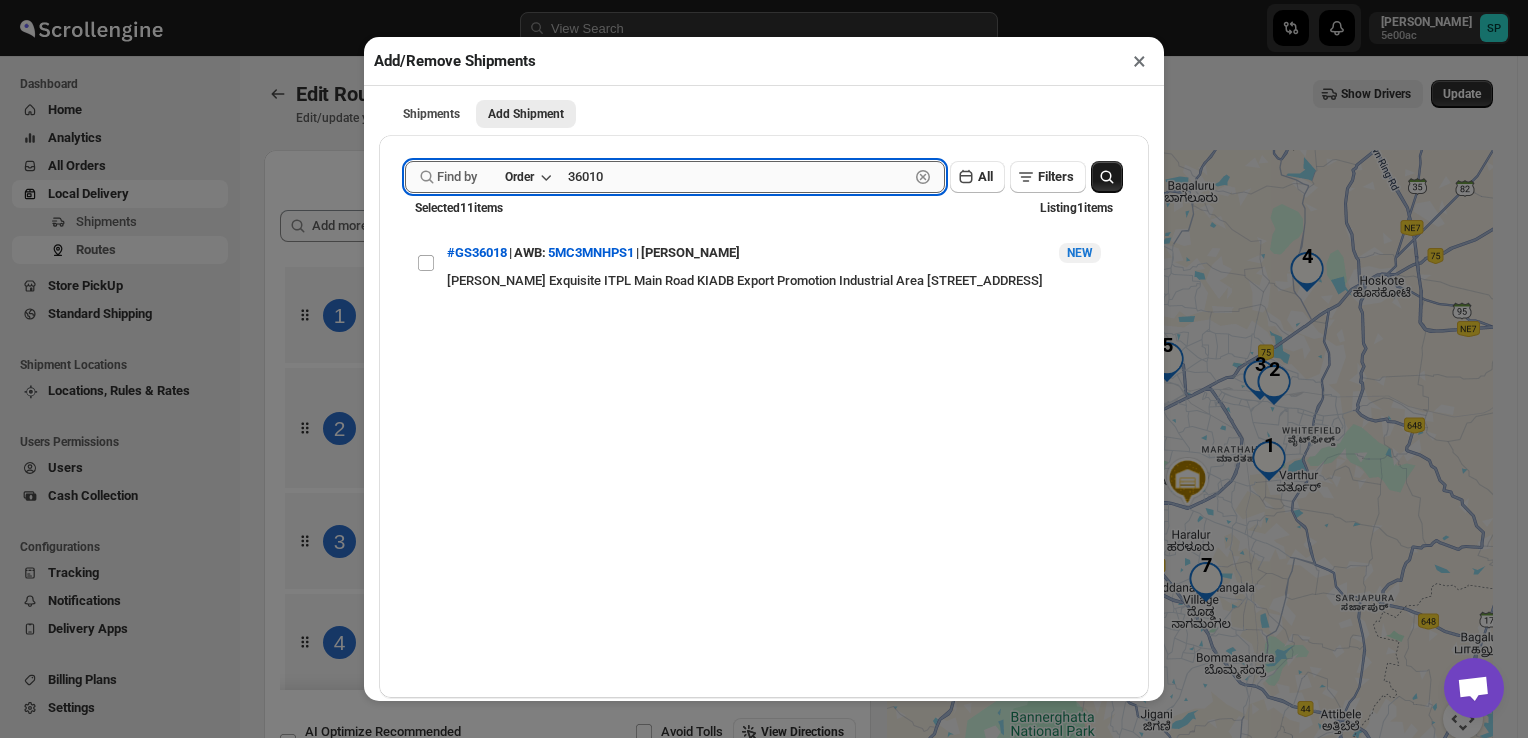 click on "36010" at bounding box center [738, 177] 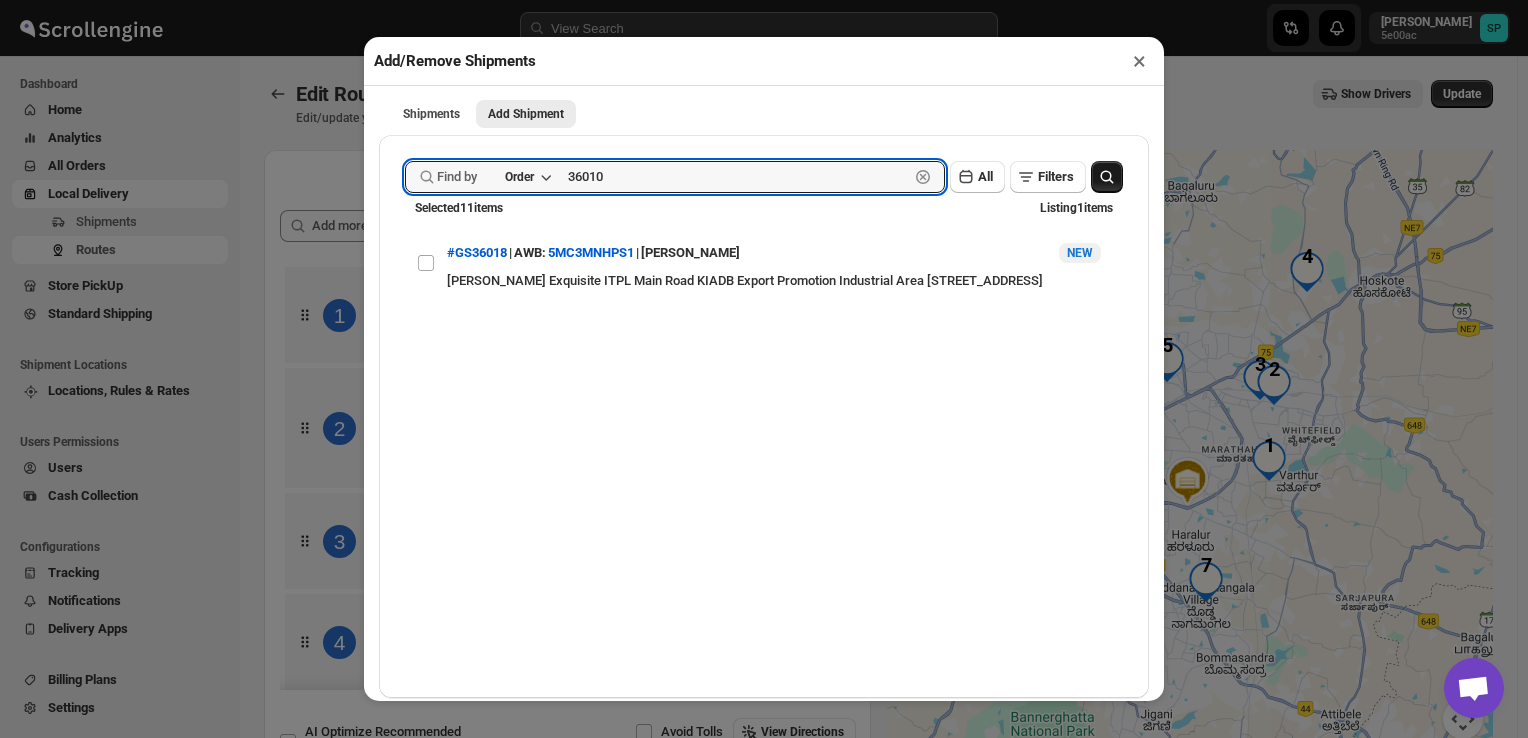 type on "36010" 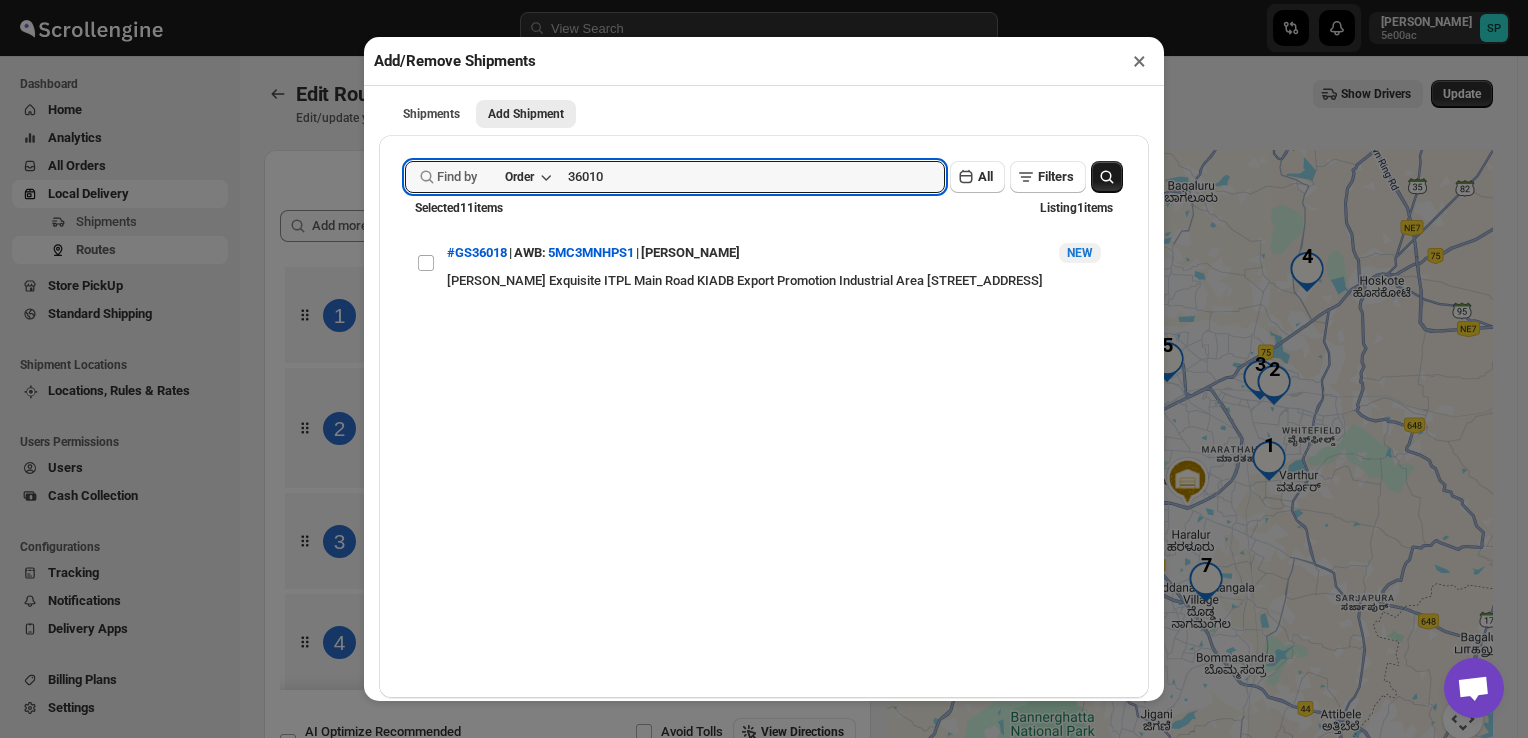 click 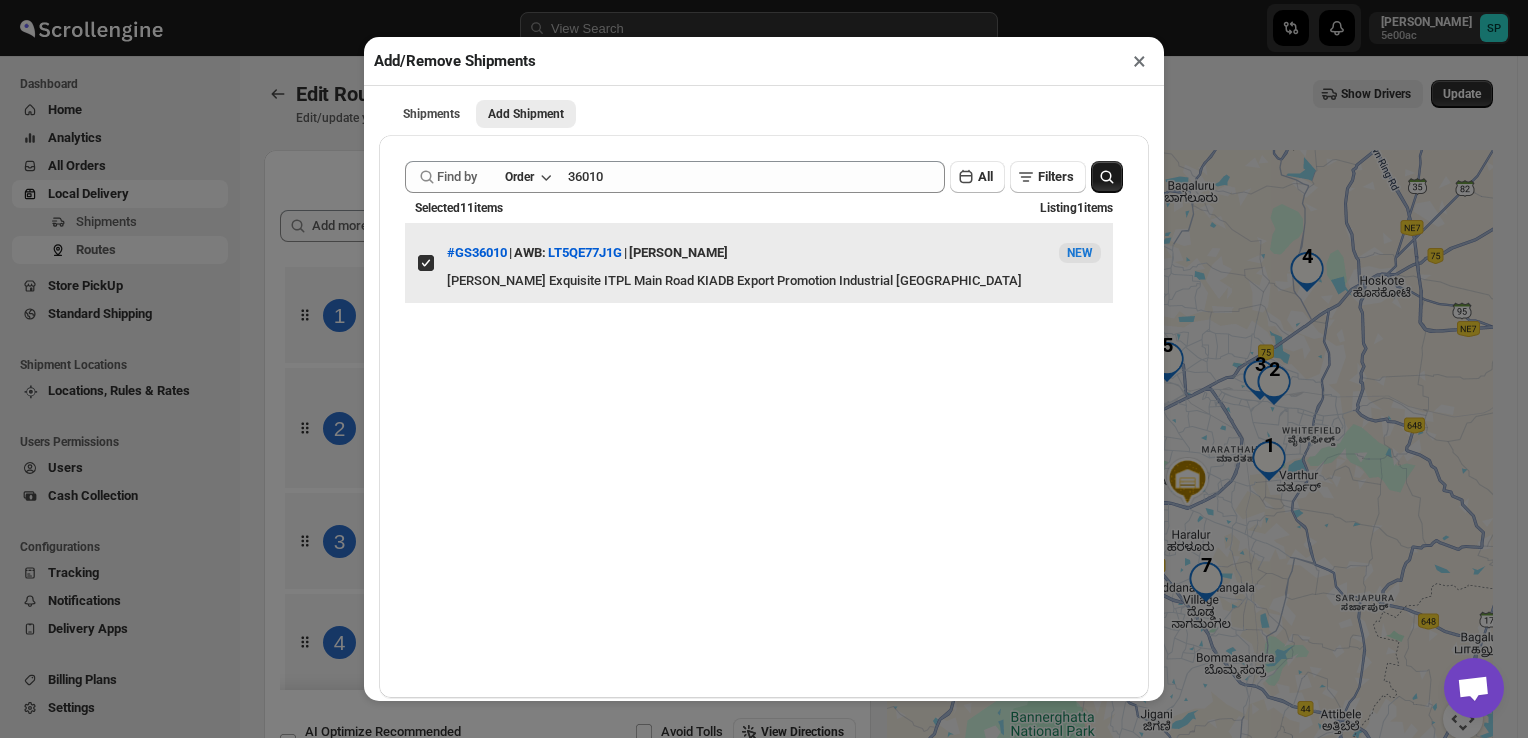 click on "View details for 68713985b5e00a12246b529e" at bounding box center (426, 263) 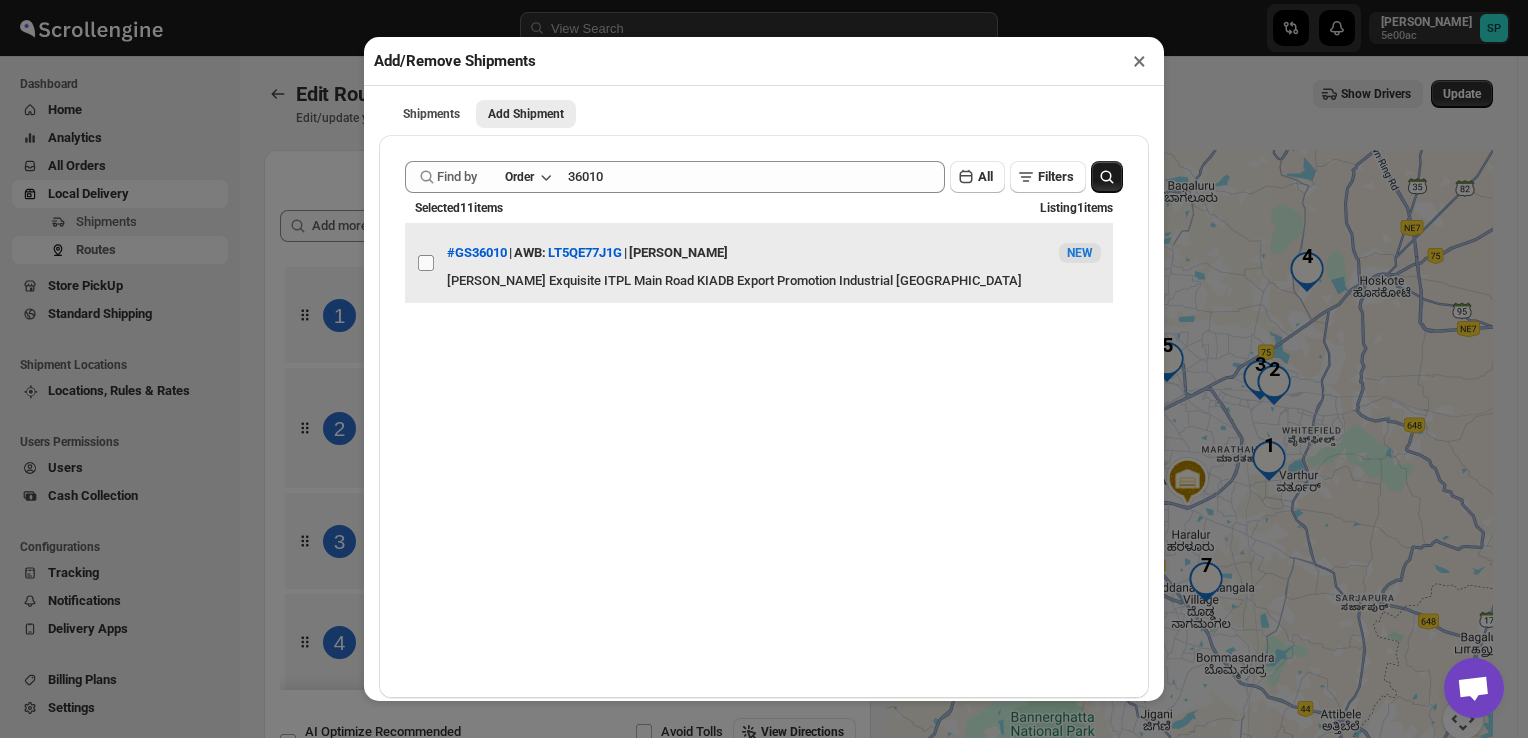 checkbox on "false" 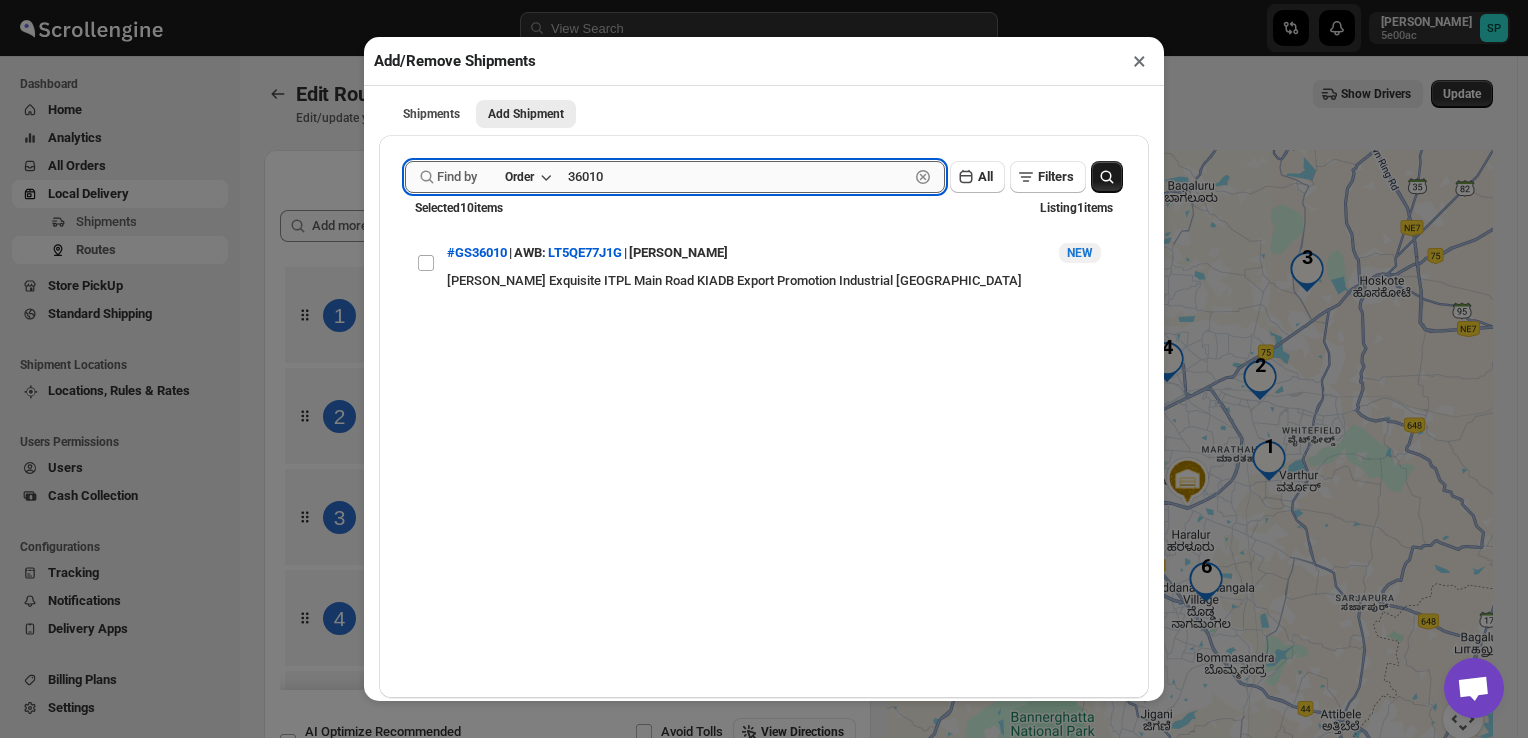 click on "36010" at bounding box center (738, 177) 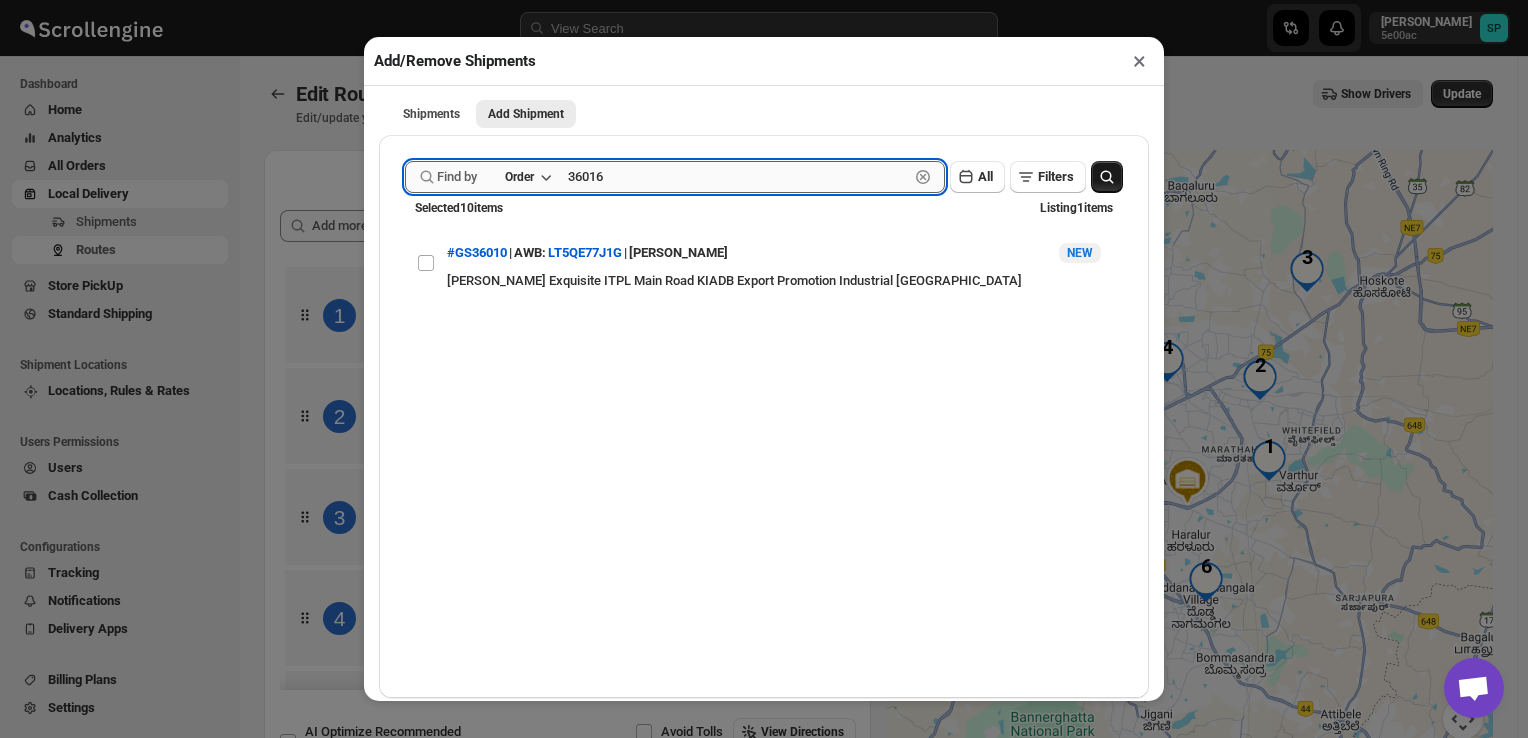 click on "36016" at bounding box center [738, 177] 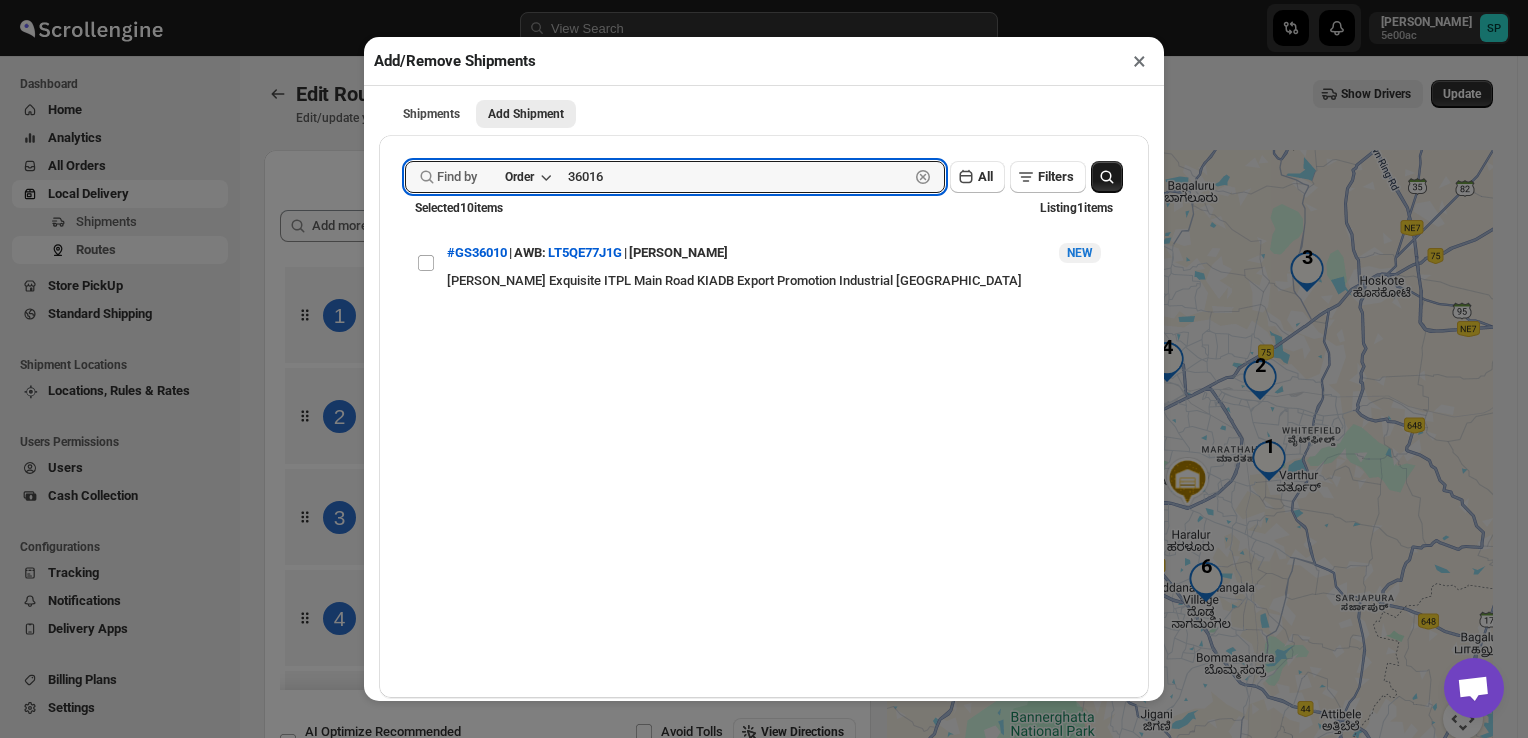 type on "36016" 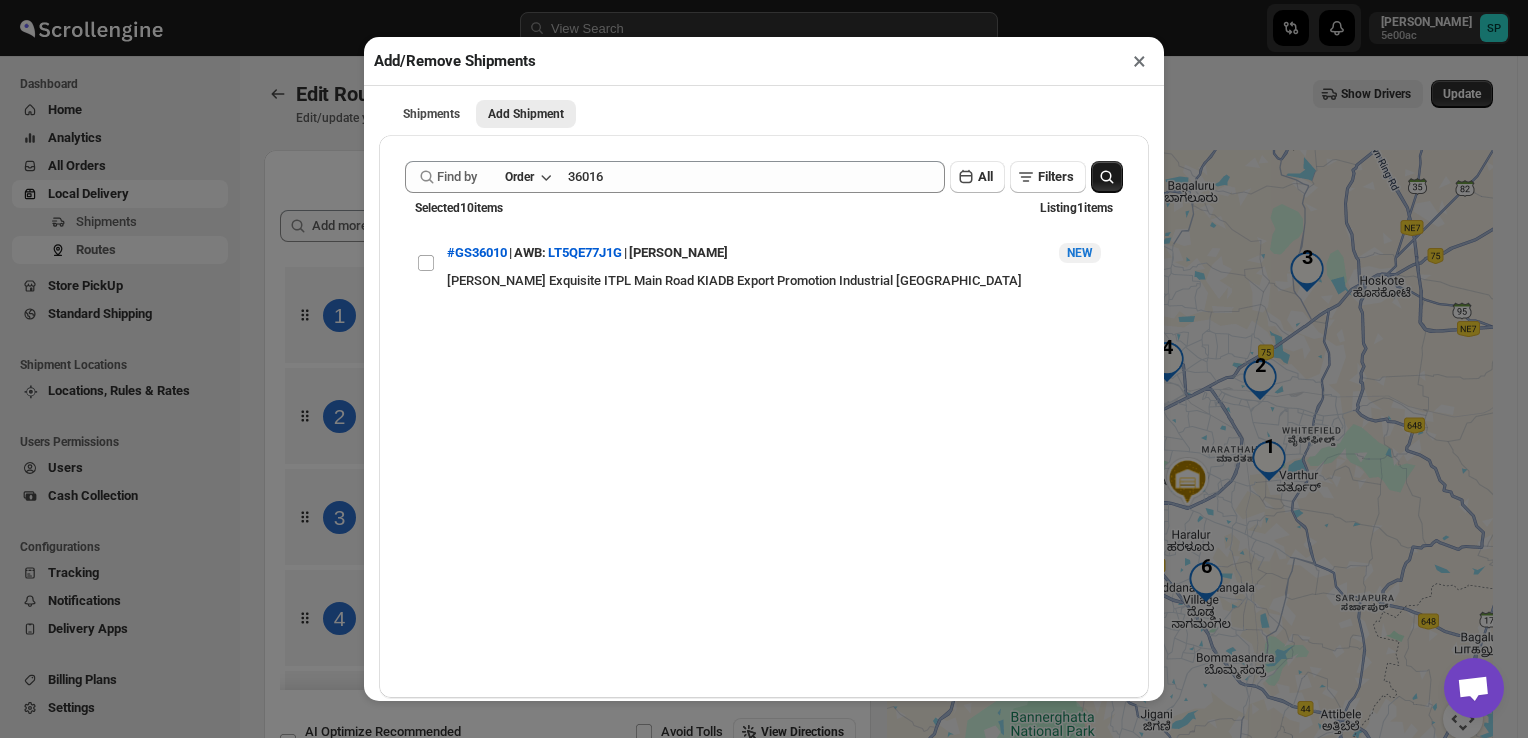 click 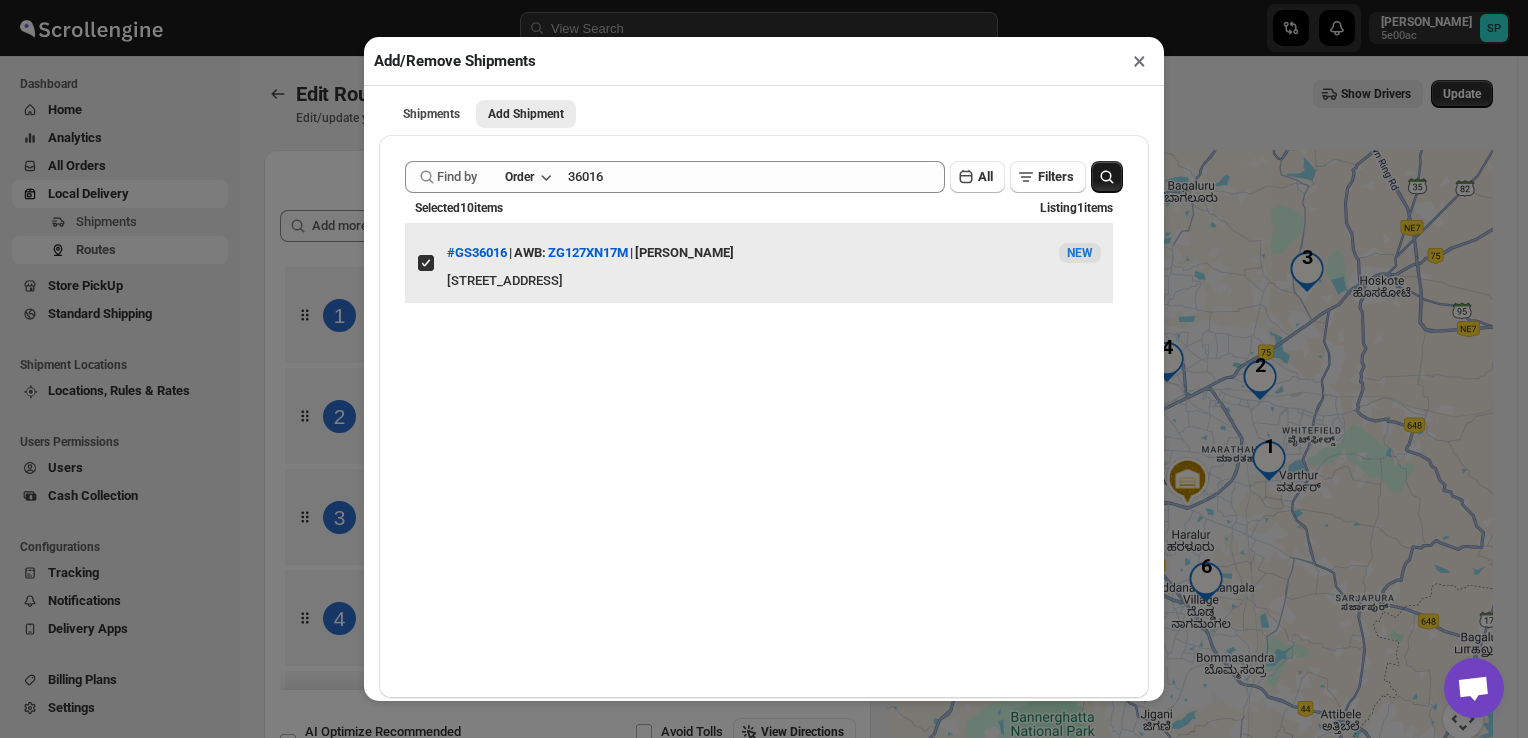 click on "View details for 6871e086b5e00a12246b5b73" at bounding box center (426, 263) 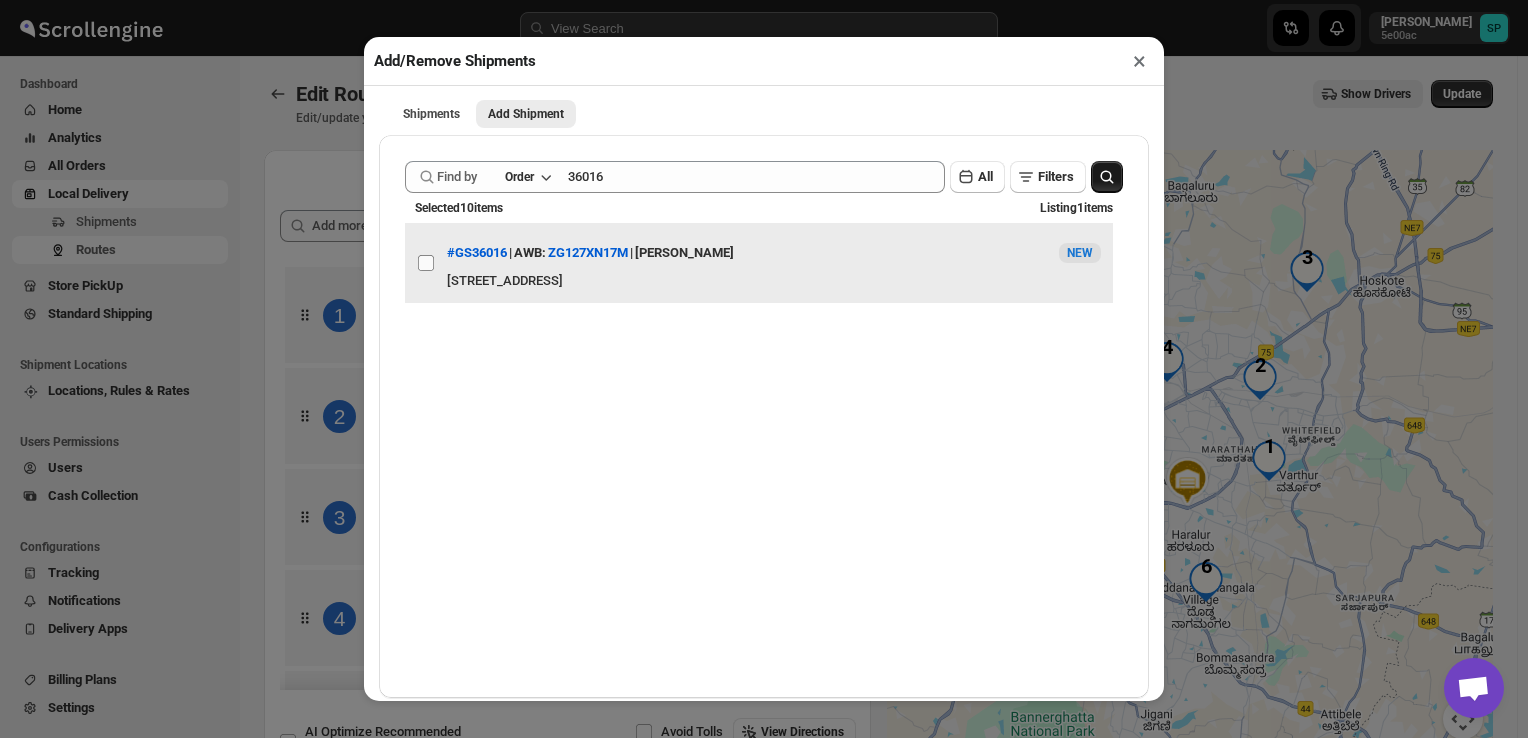 checkbox on "false" 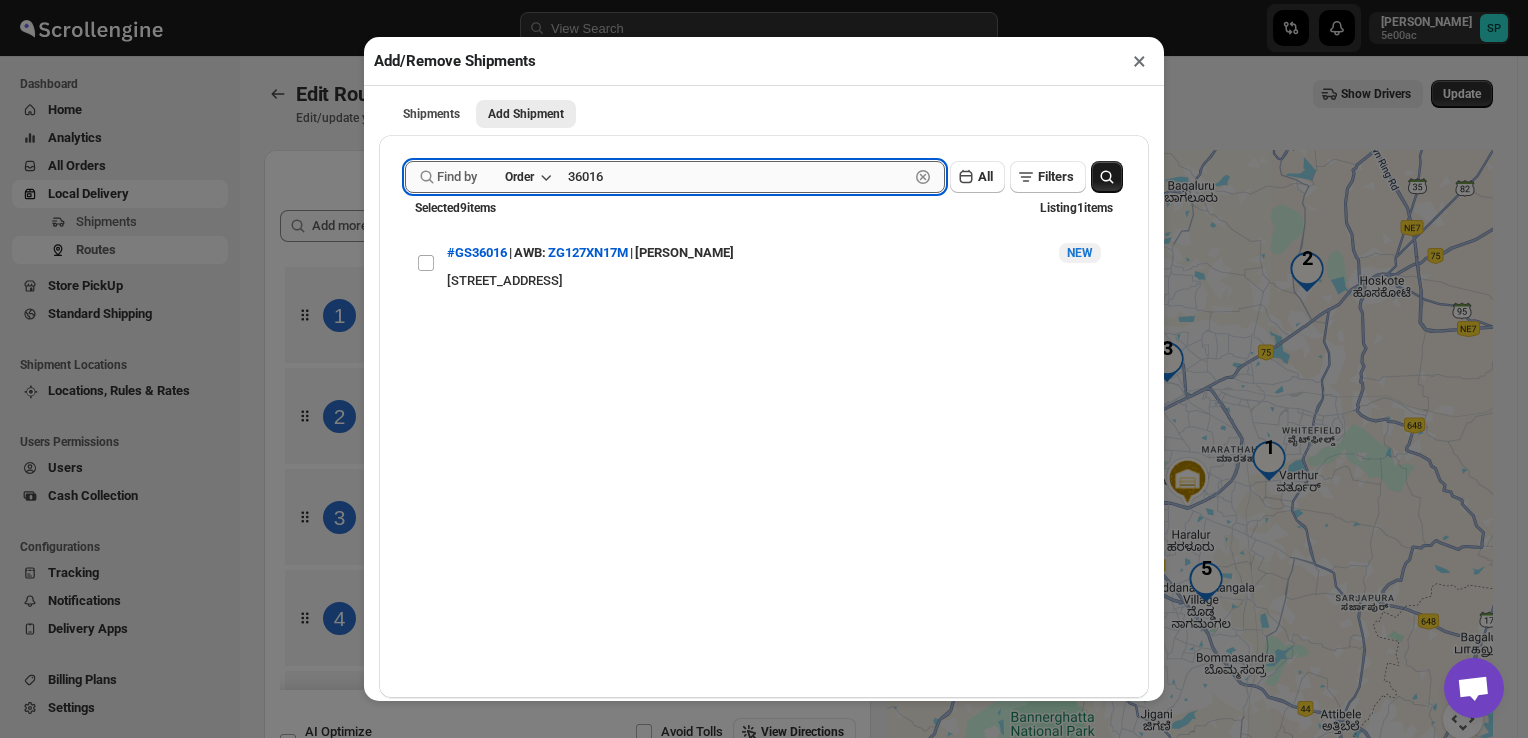 click on "36016" at bounding box center (738, 177) 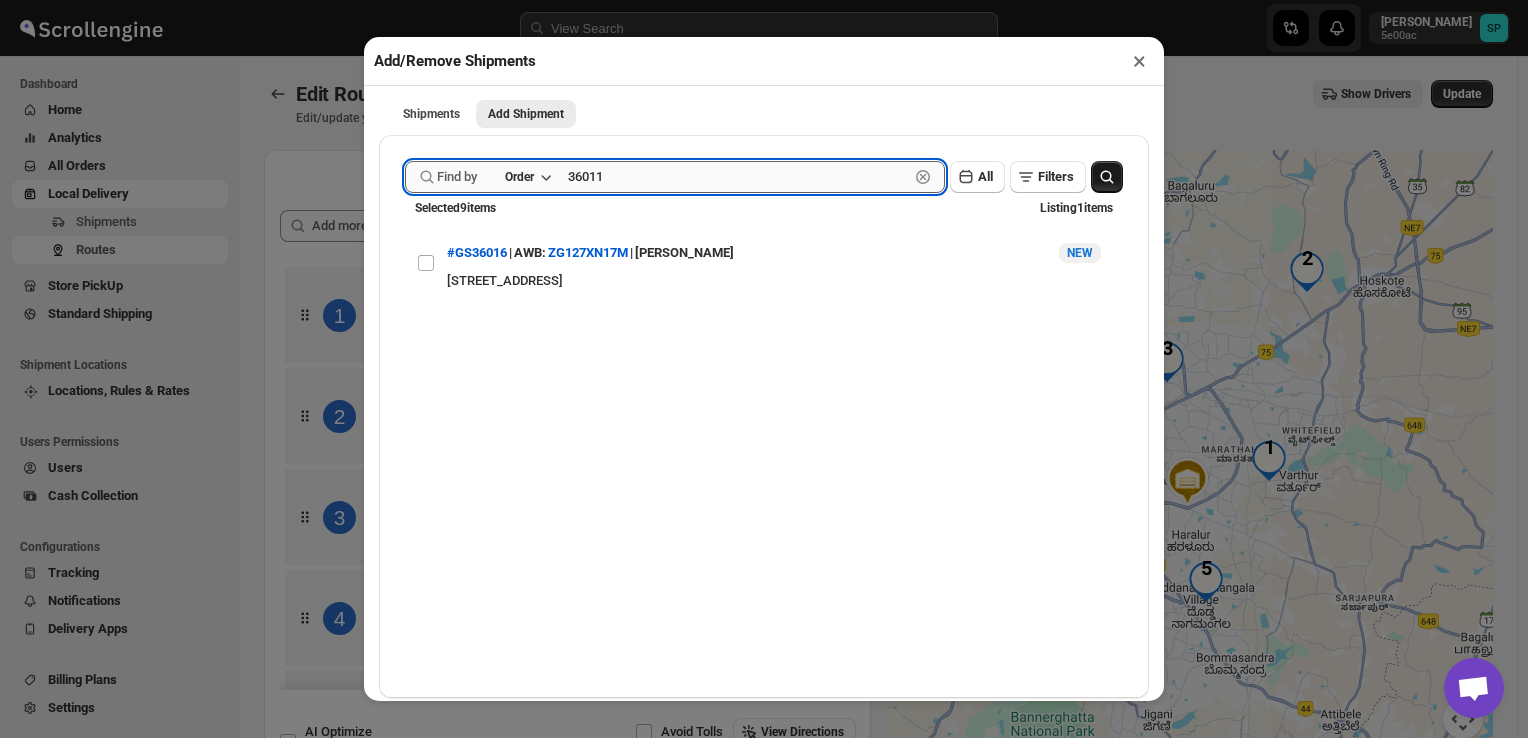 click on "36011" at bounding box center (738, 177) 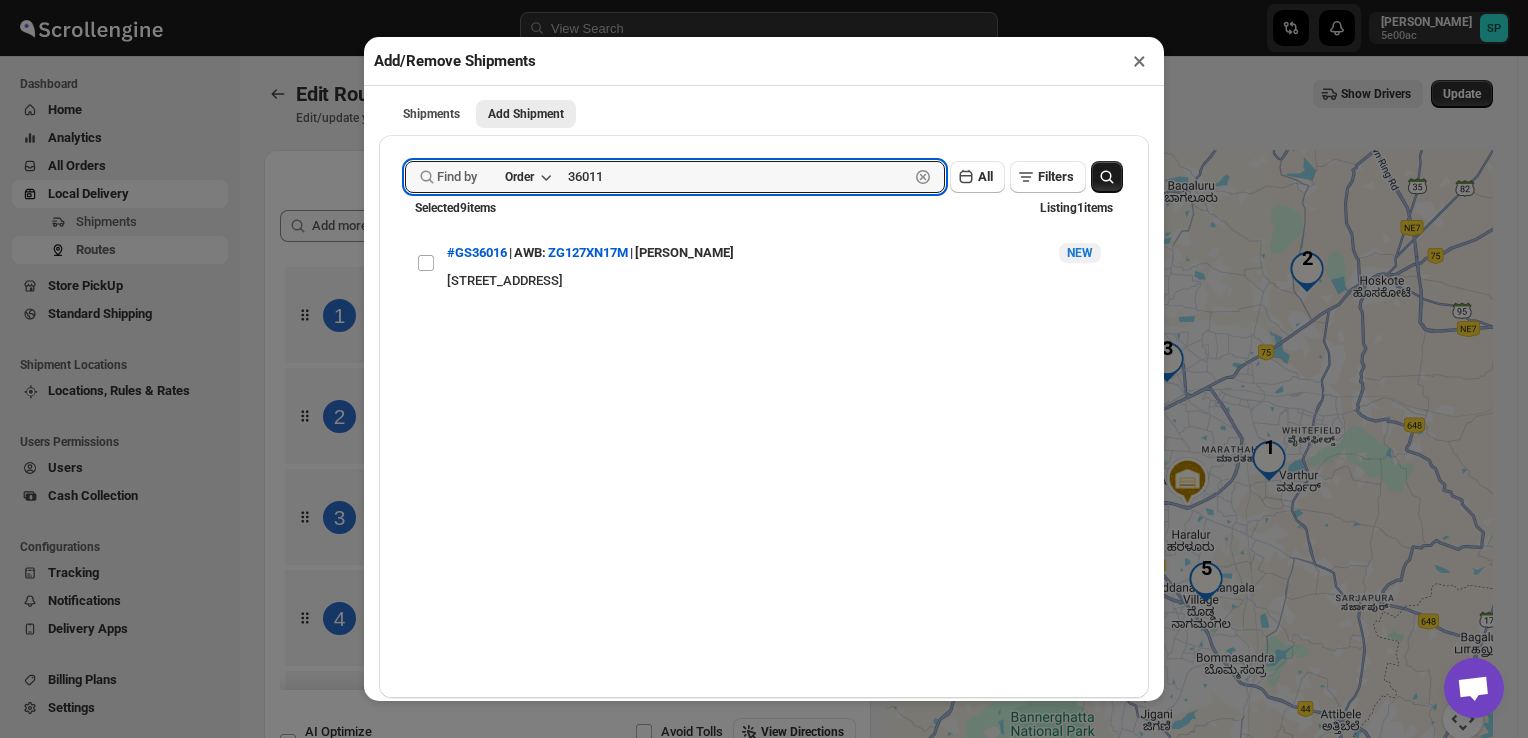 type on "36011" 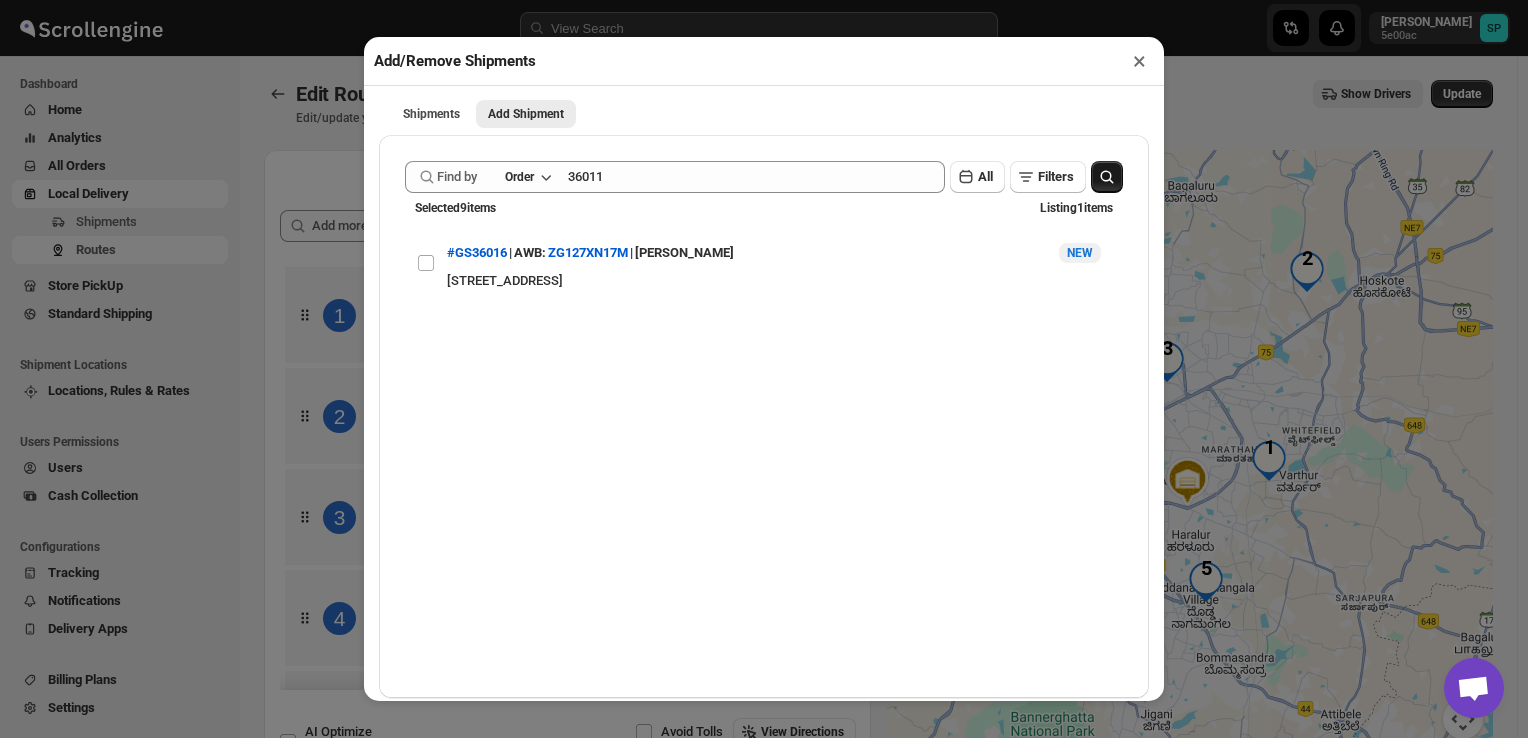 click 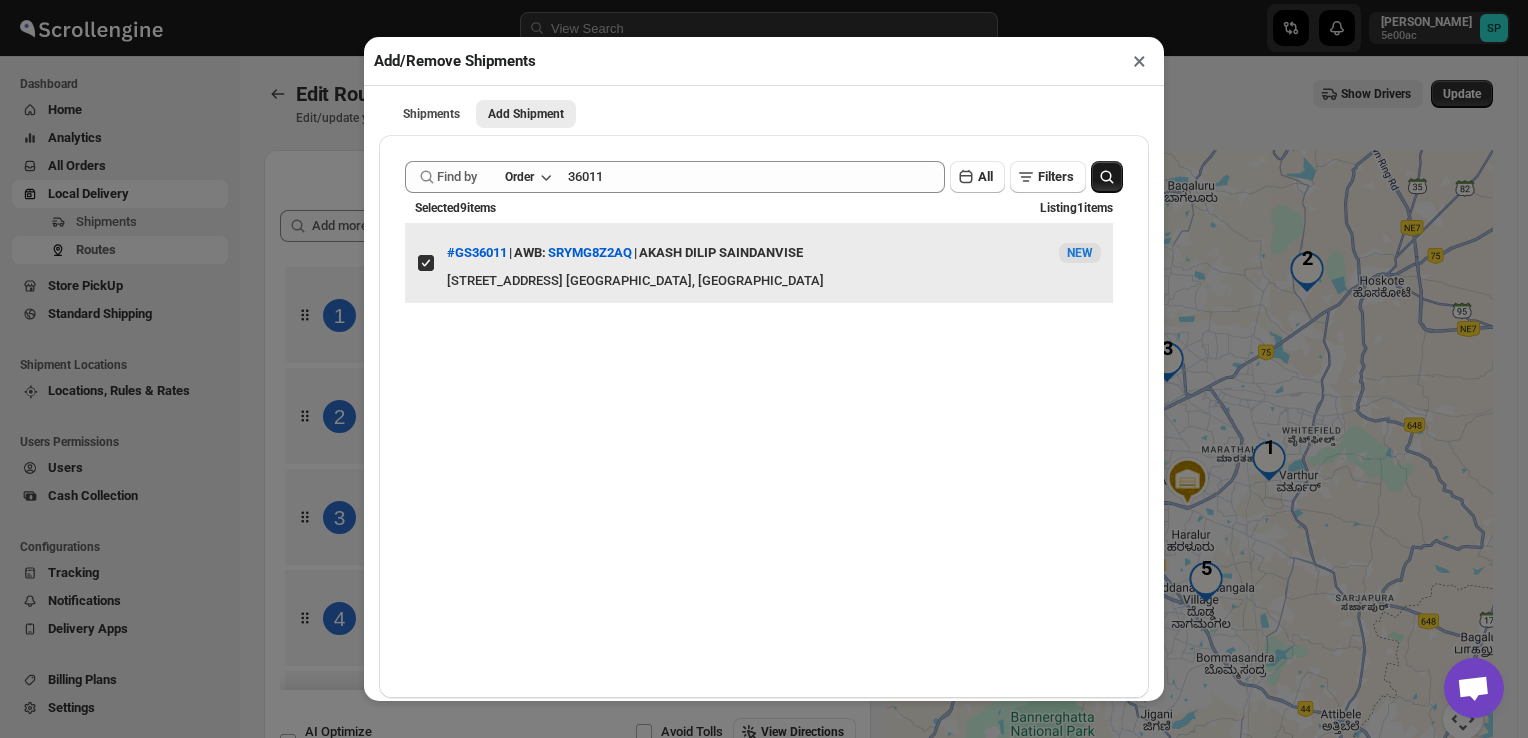 click on "View details for 68713bd9b5e00a12246b52d4" at bounding box center (426, 263) 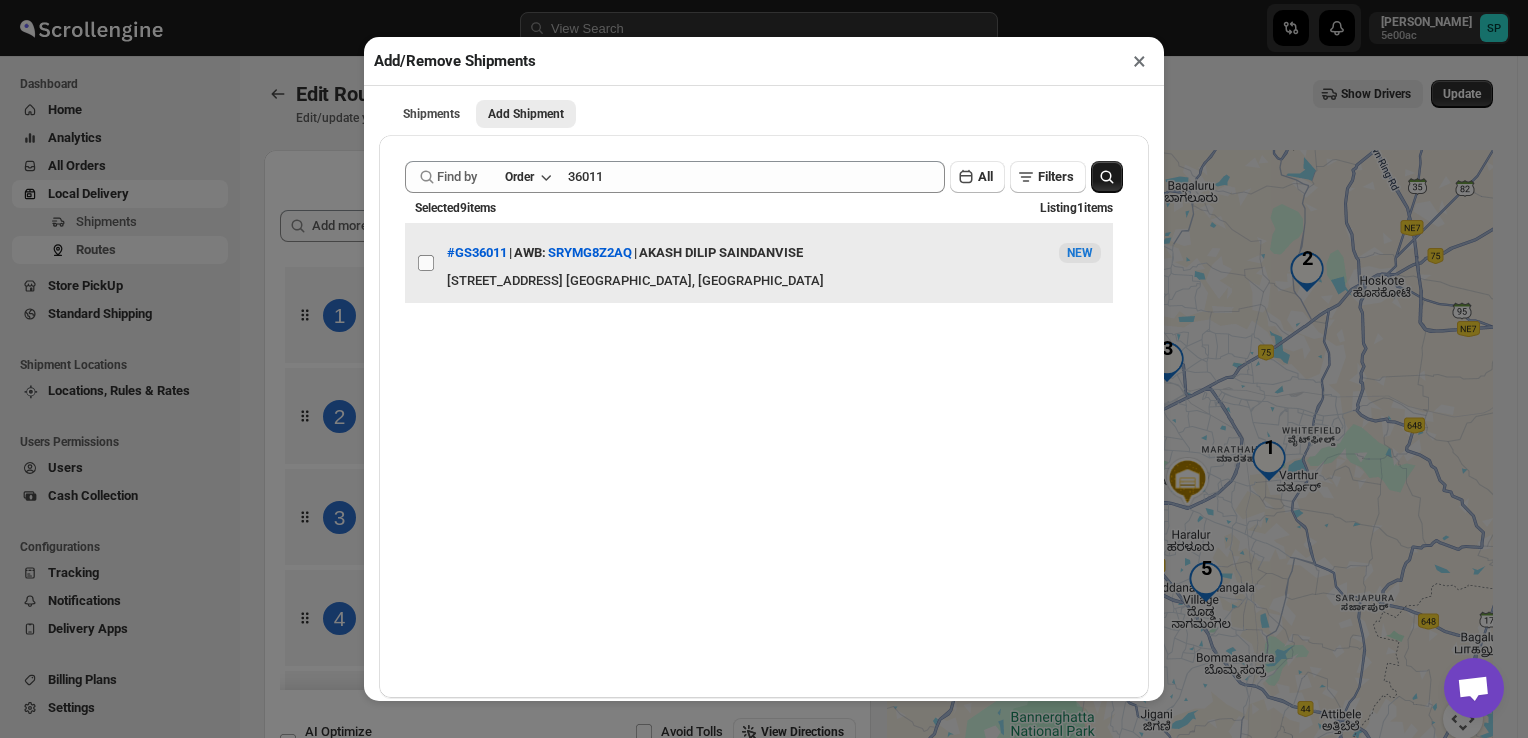 checkbox on "false" 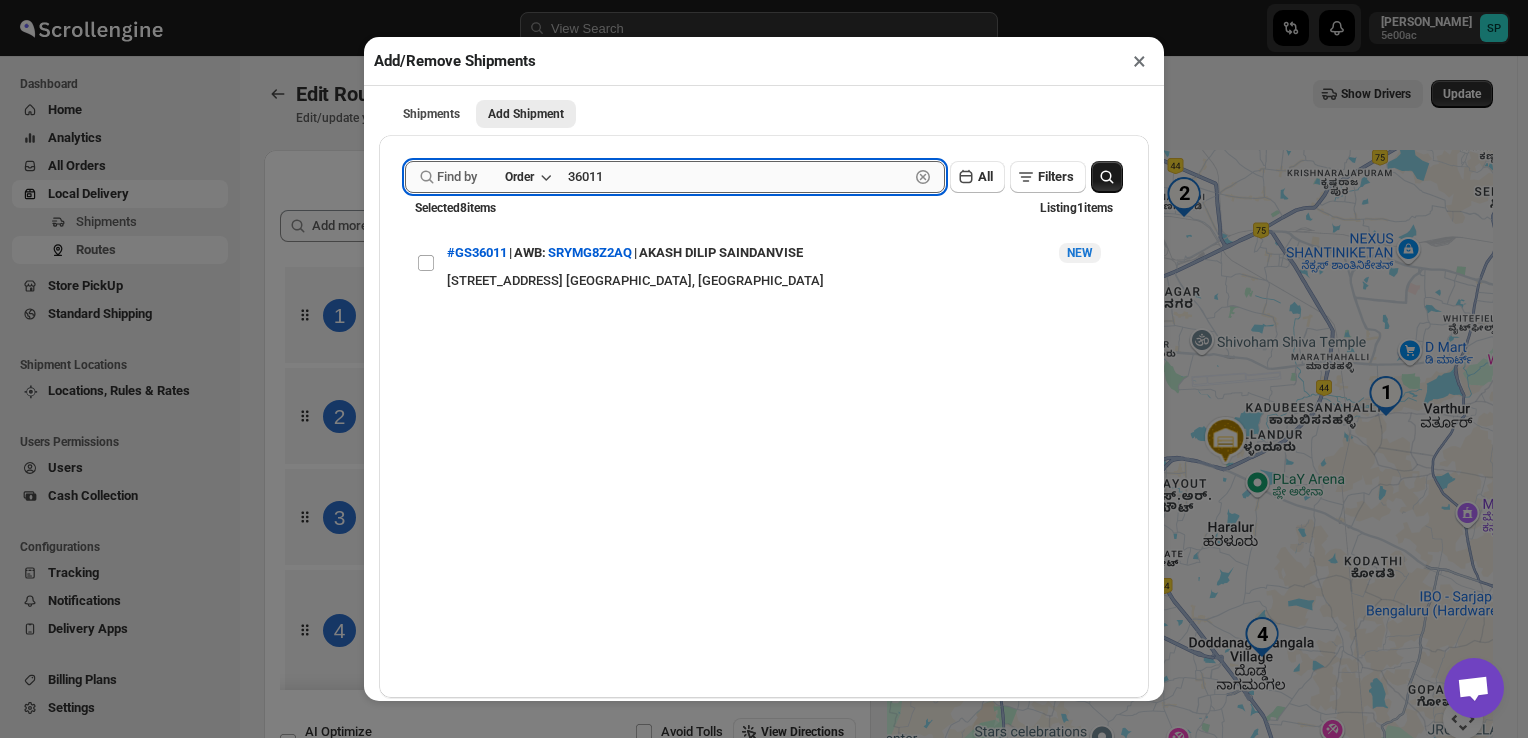click on "36011" at bounding box center (738, 177) 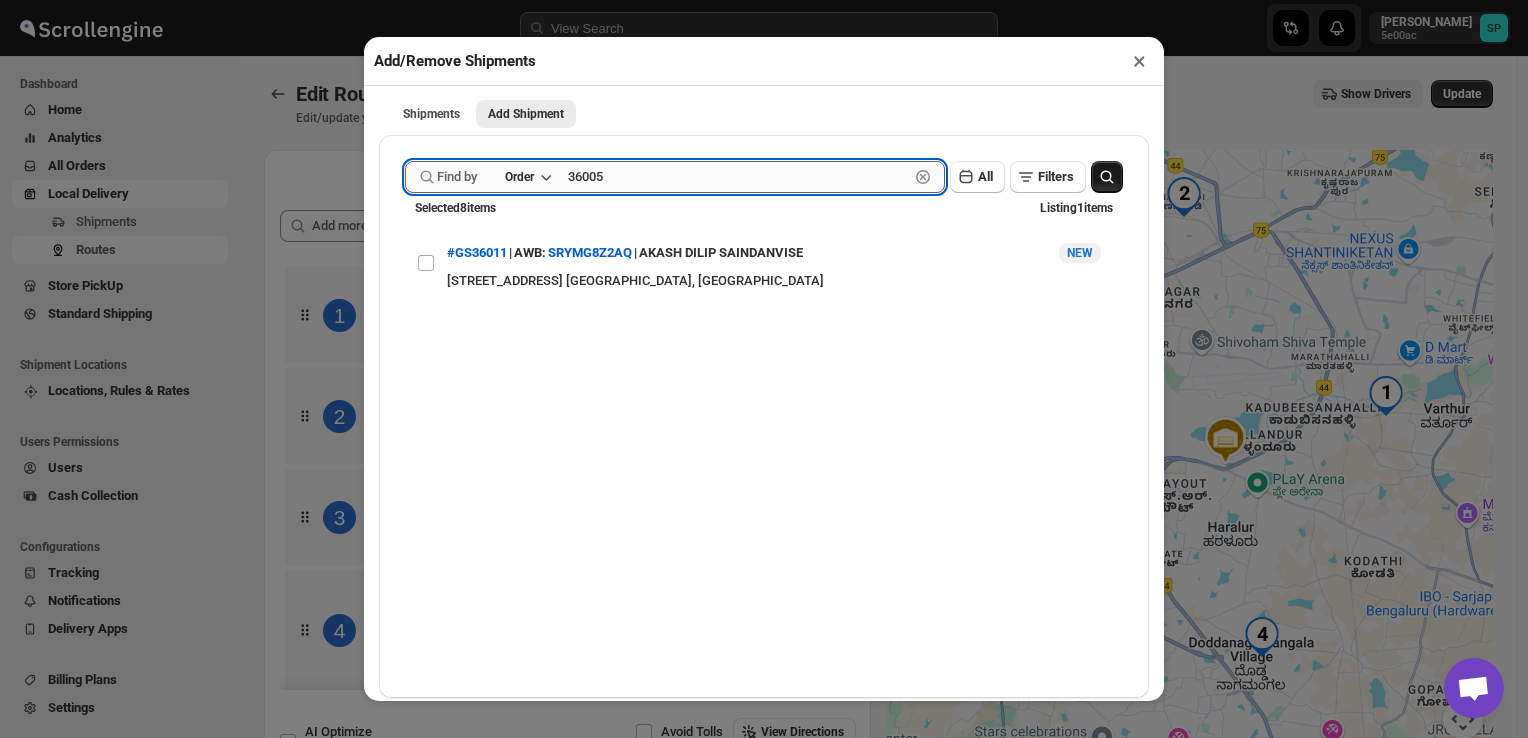 click on "36005" at bounding box center [738, 177] 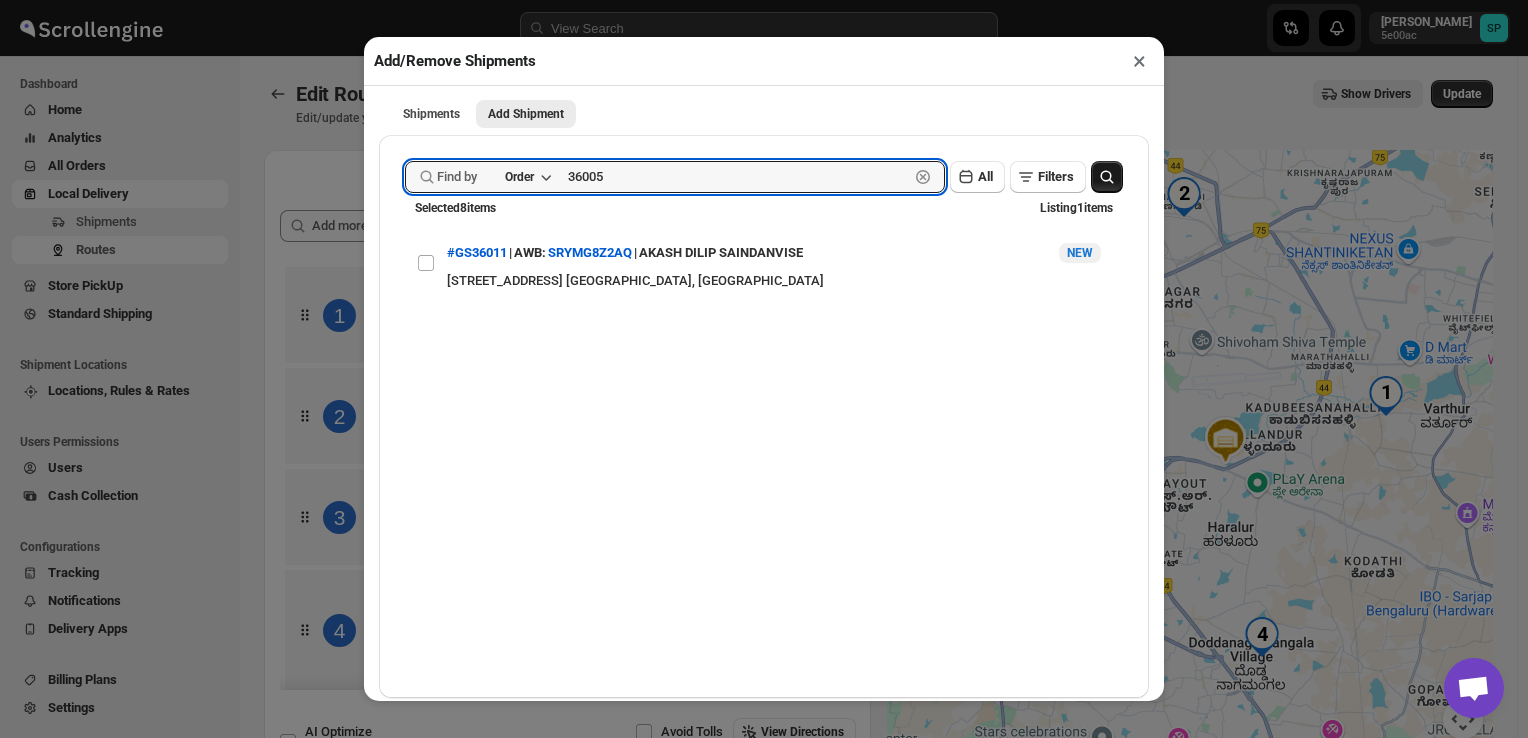 type on "36005" 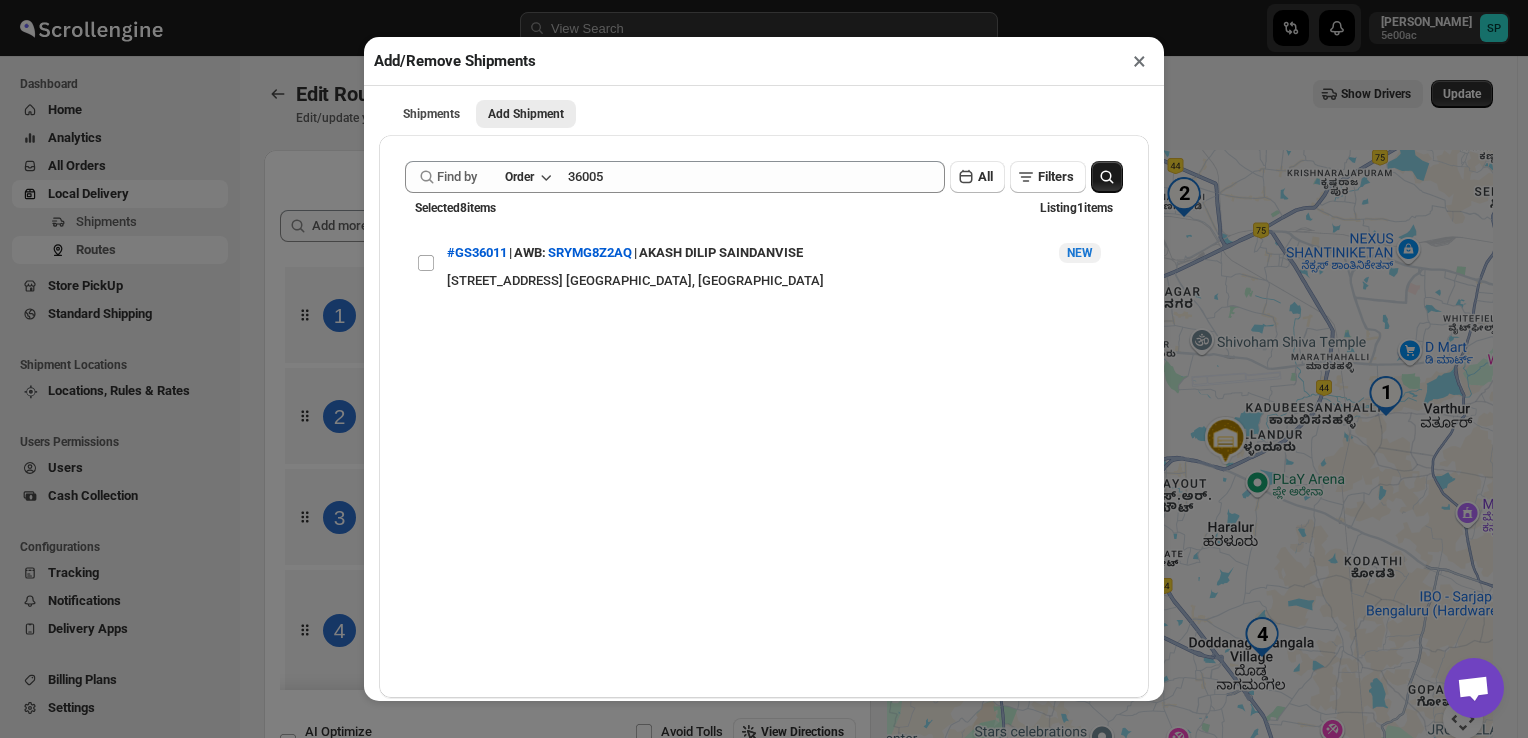 click 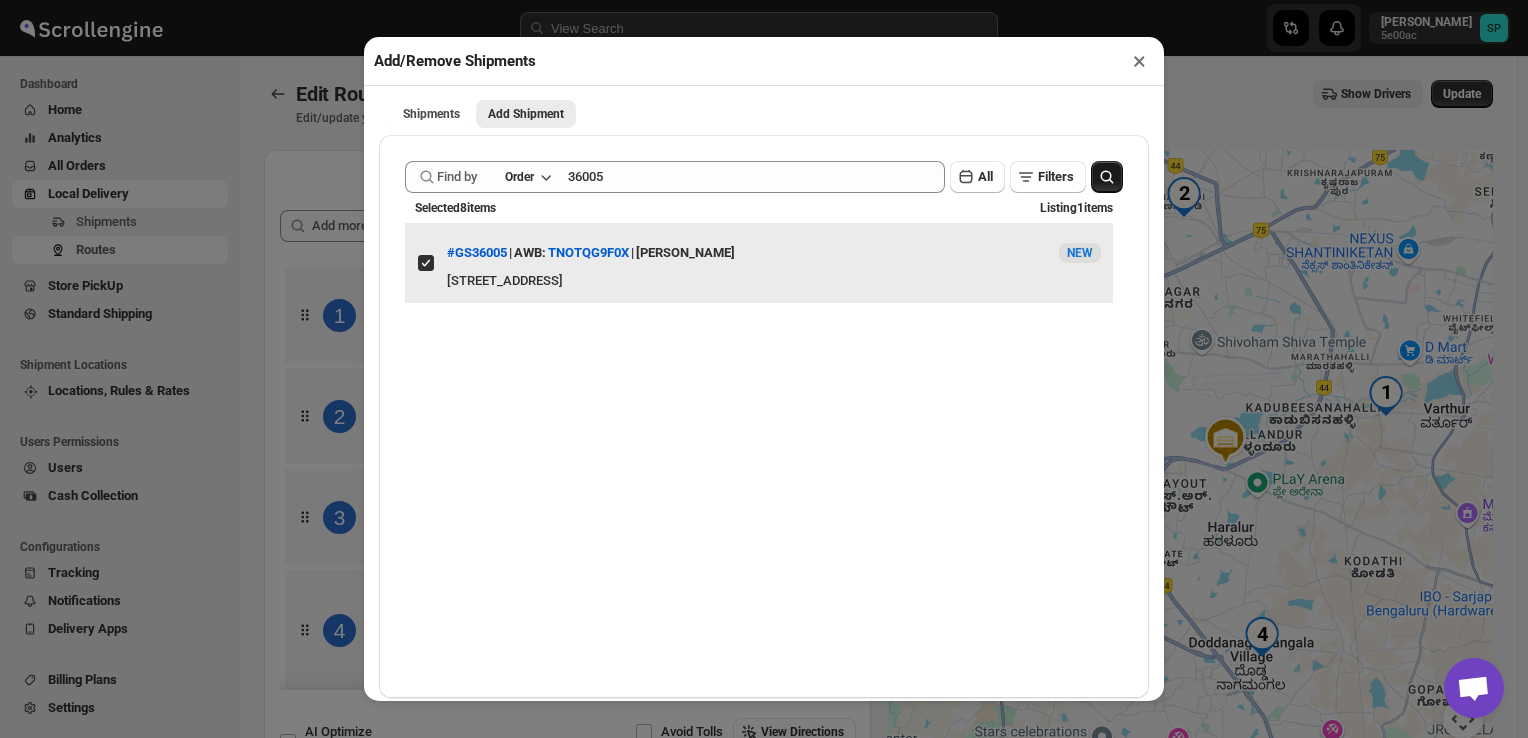 click on "View details for 68710f71b07747a2d9001883" at bounding box center [426, 263] 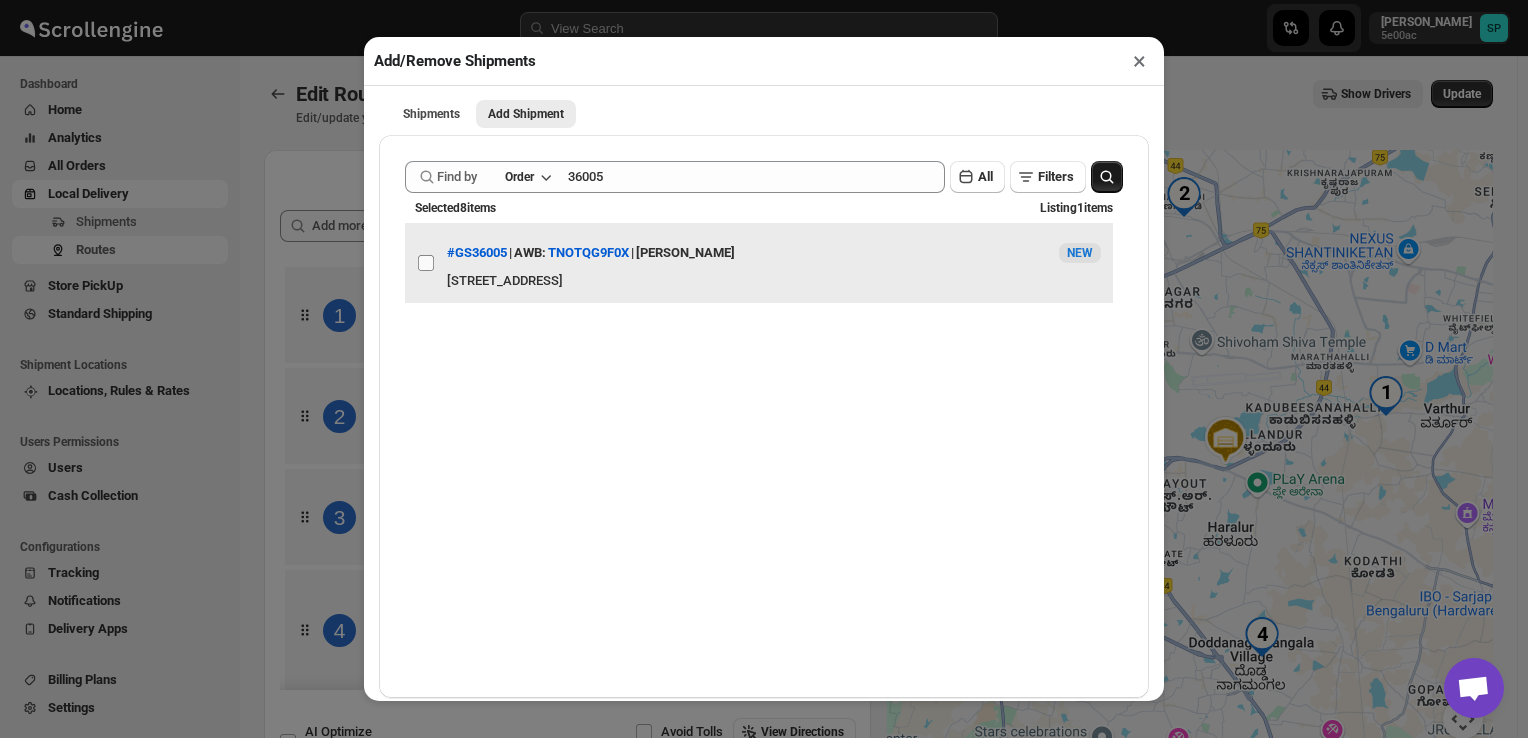 checkbox on "false" 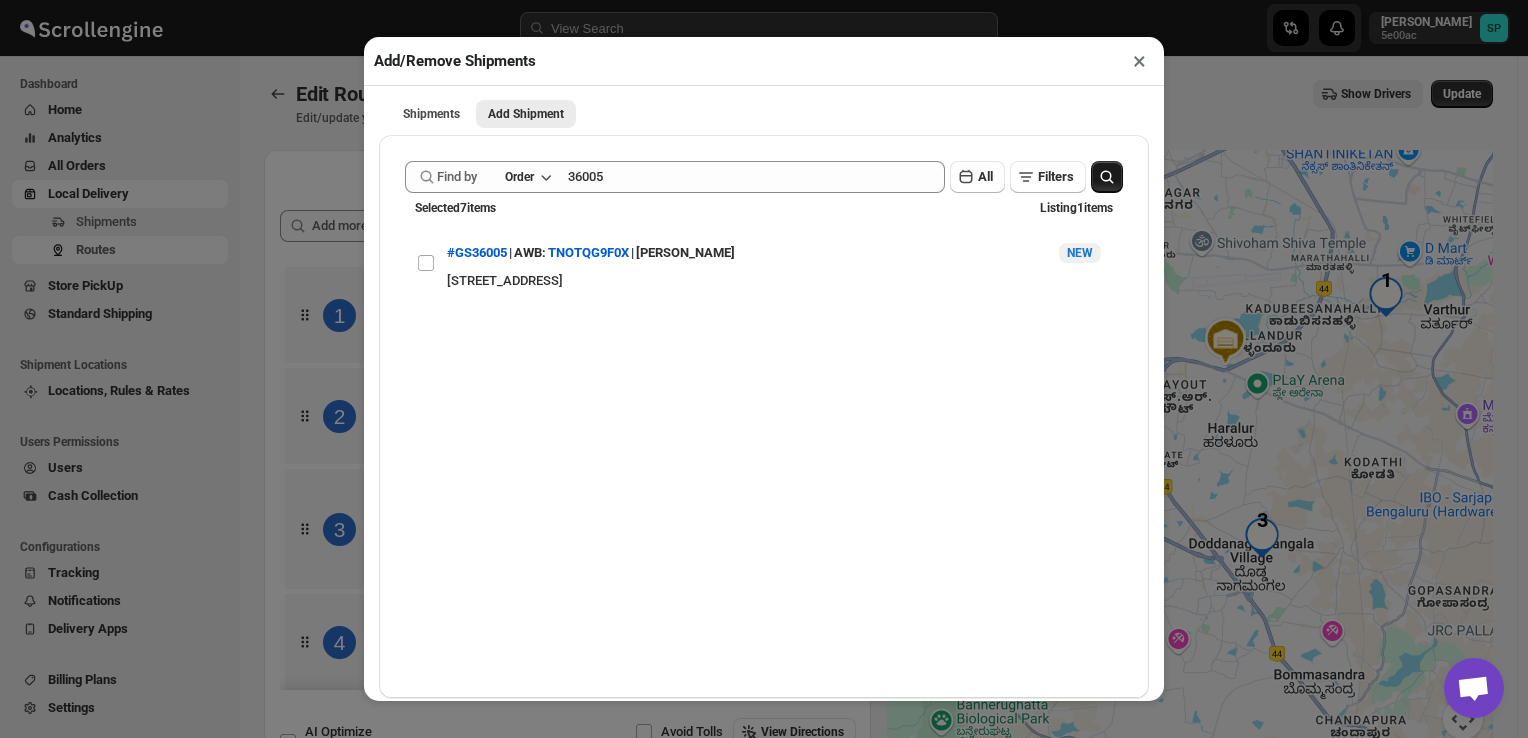 click on "×" at bounding box center [1139, 61] 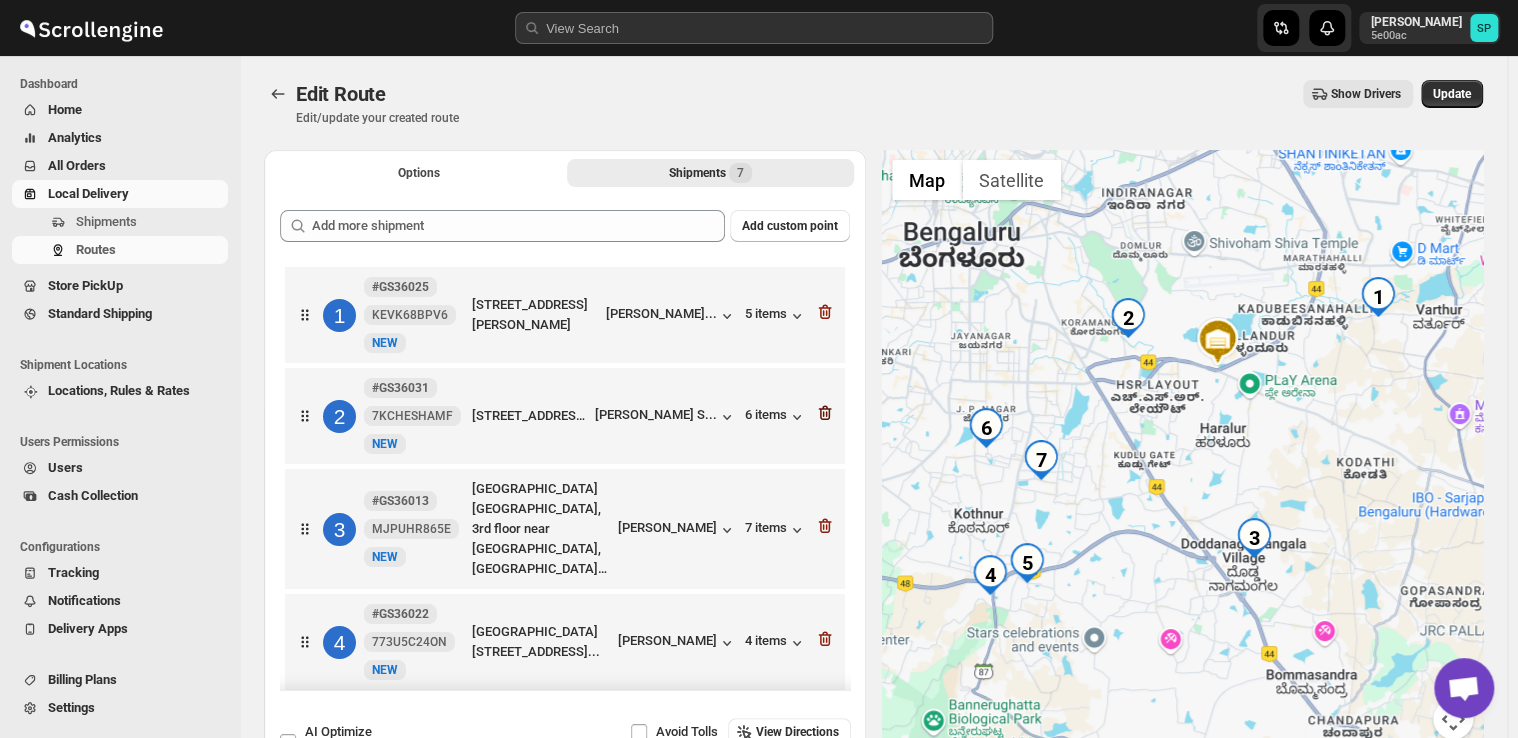 click 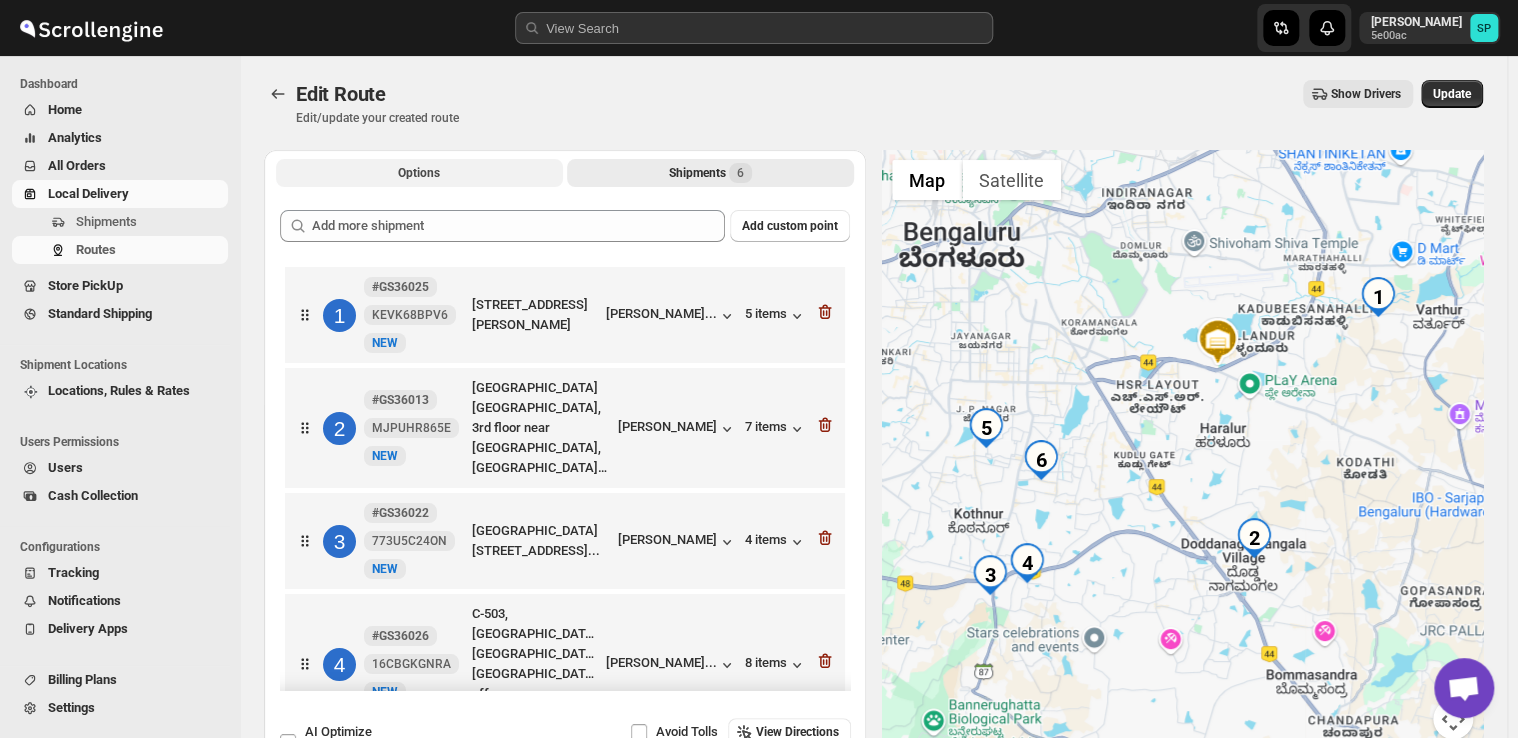 click on "Options" at bounding box center (419, 173) 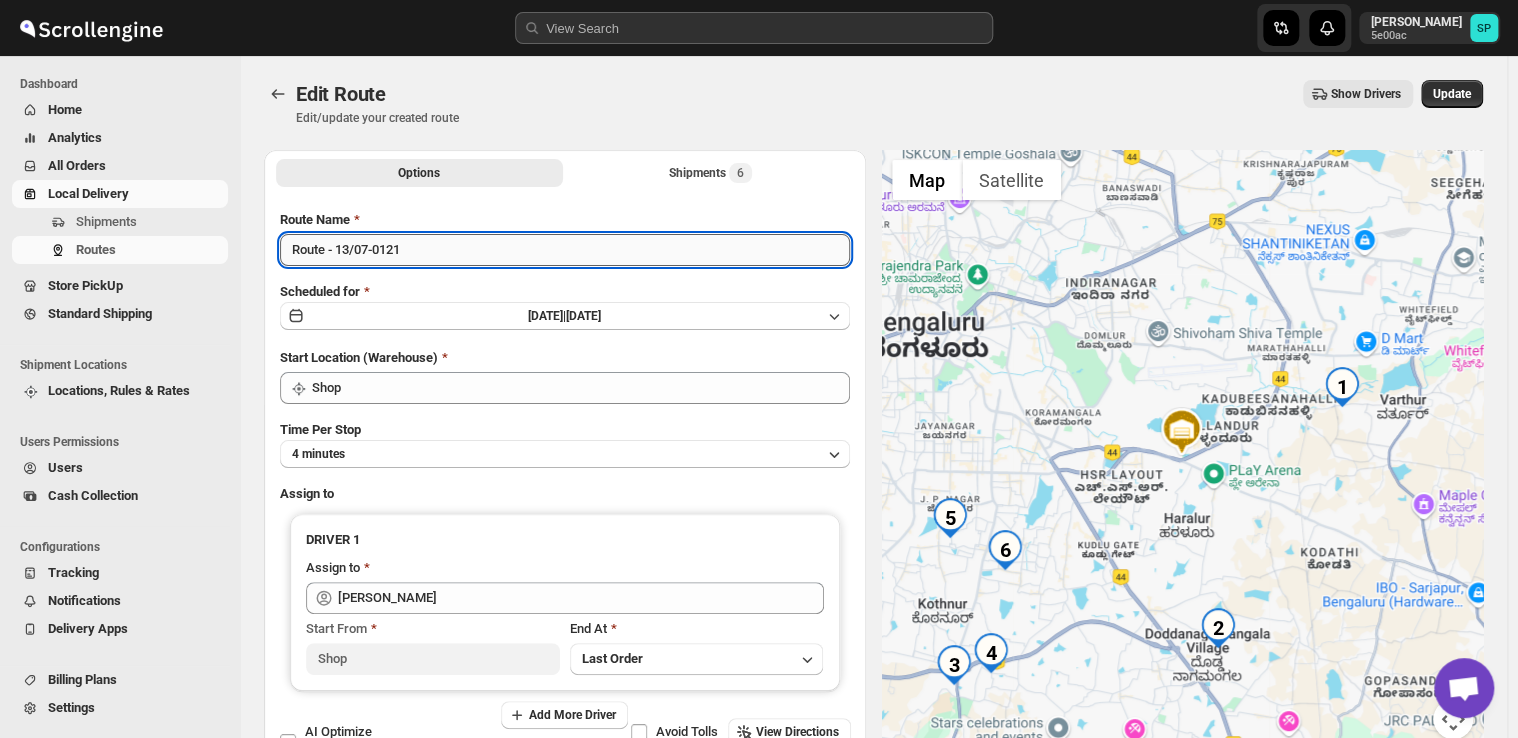 click on "Route - 13/07-0121" at bounding box center [565, 250] 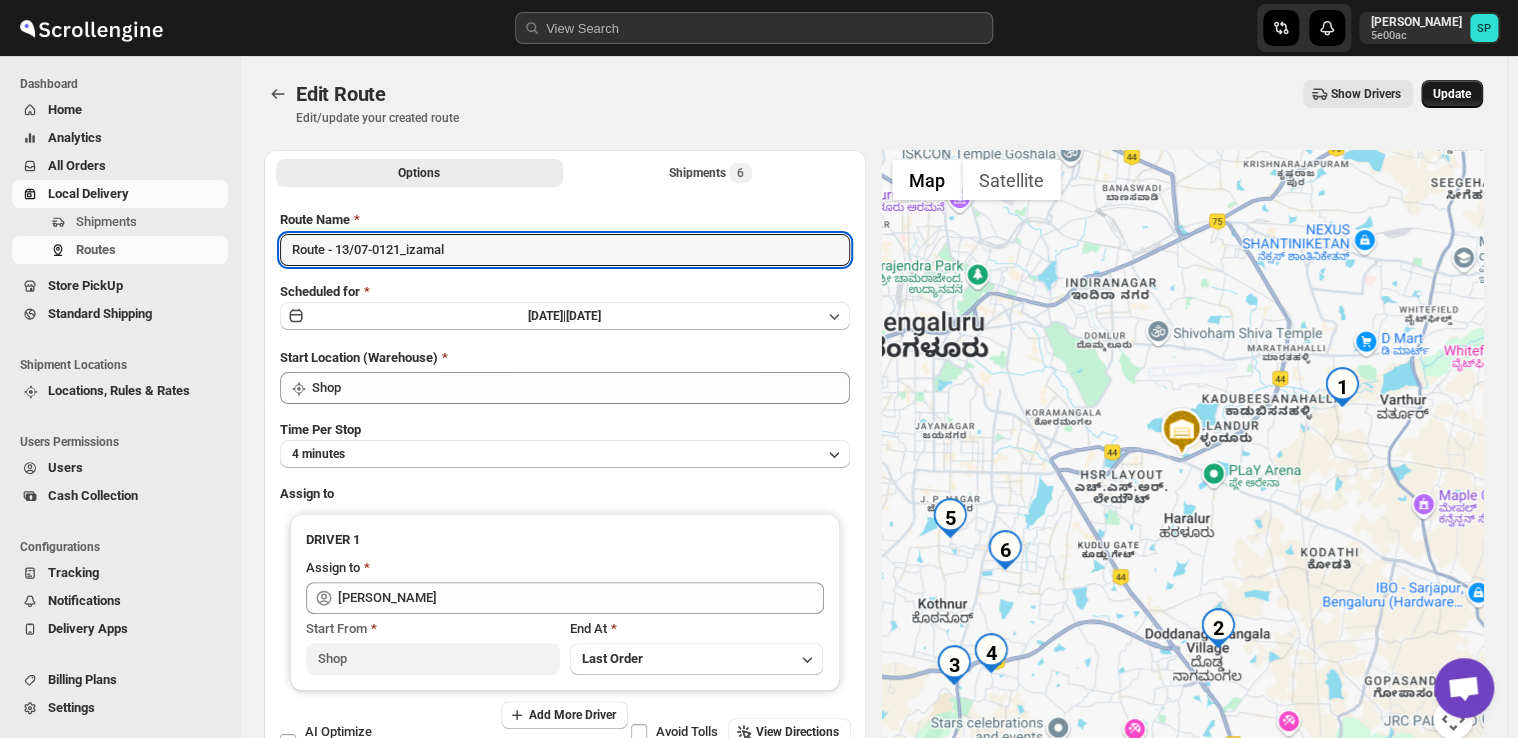 type on "Route - 13/07-0121_izamal" 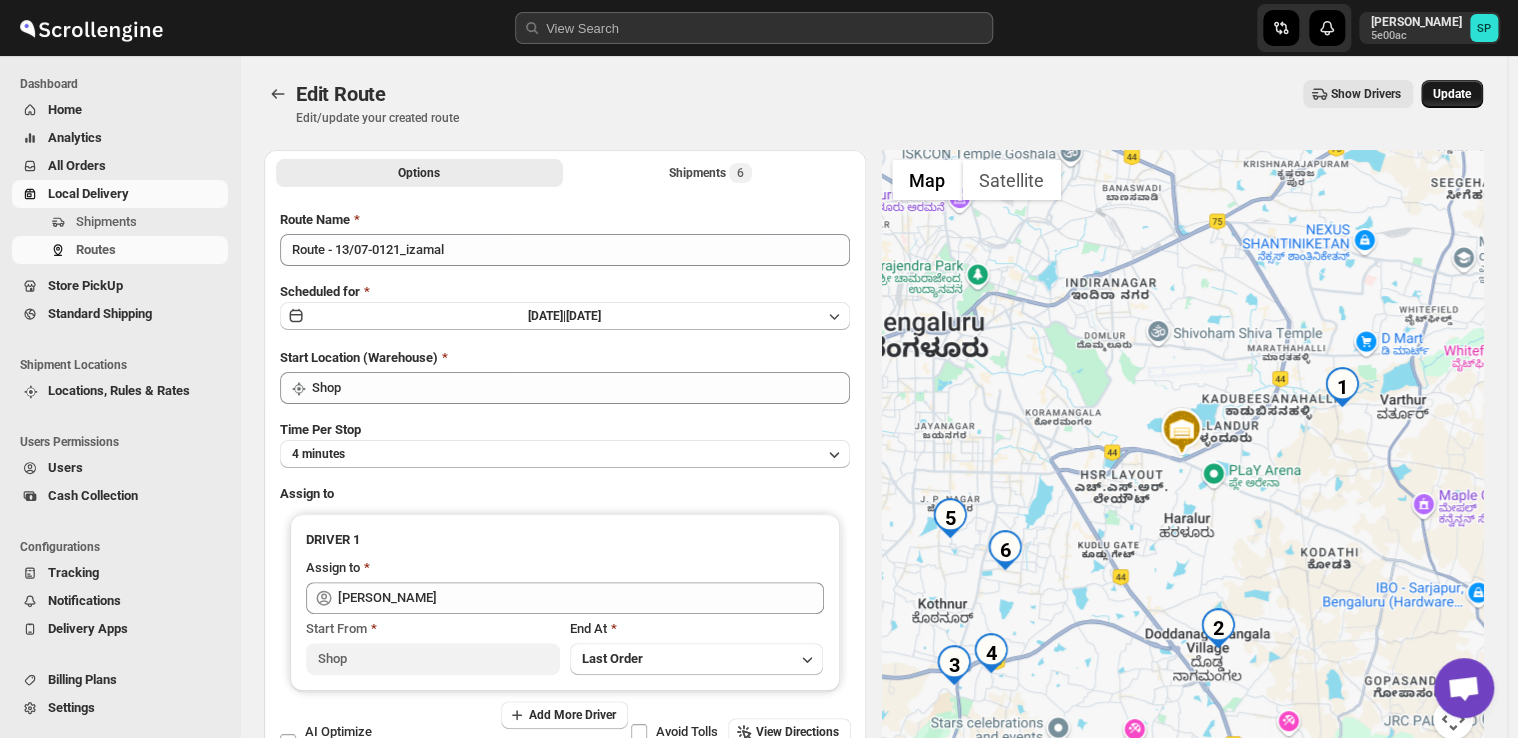 click on "Update" at bounding box center (1452, 94) 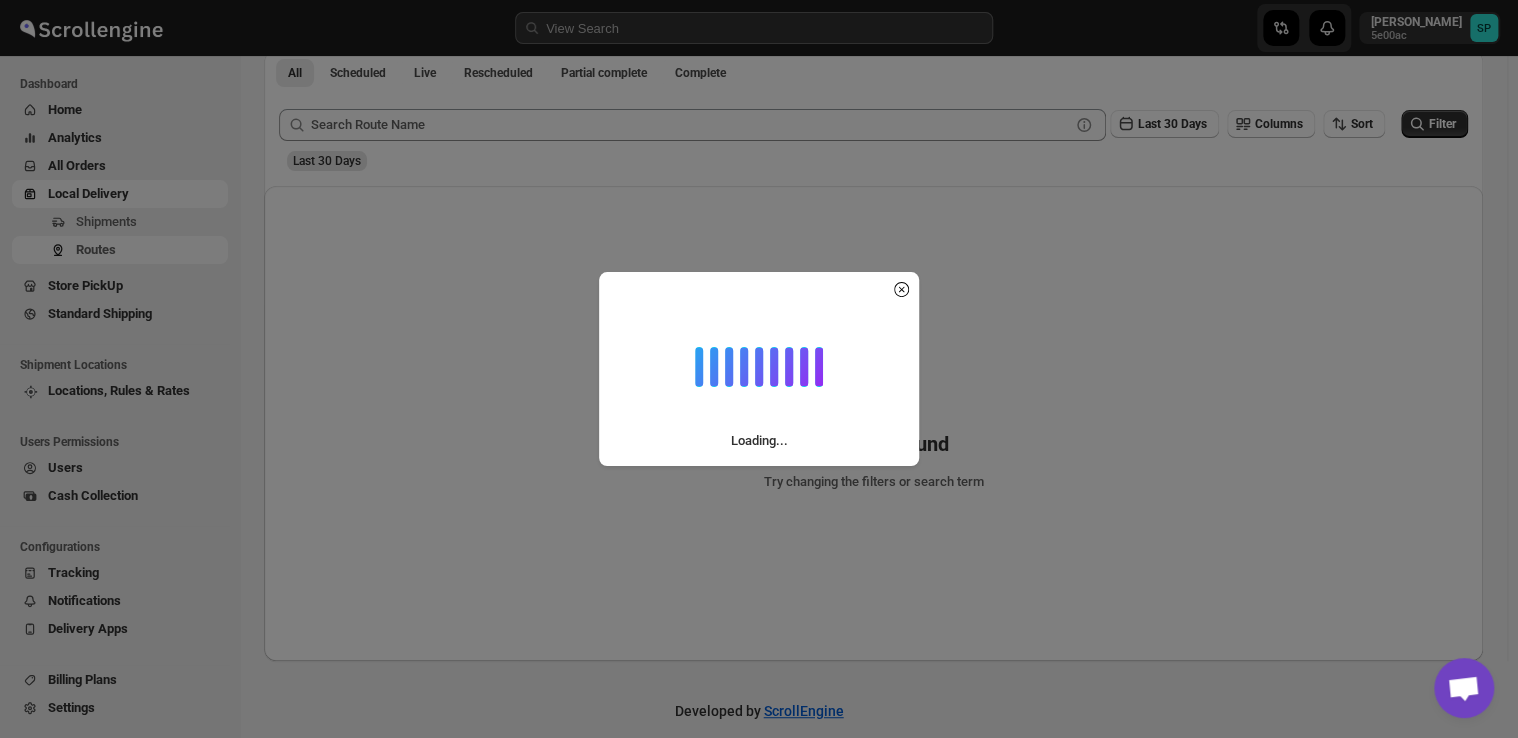 scroll, scrollTop: 0, scrollLeft: 0, axis: both 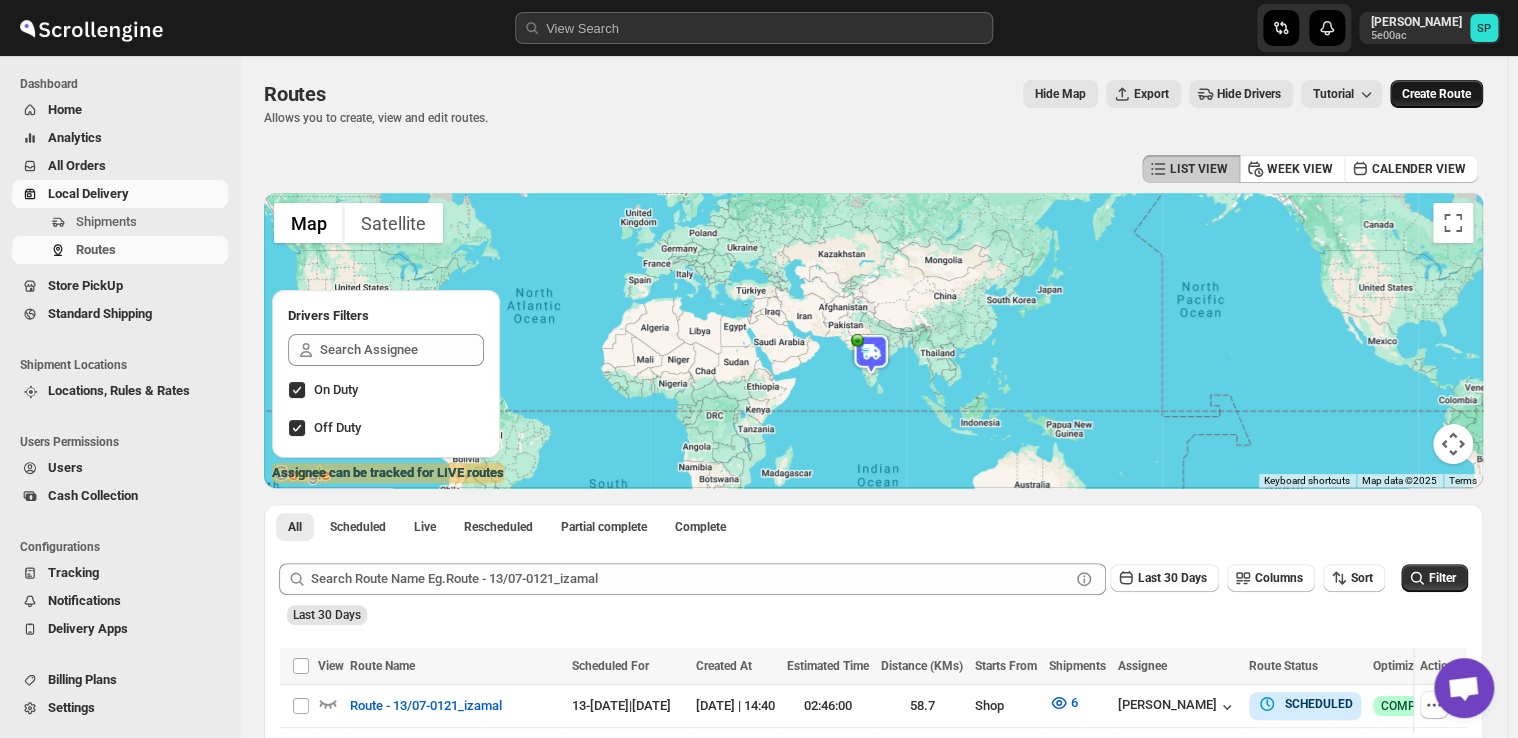 click on "Create Route" at bounding box center [1436, 94] 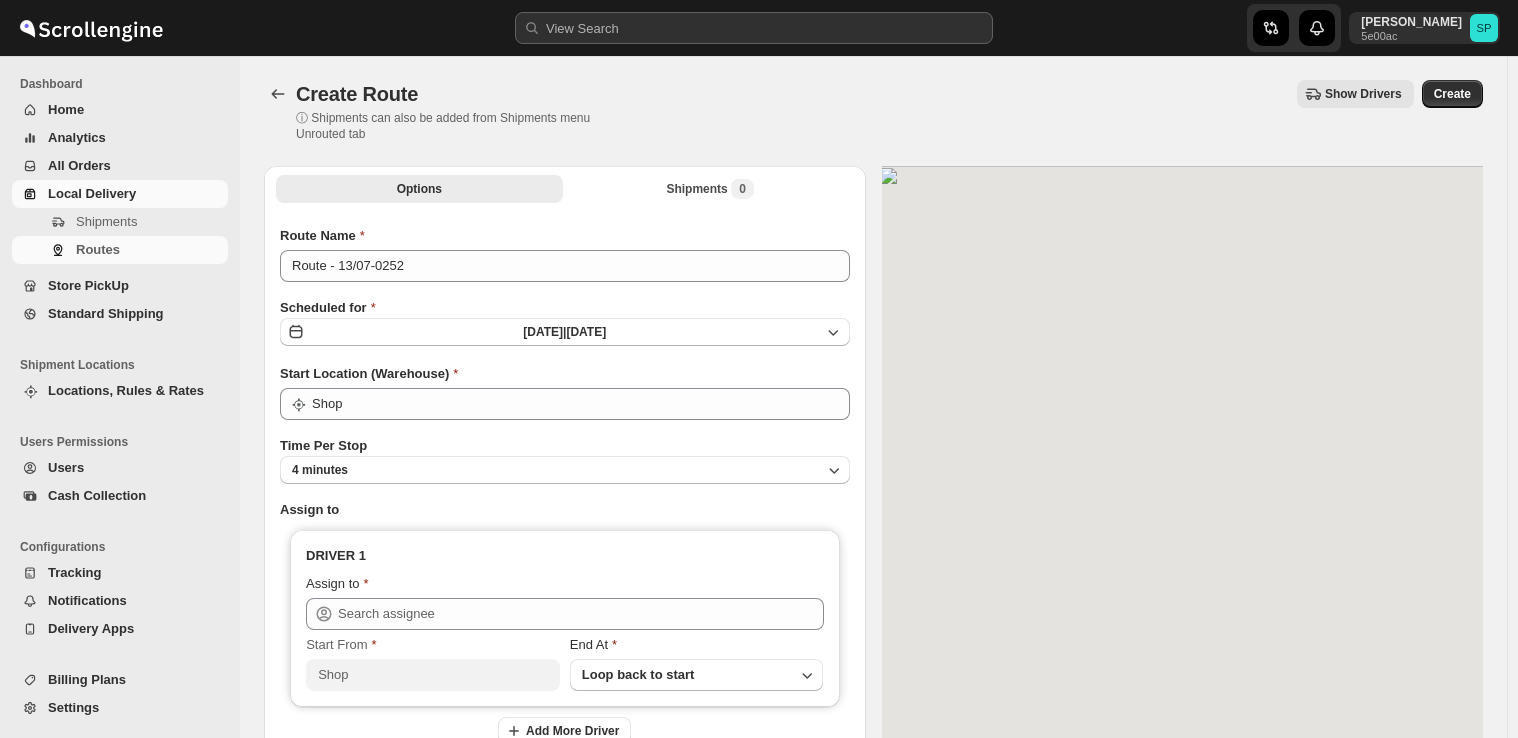 scroll, scrollTop: 0, scrollLeft: 0, axis: both 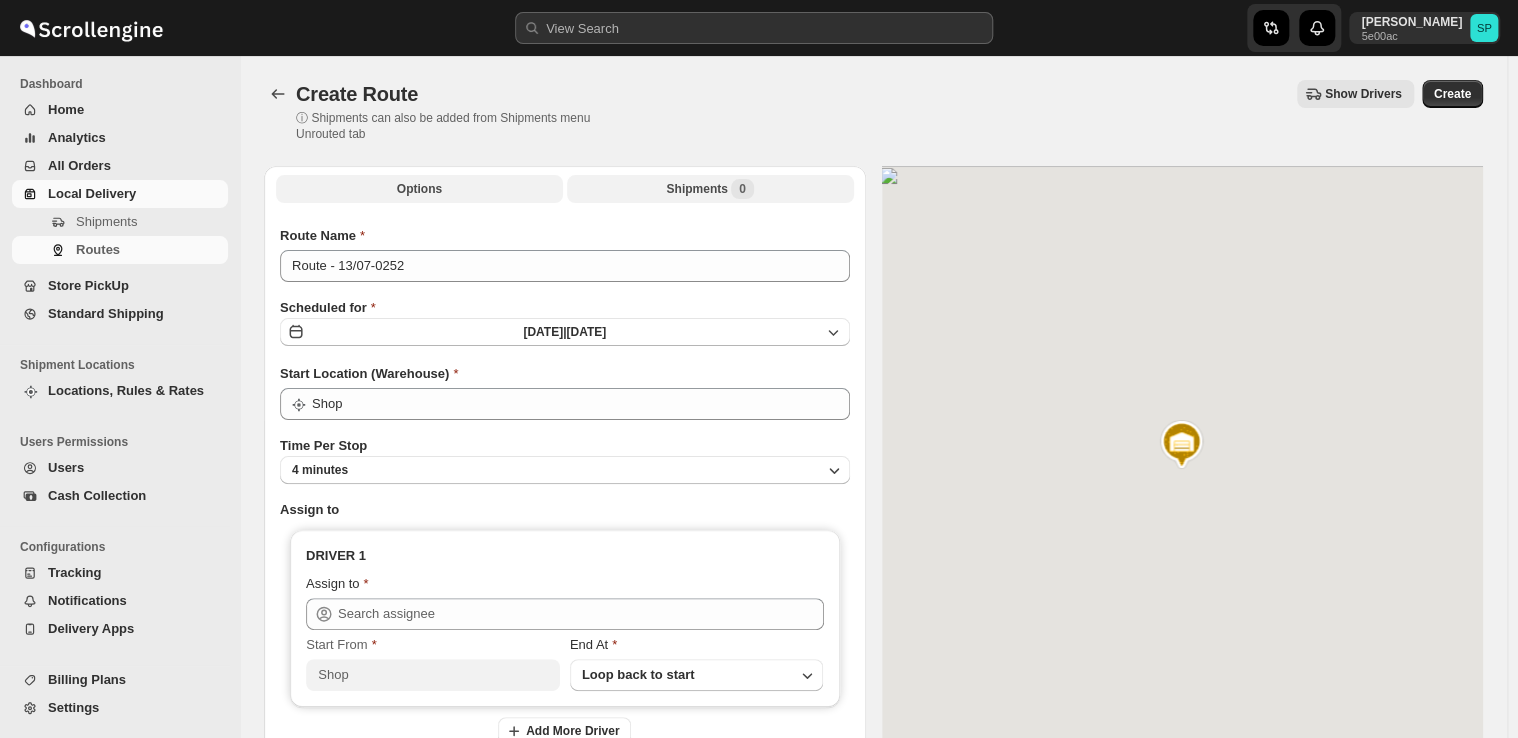 click on "Shipments   0" at bounding box center (709, 189) 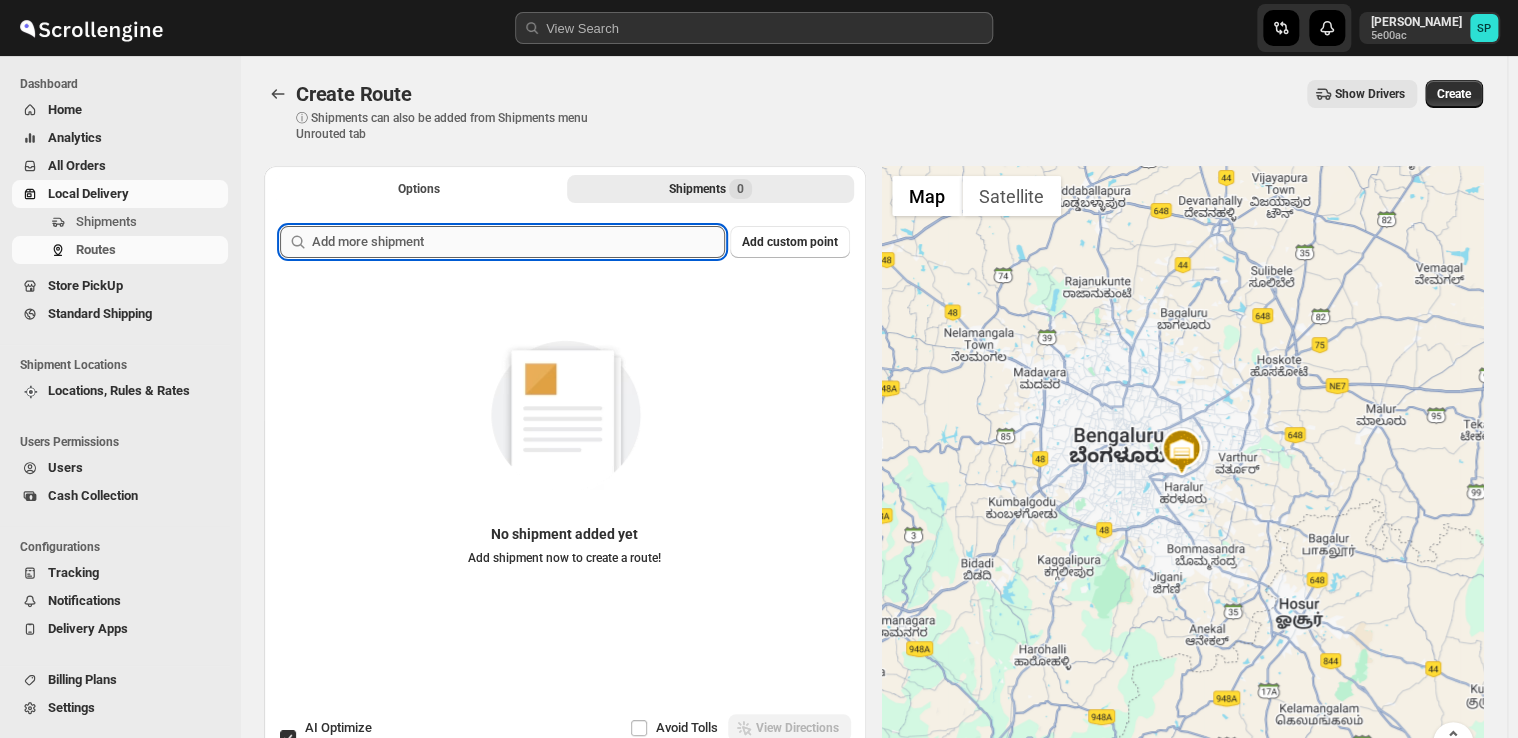 click at bounding box center [518, 242] 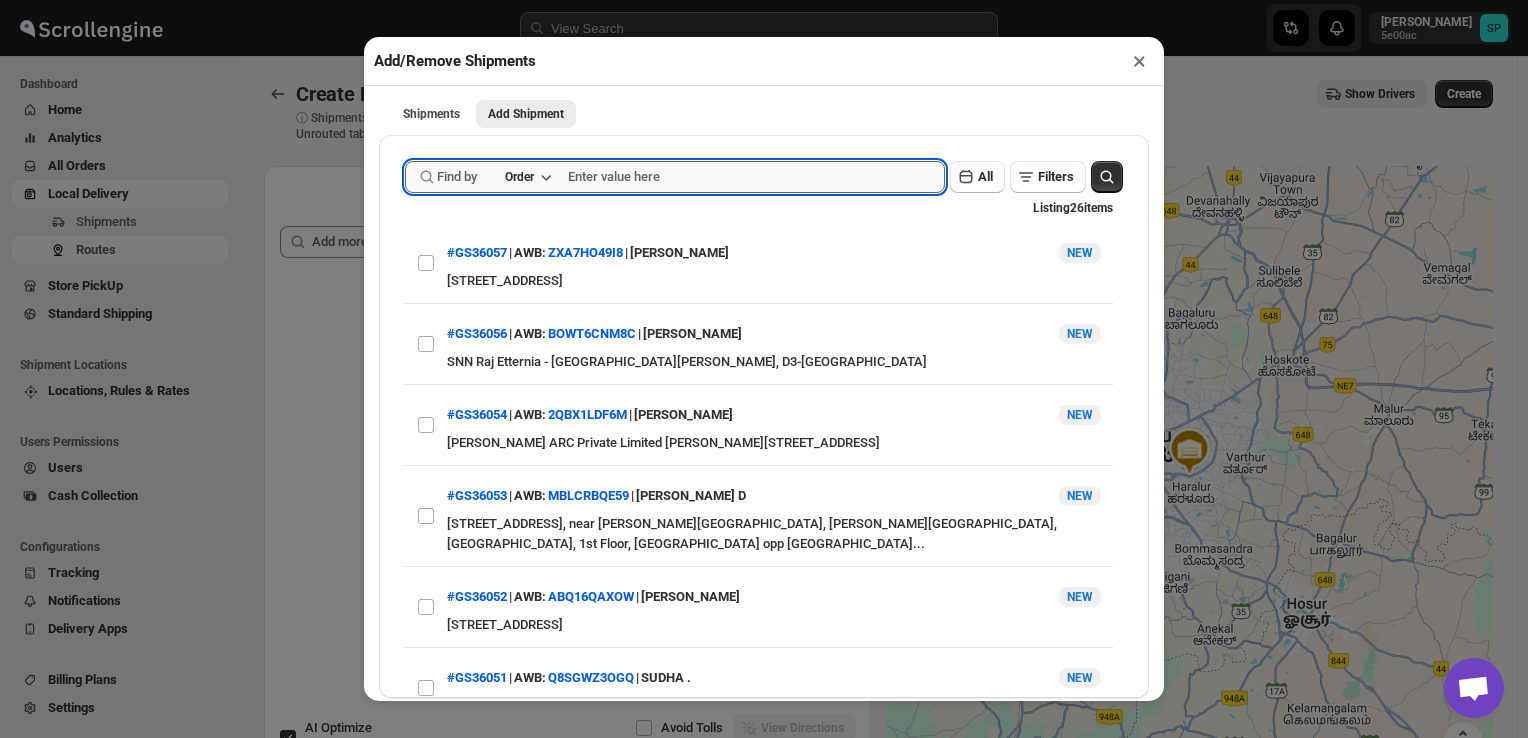 paste on "36008" 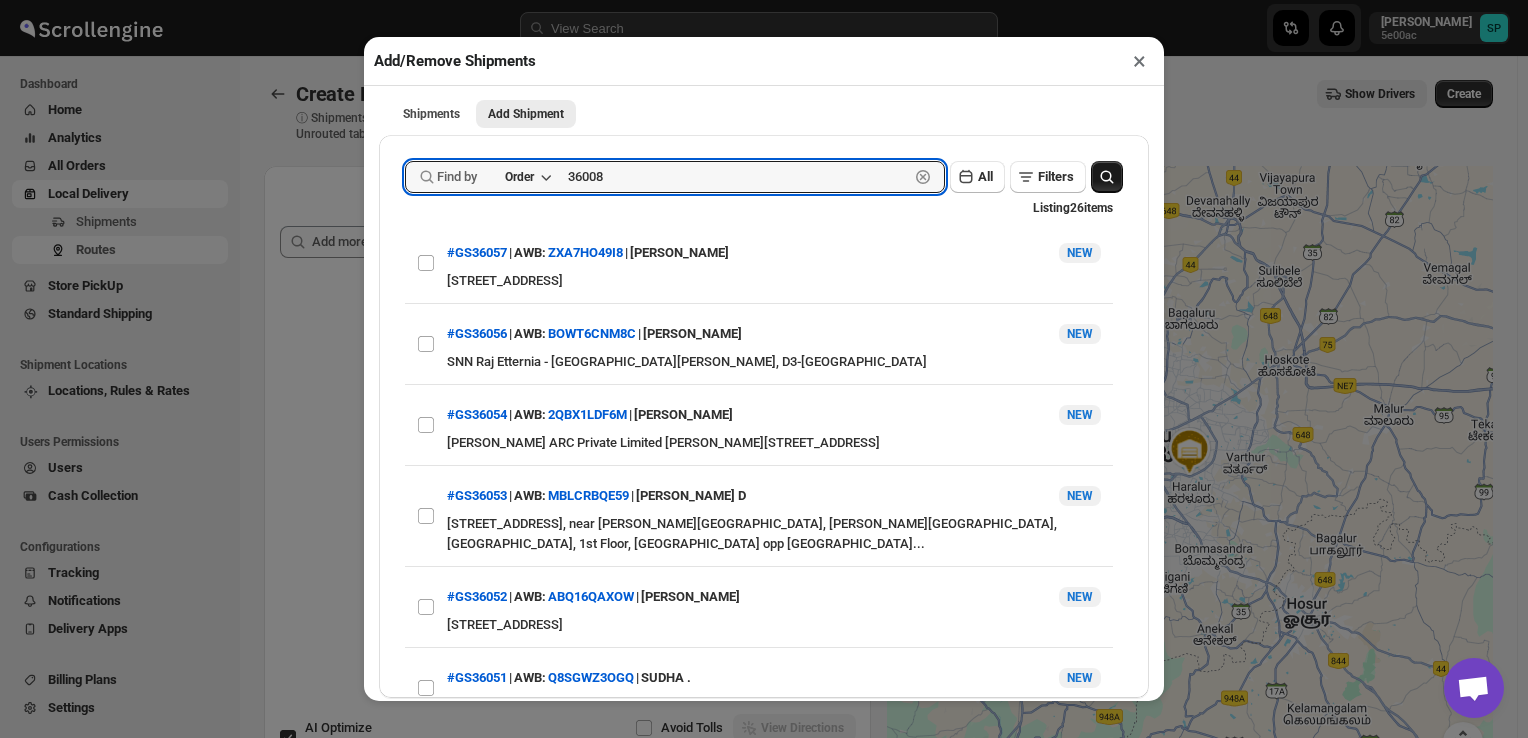 type on "36008" 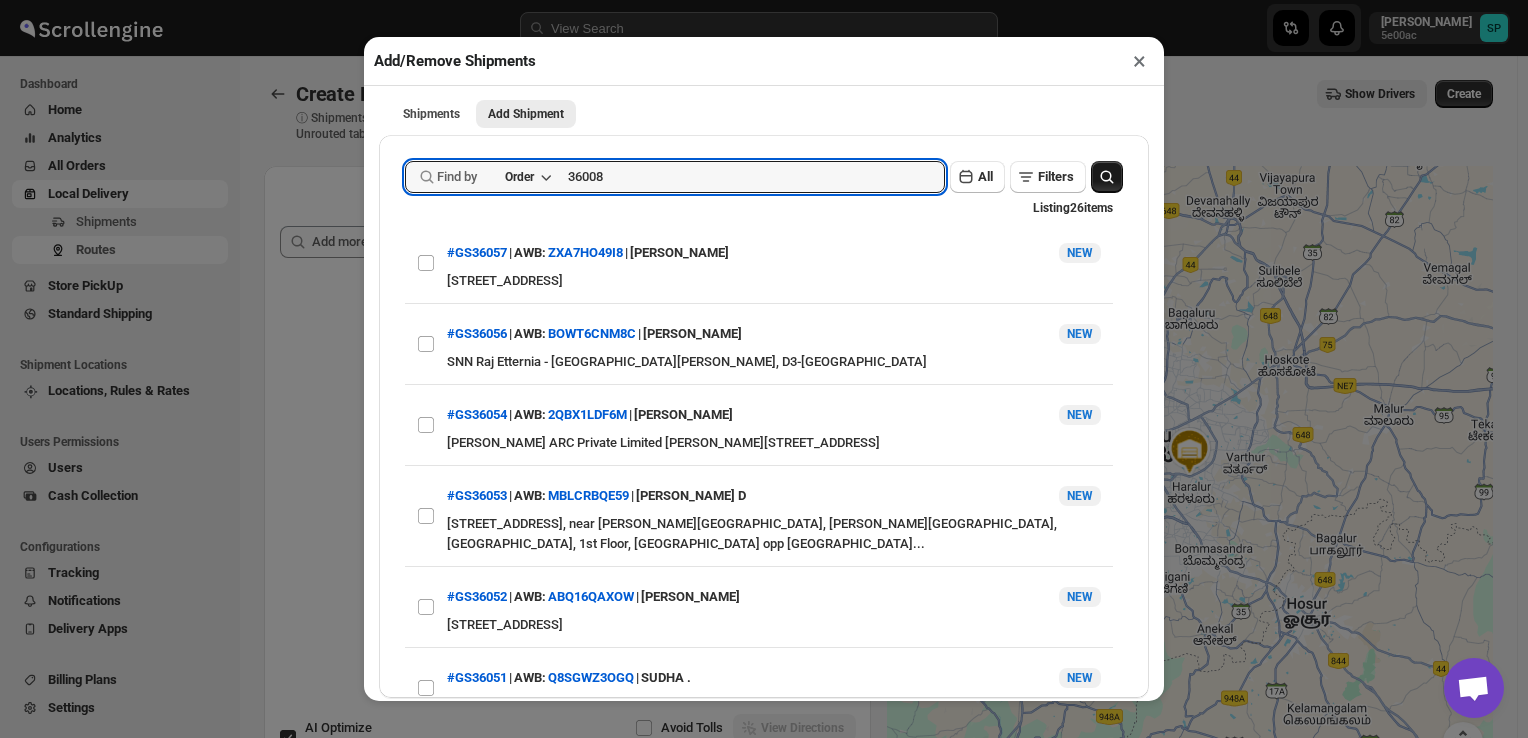 click 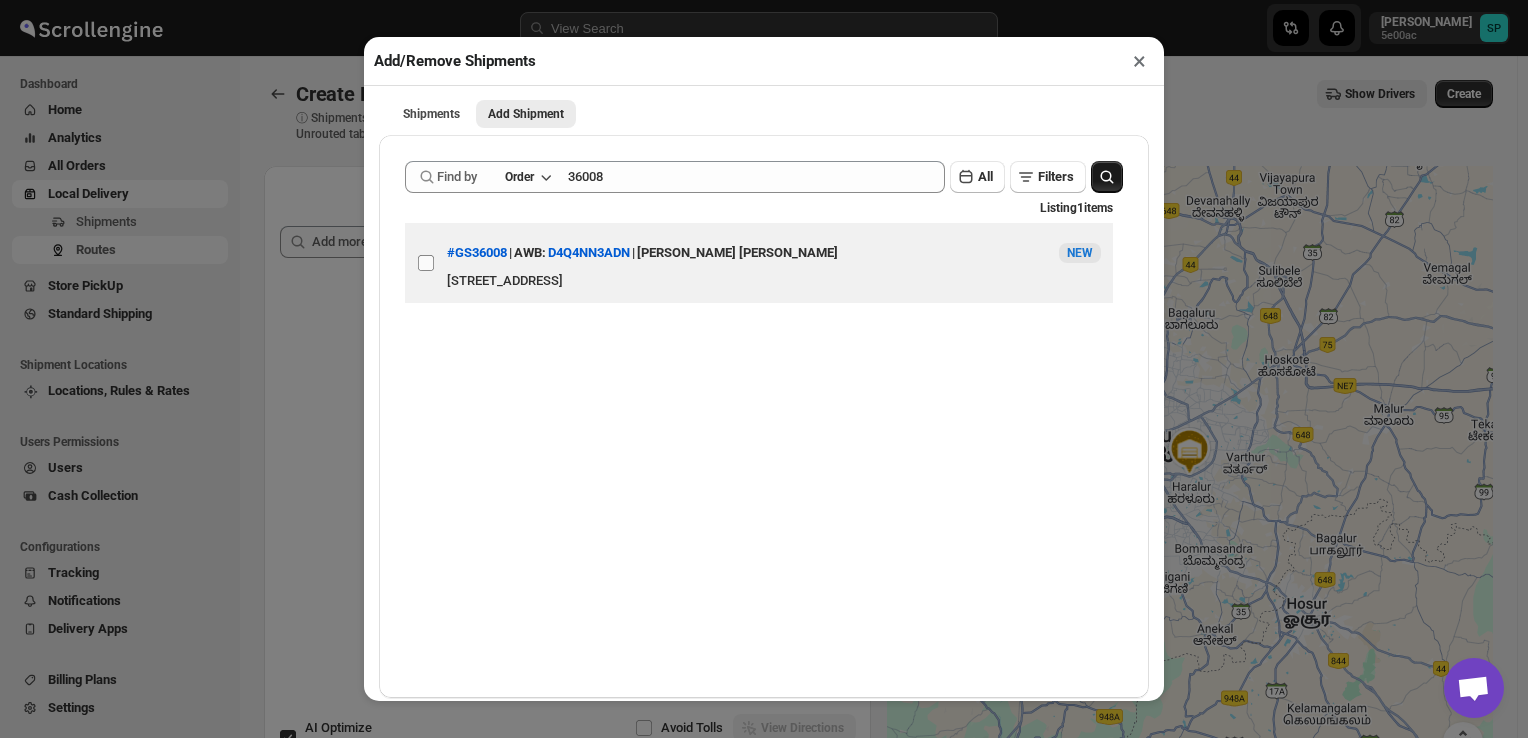 click on "View details for 68711957b07747a2d900192f" at bounding box center [426, 263] 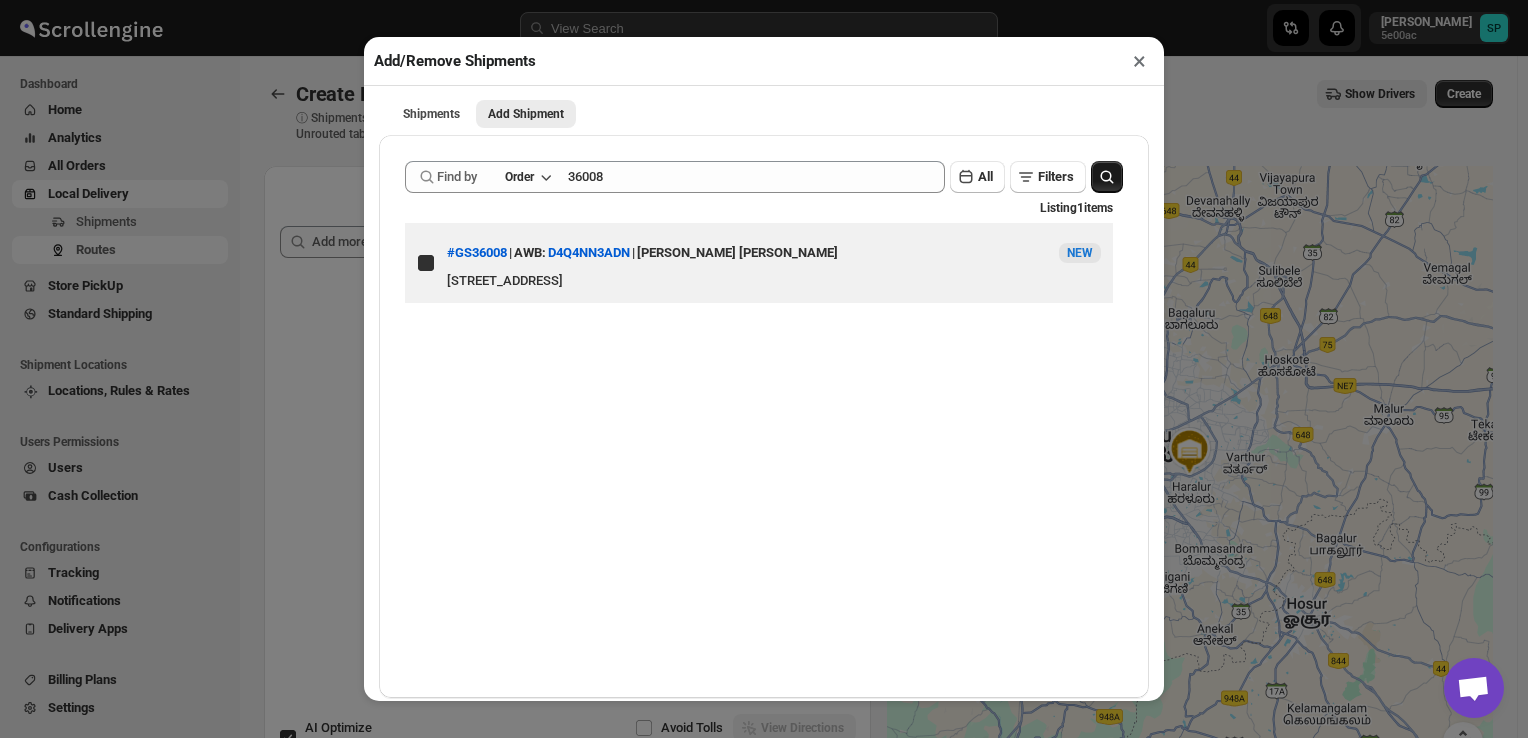checkbox on "true" 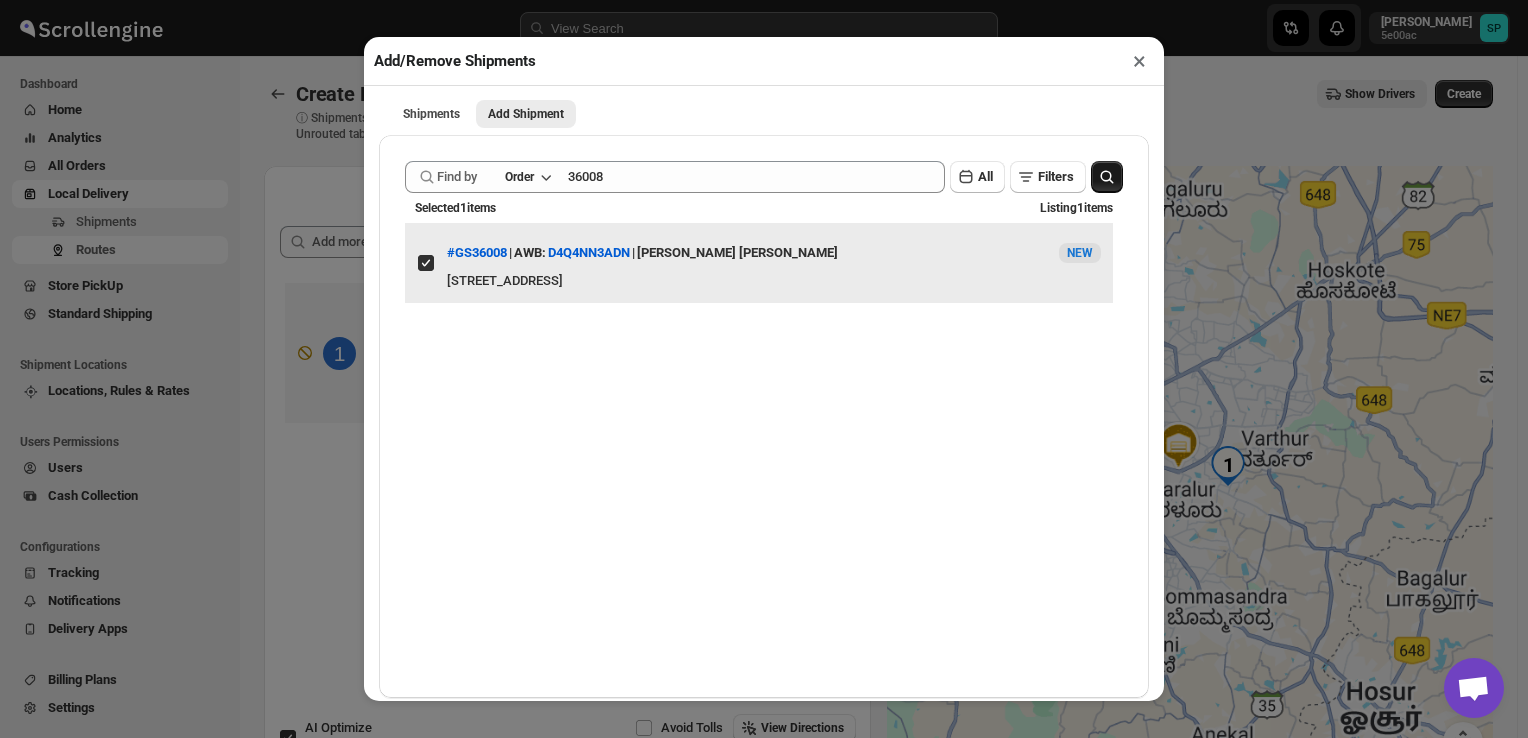 type 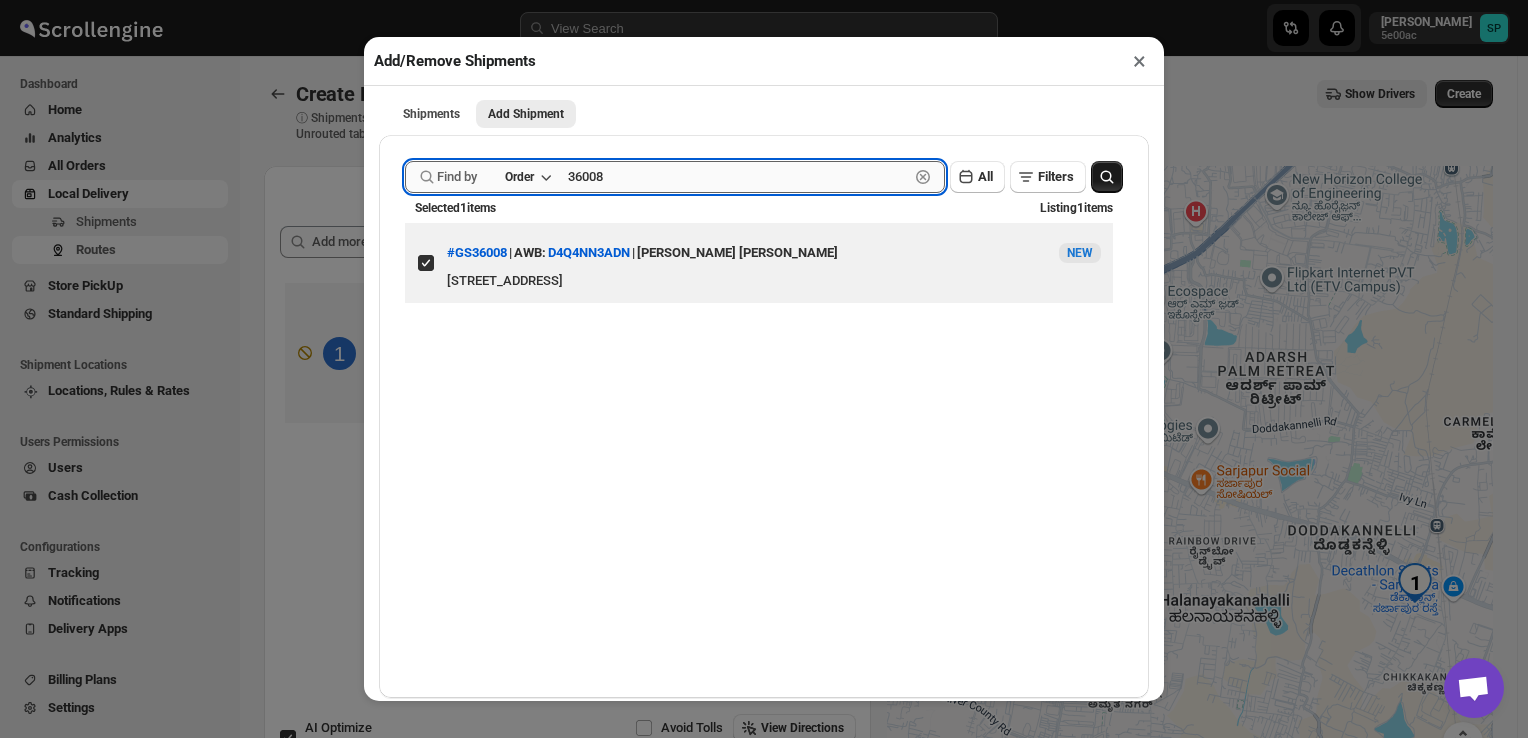 click on "36008" at bounding box center [738, 177] 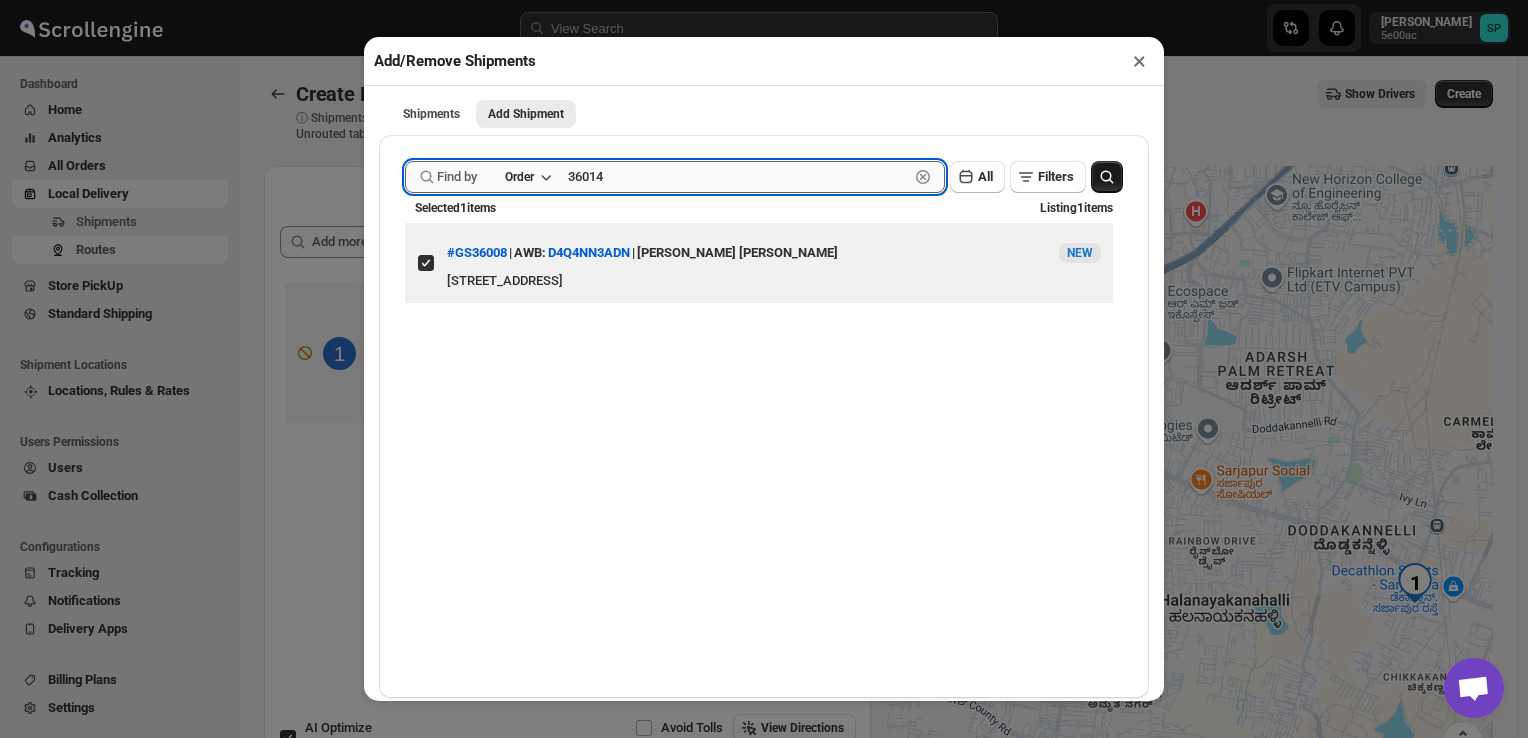 click on "36014" at bounding box center [738, 177] 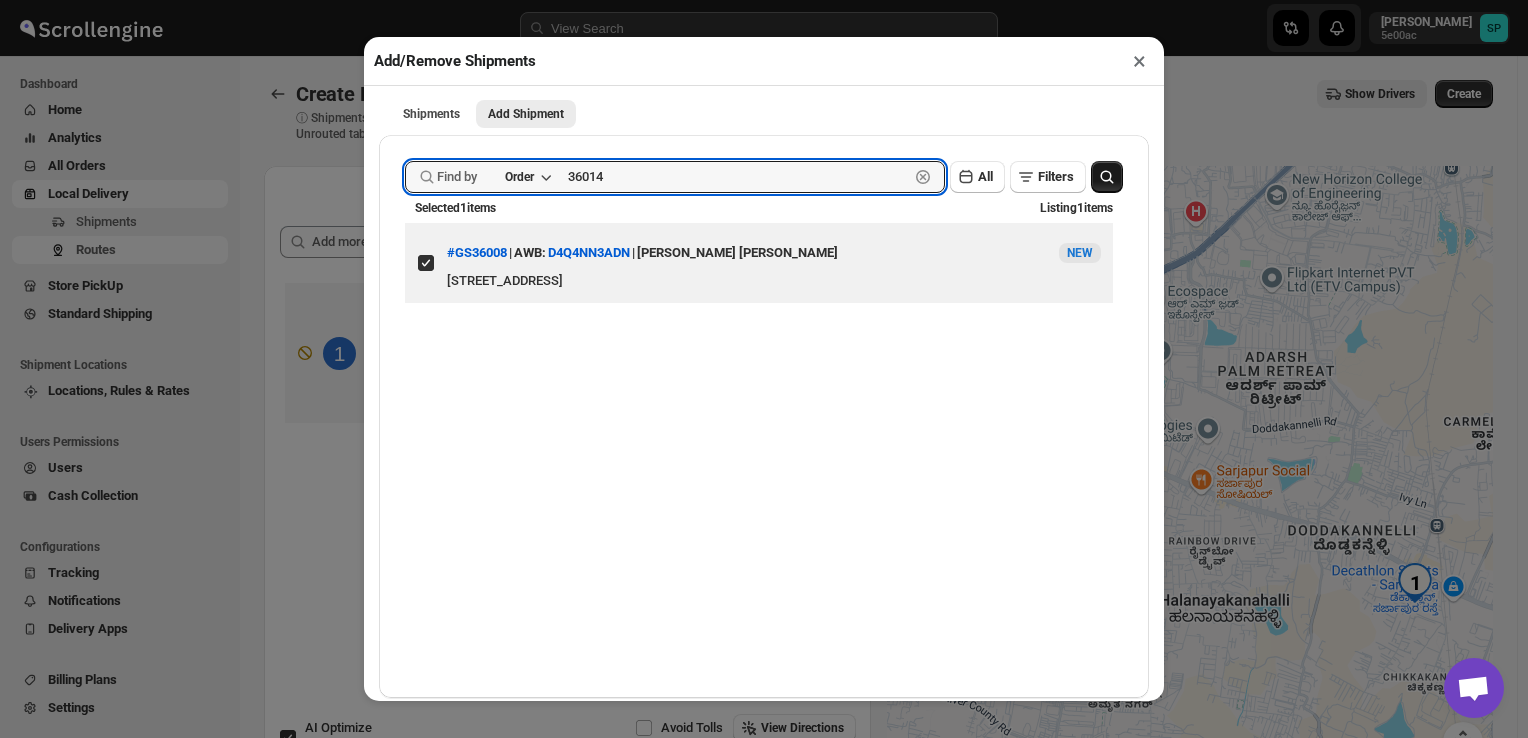 type on "36014" 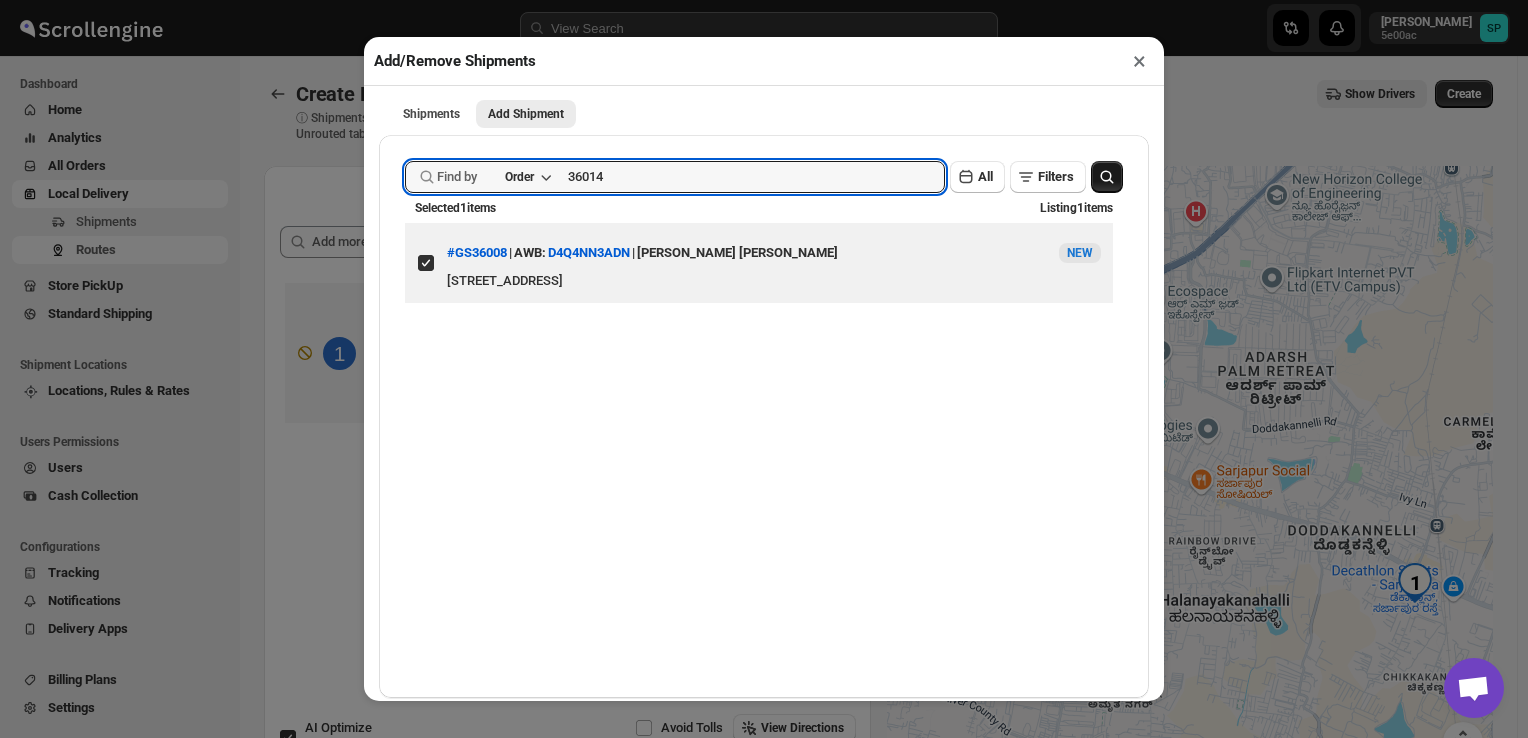 click 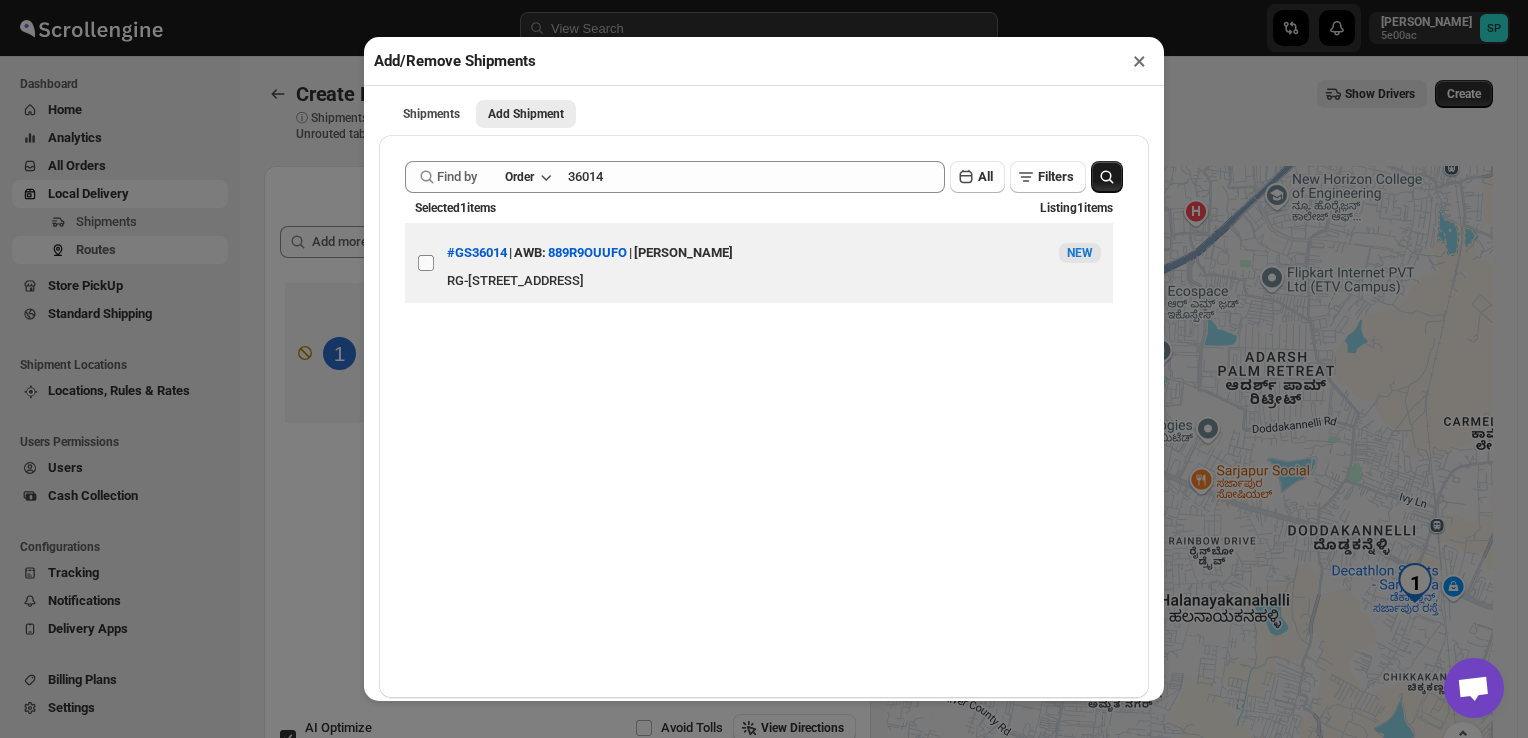 click on "View details for 6871b6bfb5e00a12246b59cd" at bounding box center [426, 263] 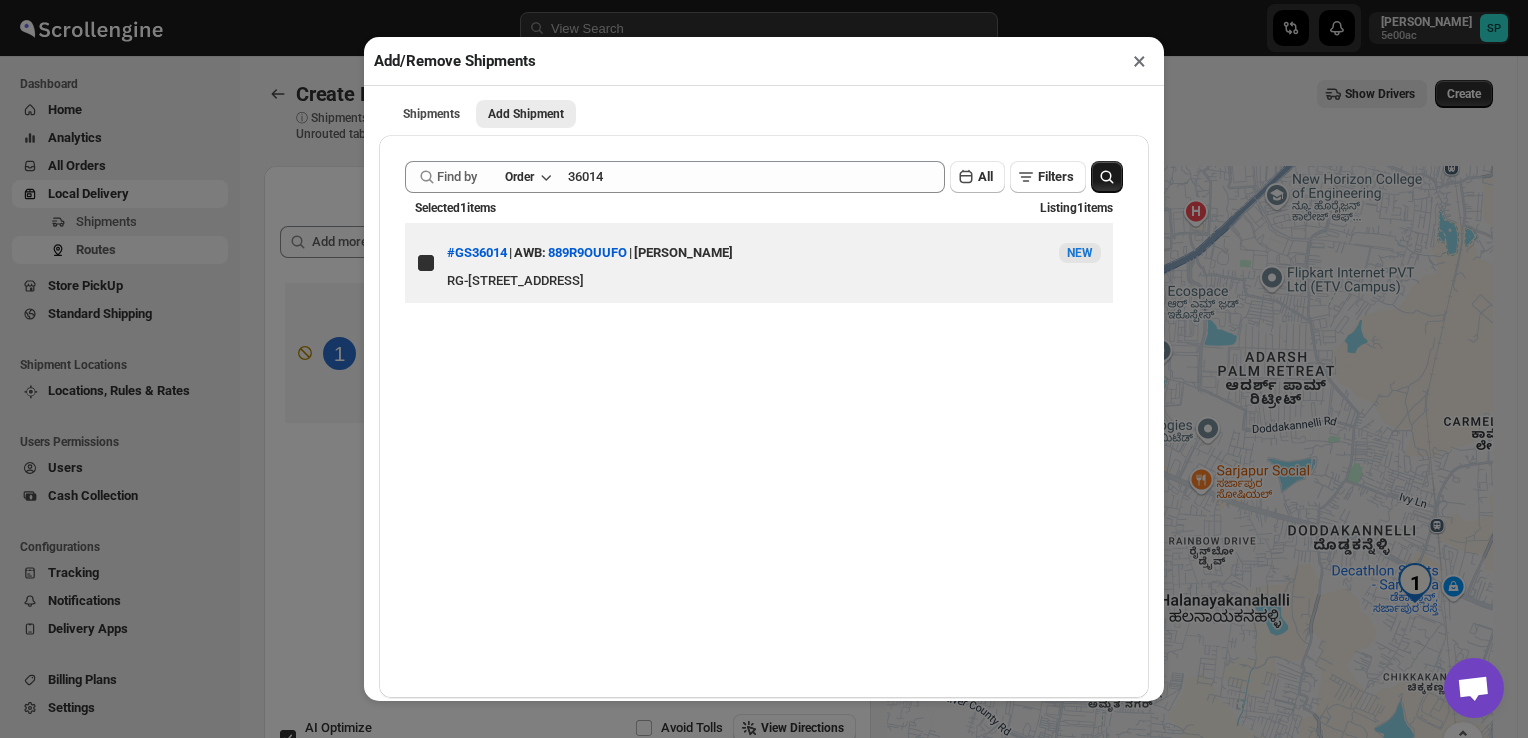 checkbox on "true" 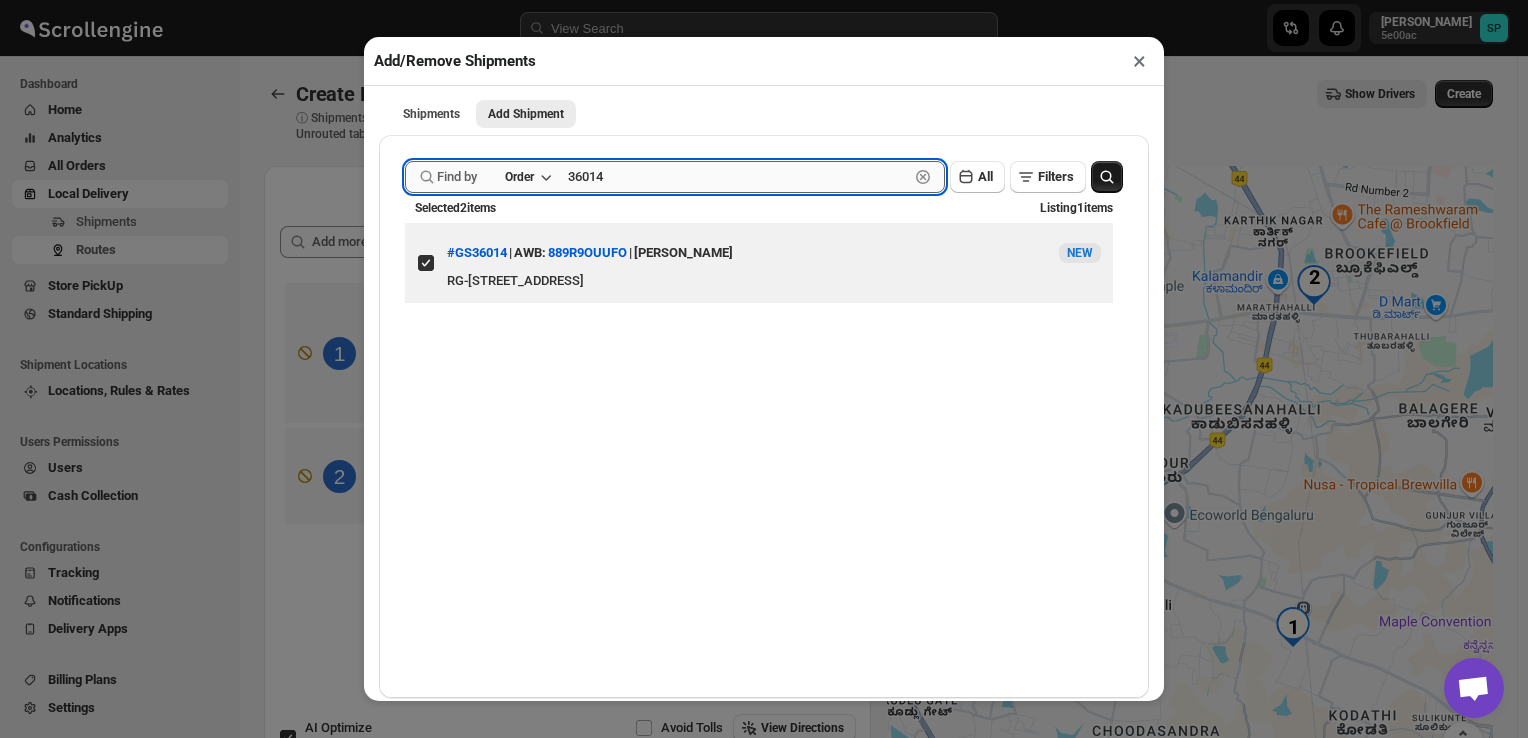 click on "36014" at bounding box center [738, 177] 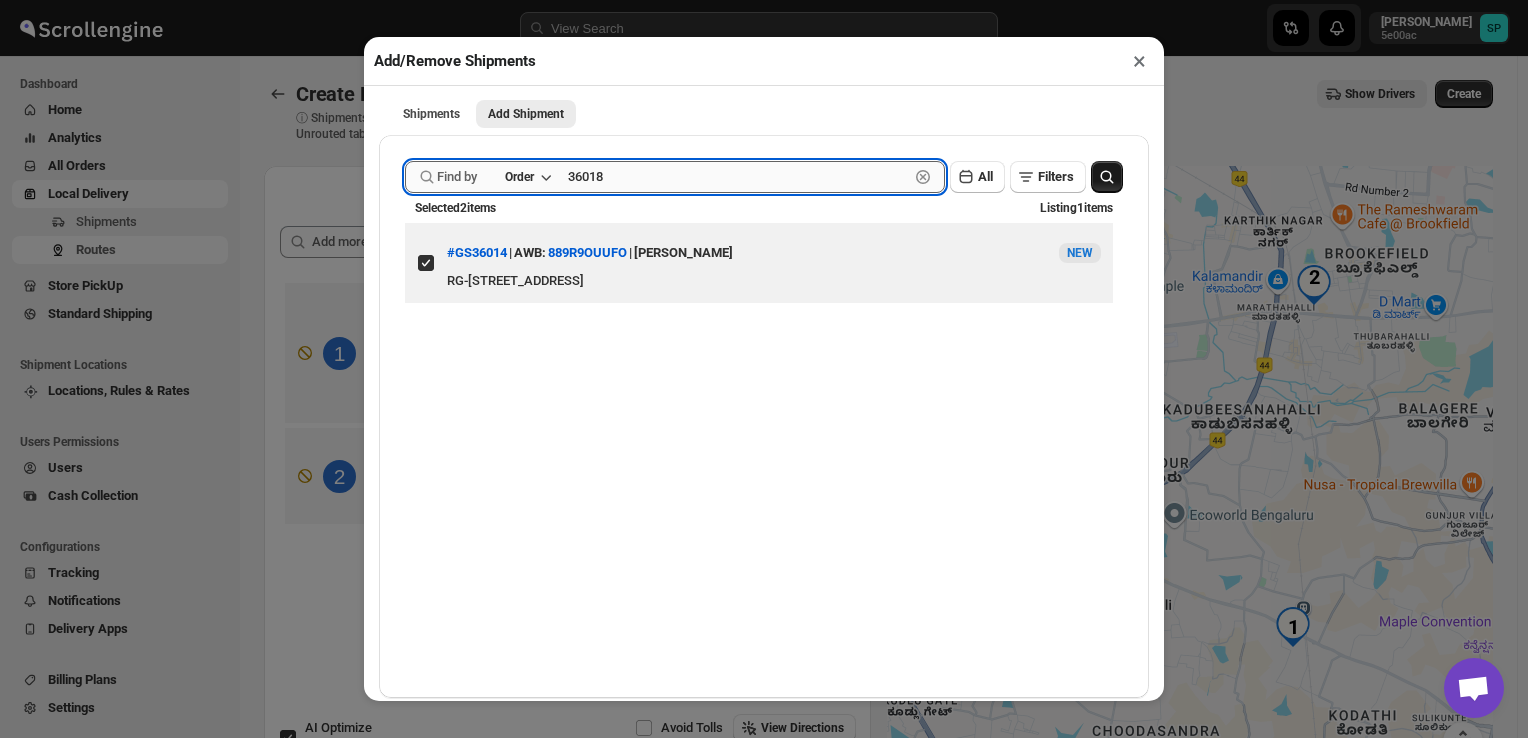 click on "36018" at bounding box center [738, 177] 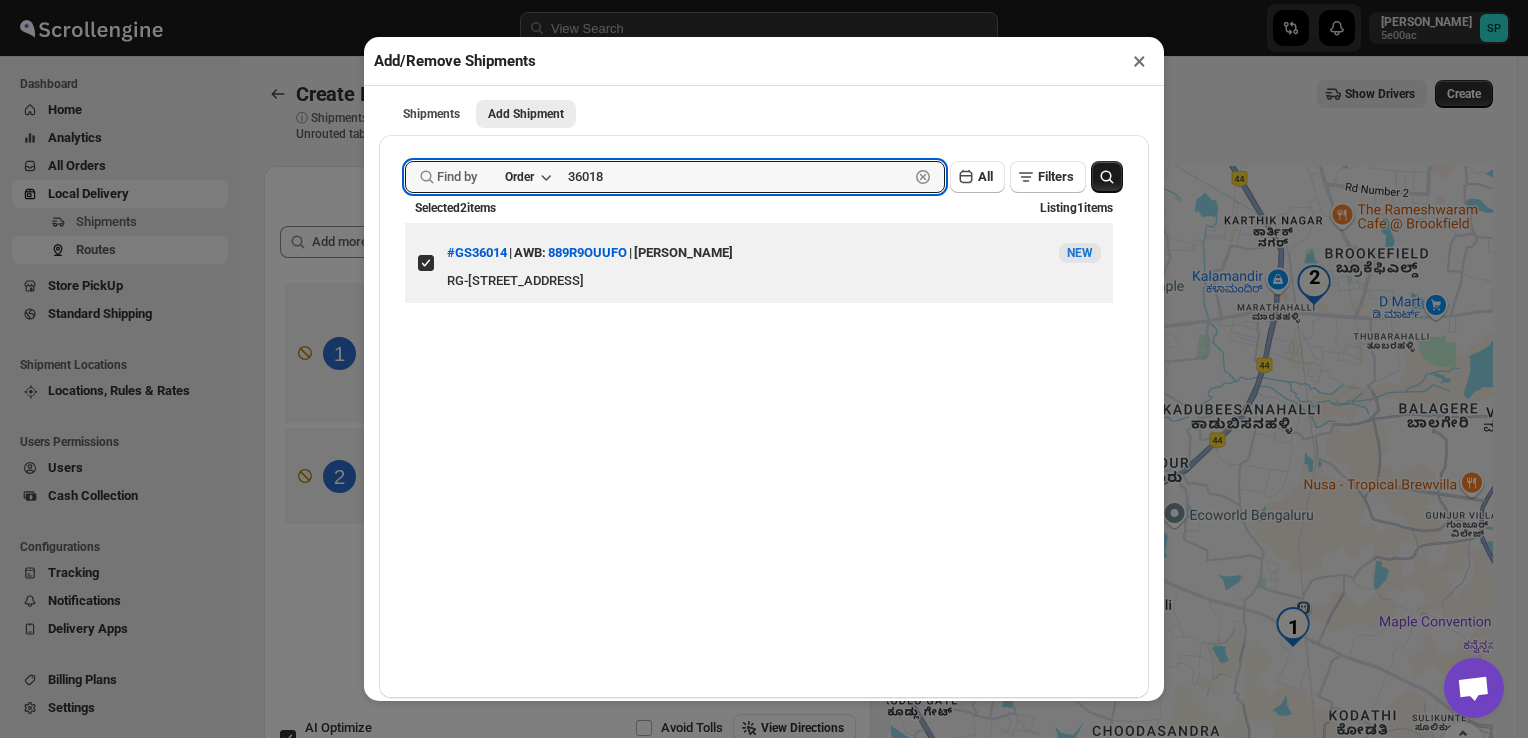 type on "36018" 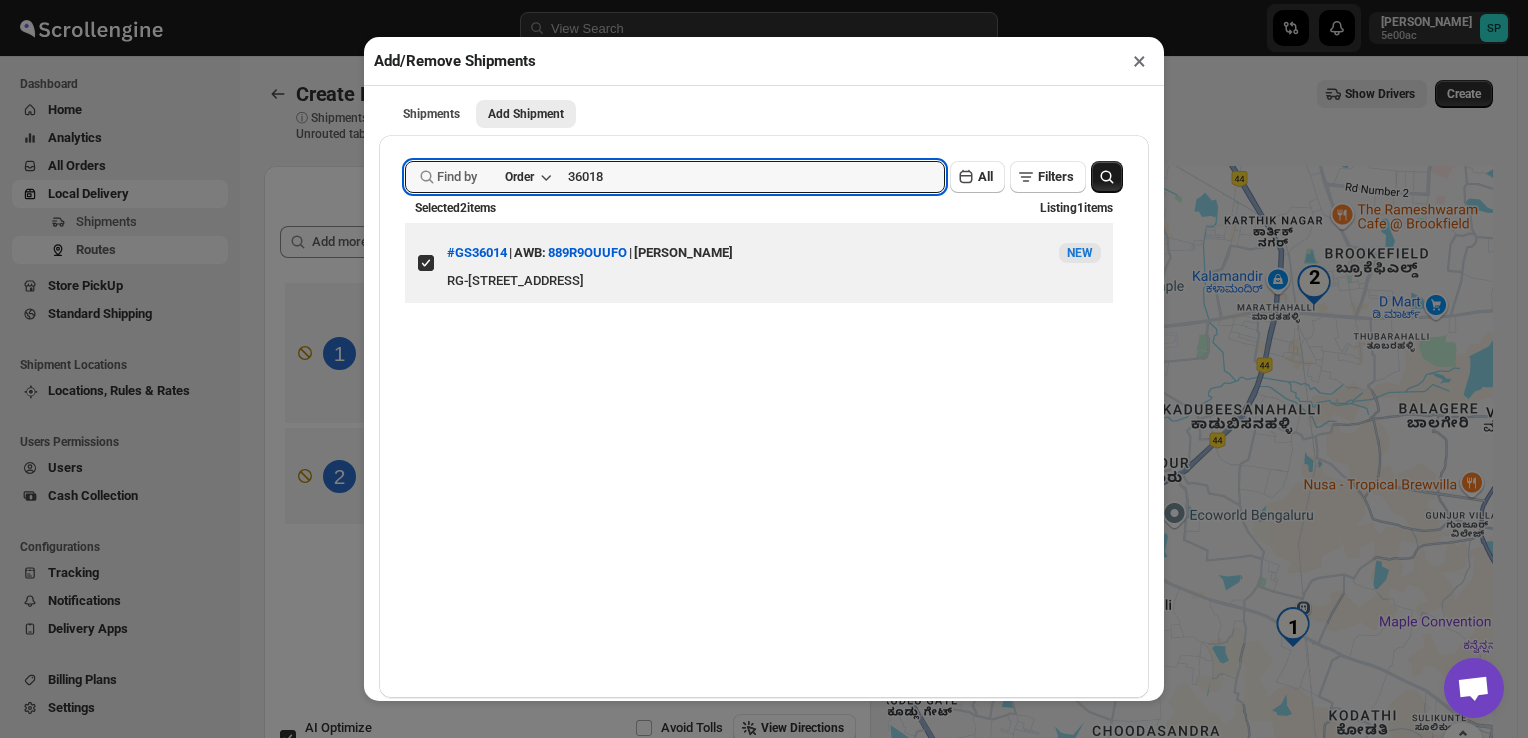 click 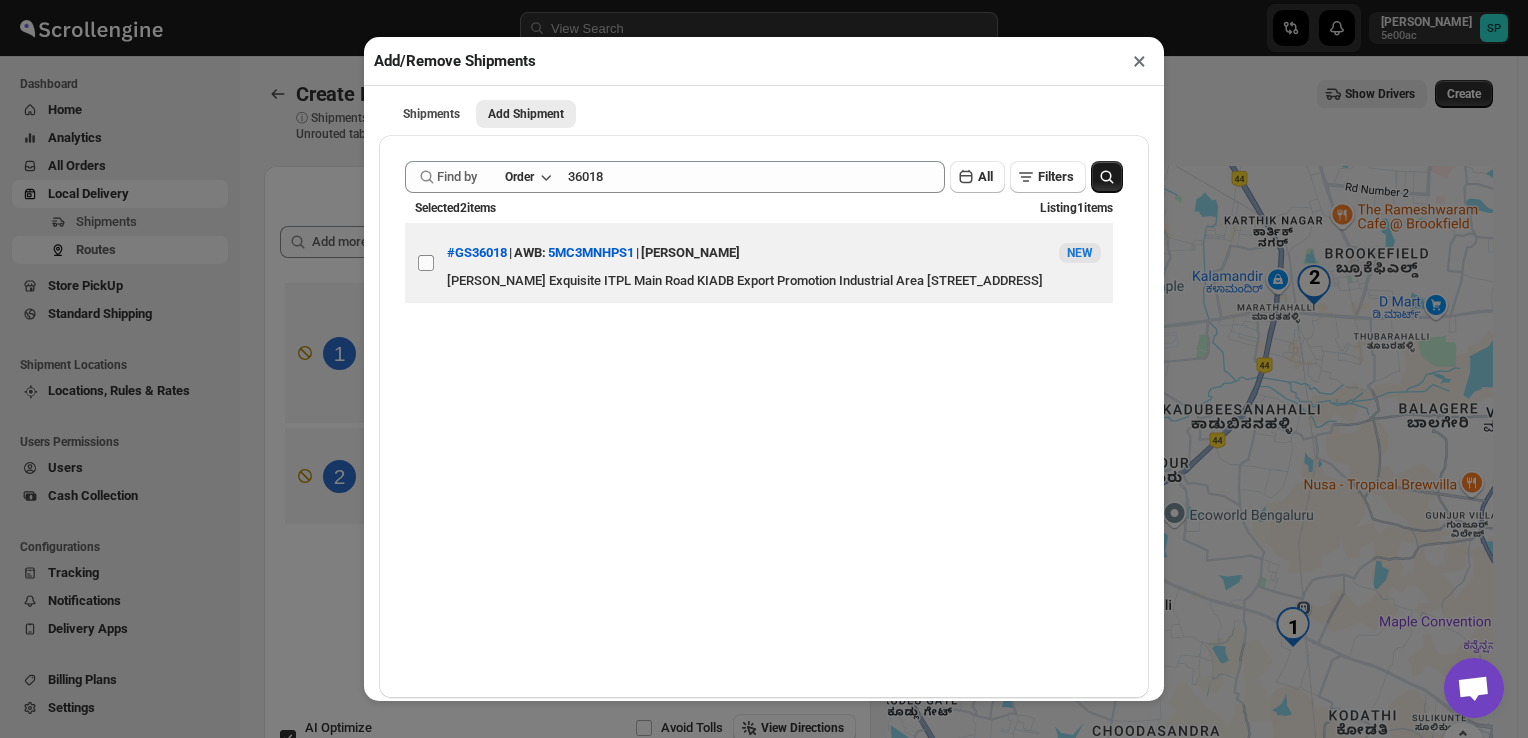 click on "View details for 6871f397b5e00a12246b5c5e" at bounding box center (426, 263) 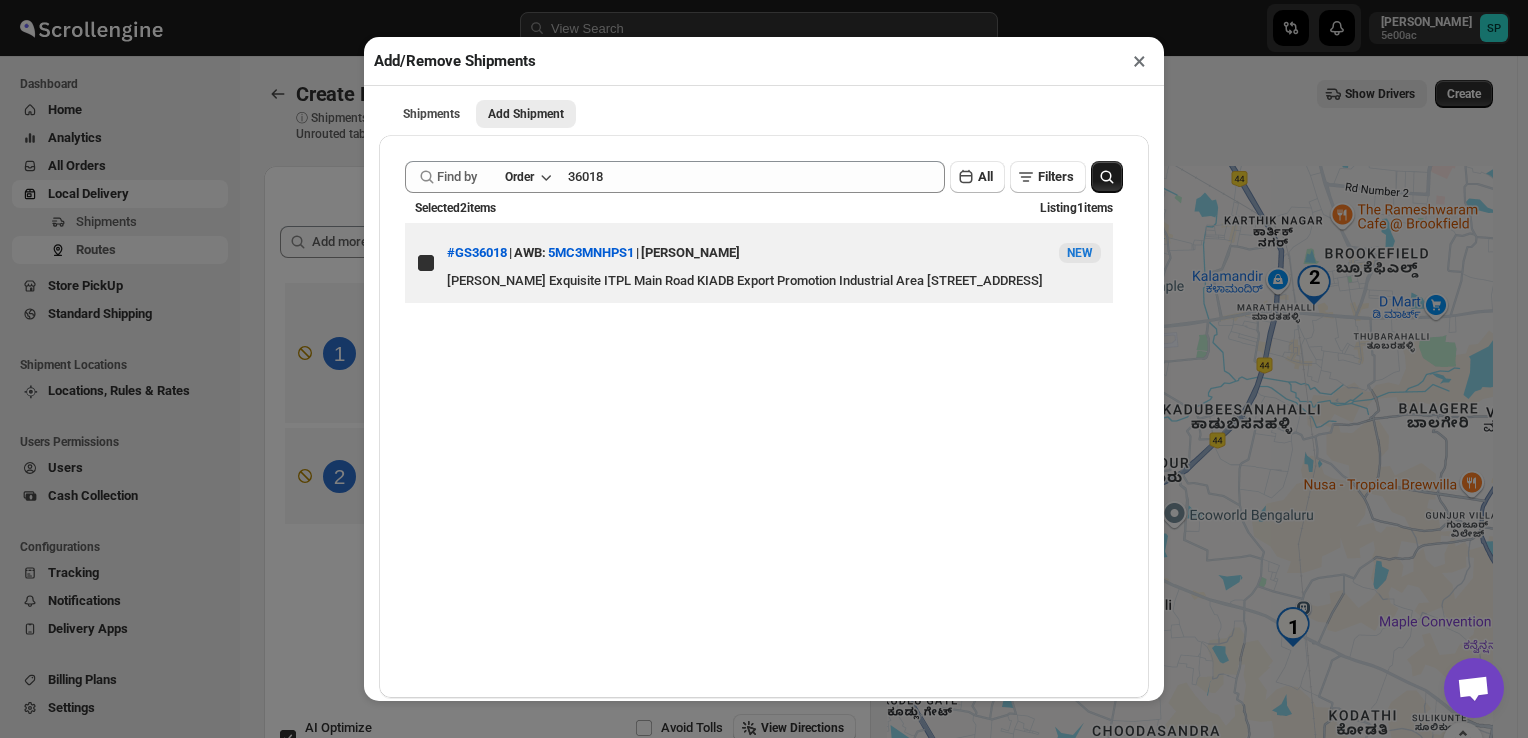 checkbox on "true" 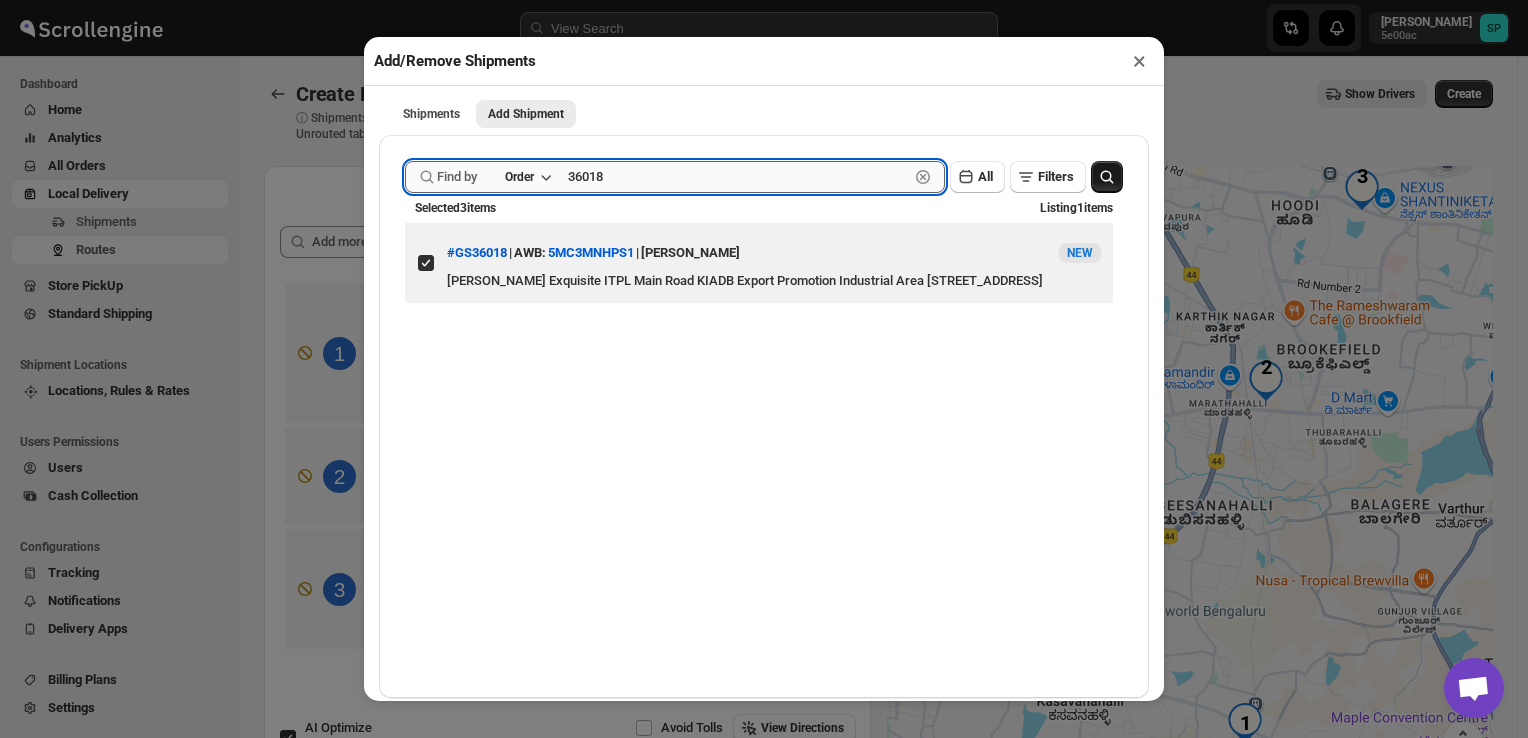 click on "36018" at bounding box center [738, 177] 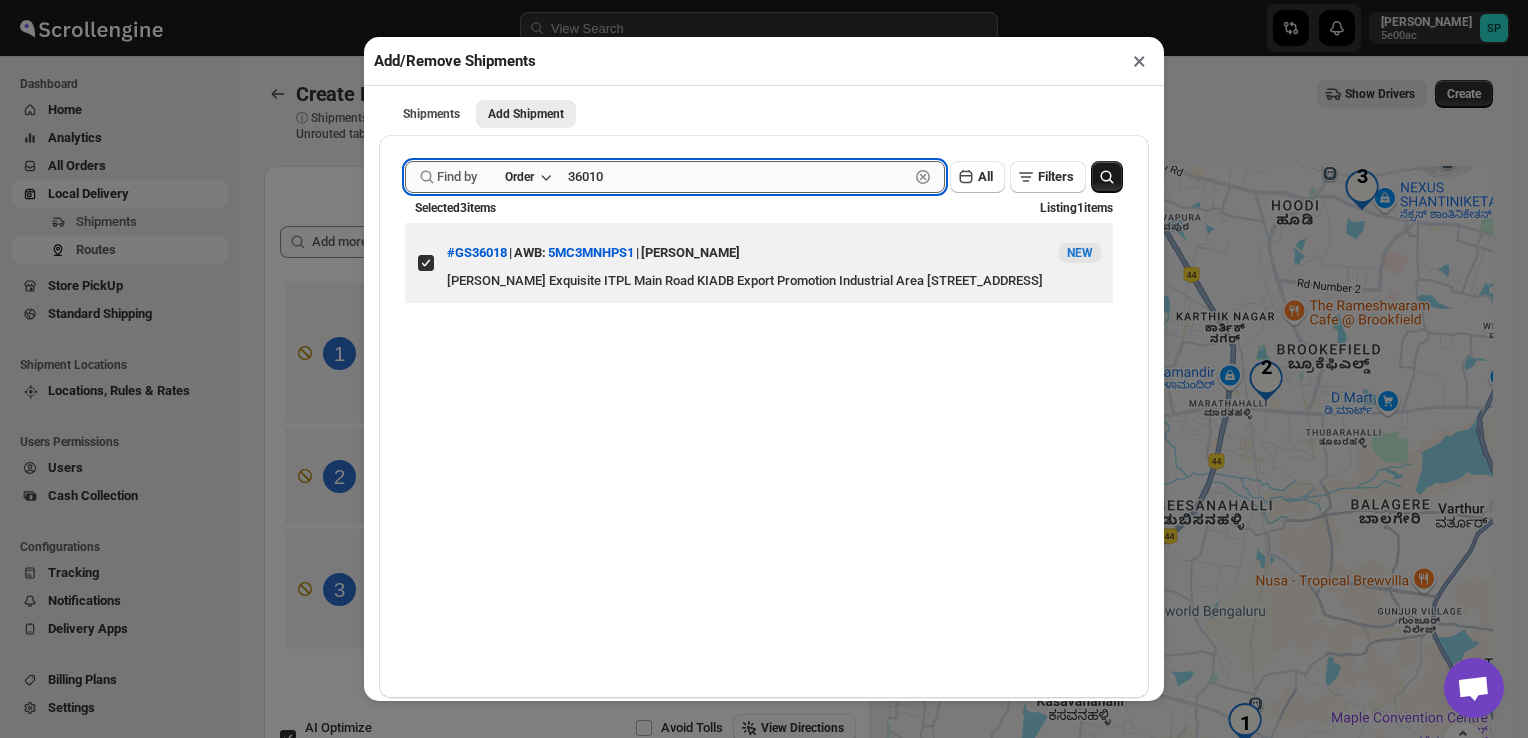 click on "36010" at bounding box center [738, 177] 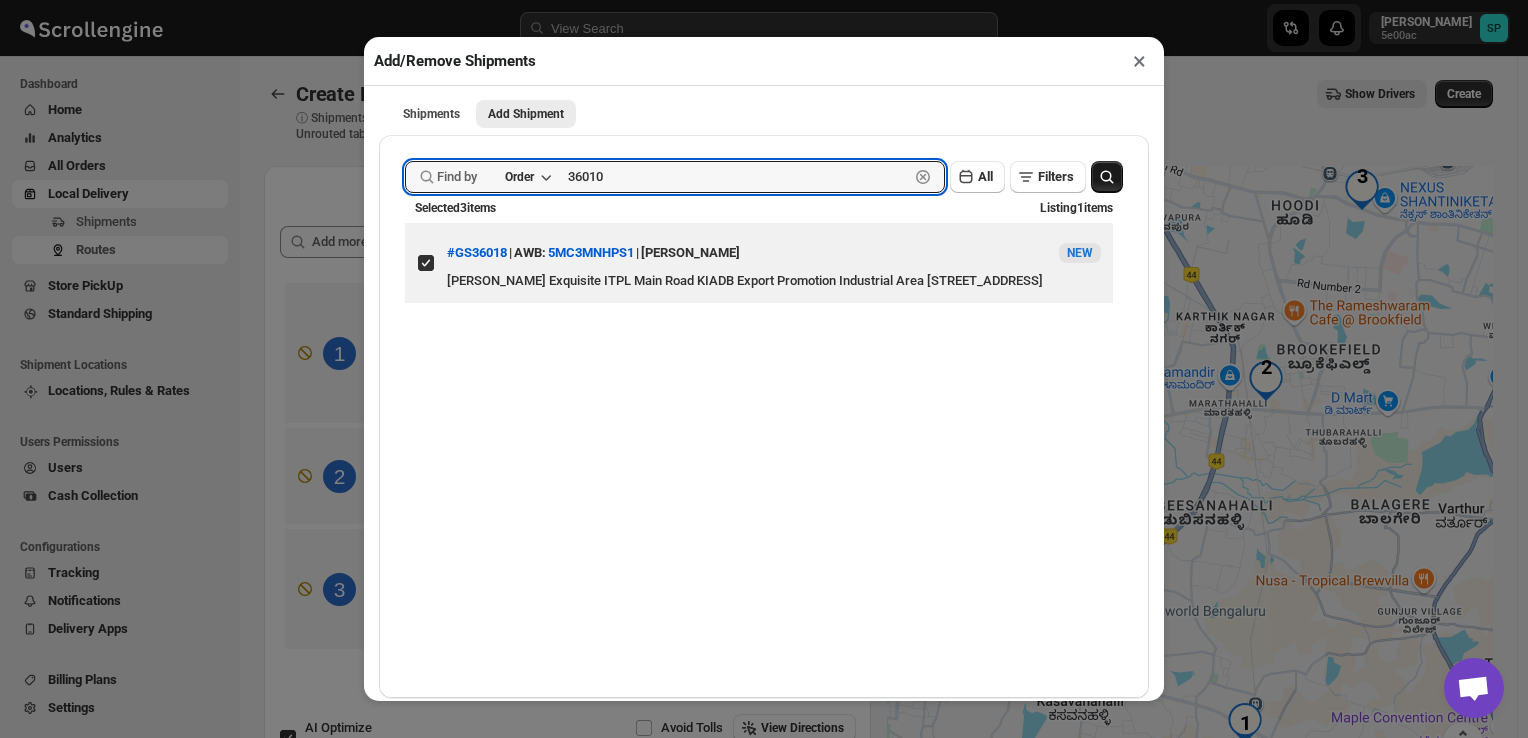 type on "36010" 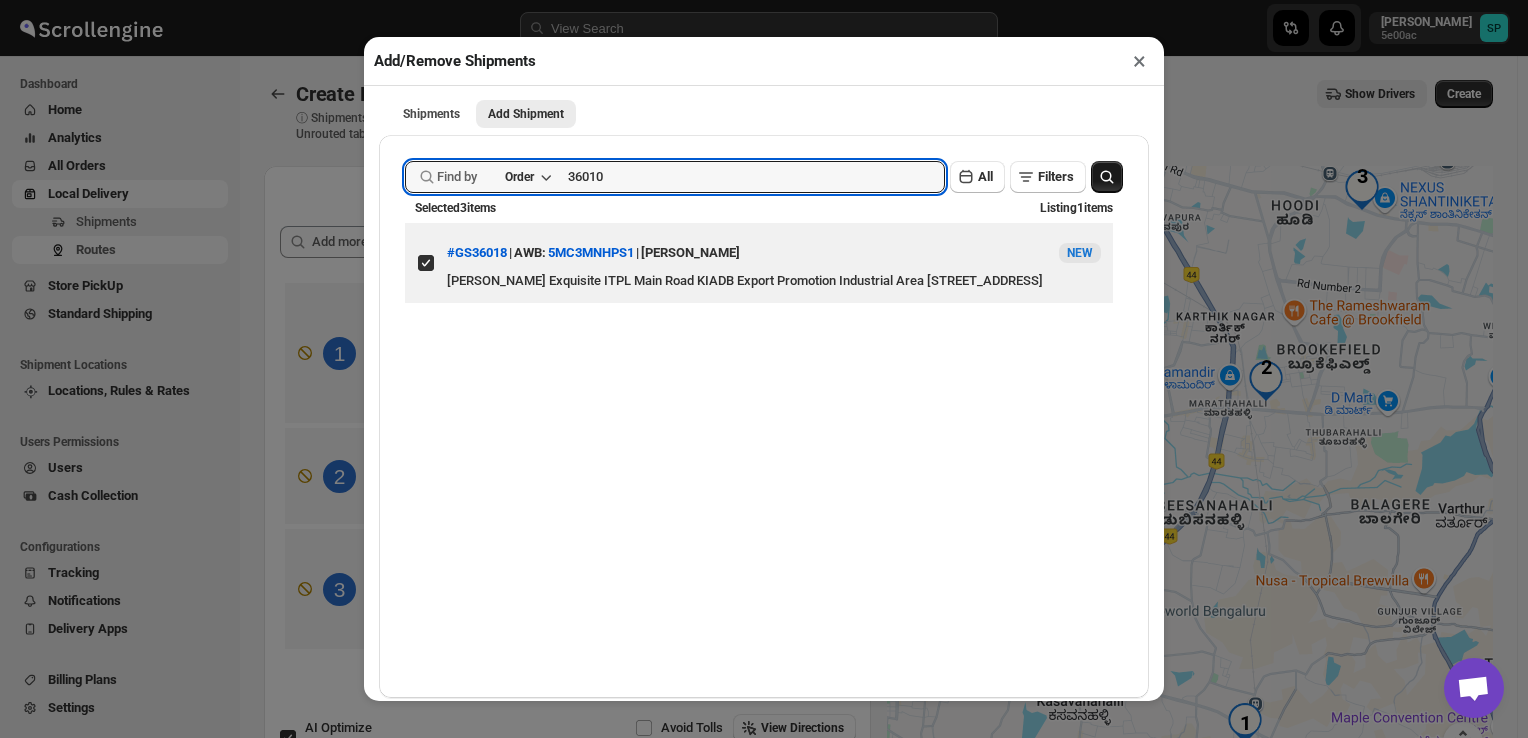 click 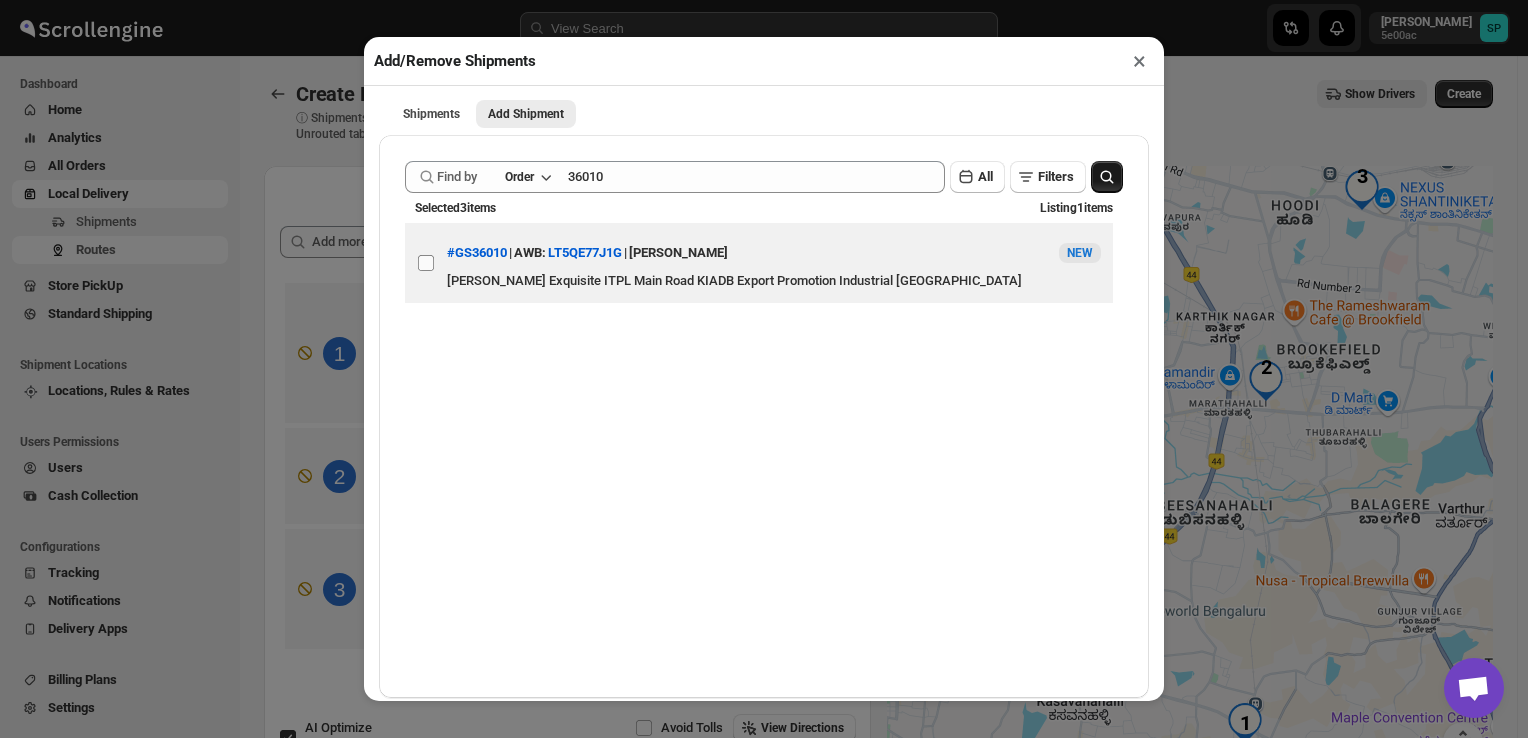 click on "View details for 68713985b5e00a12246b529e" at bounding box center (426, 263) 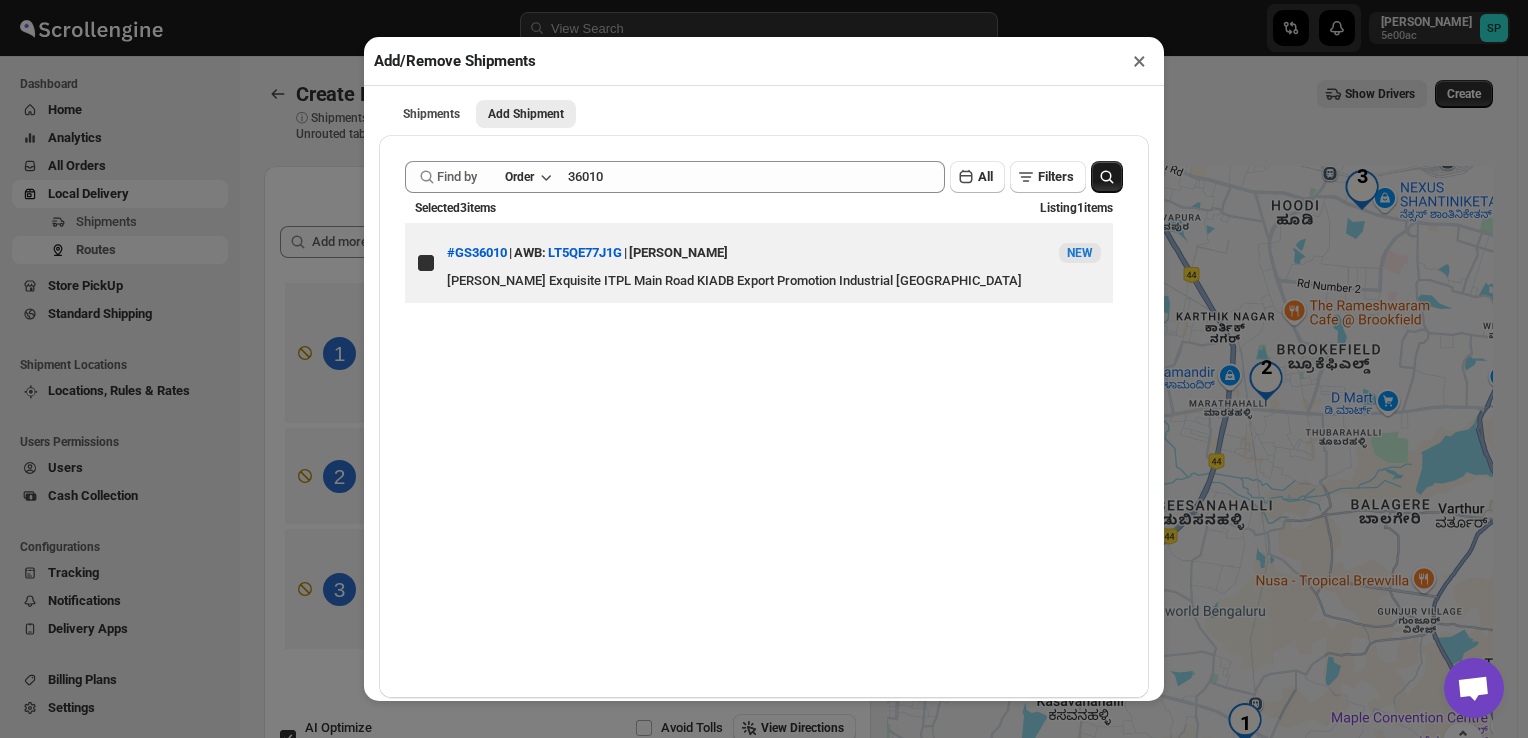 checkbox on "true" 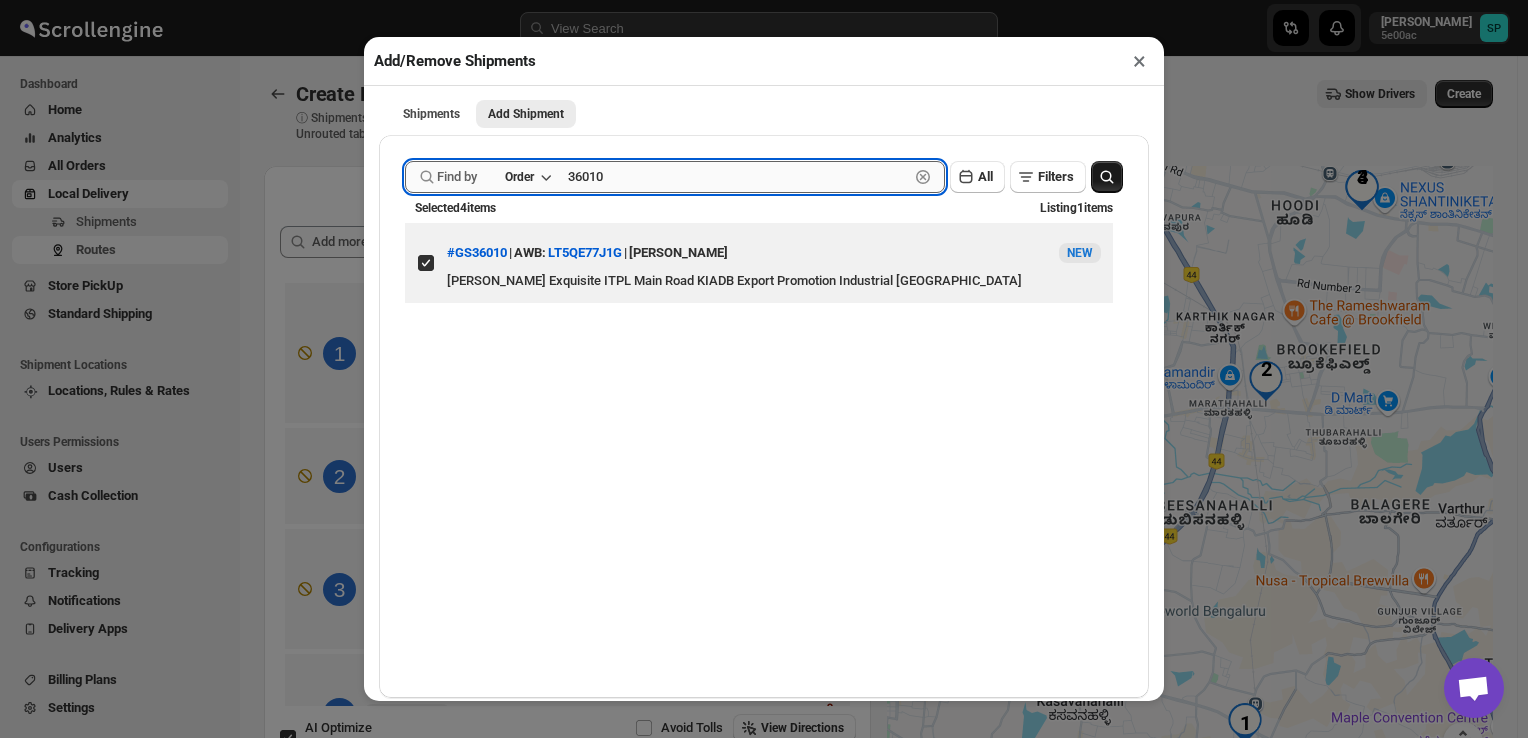 click on "36010" at bounding box center (738, 177) 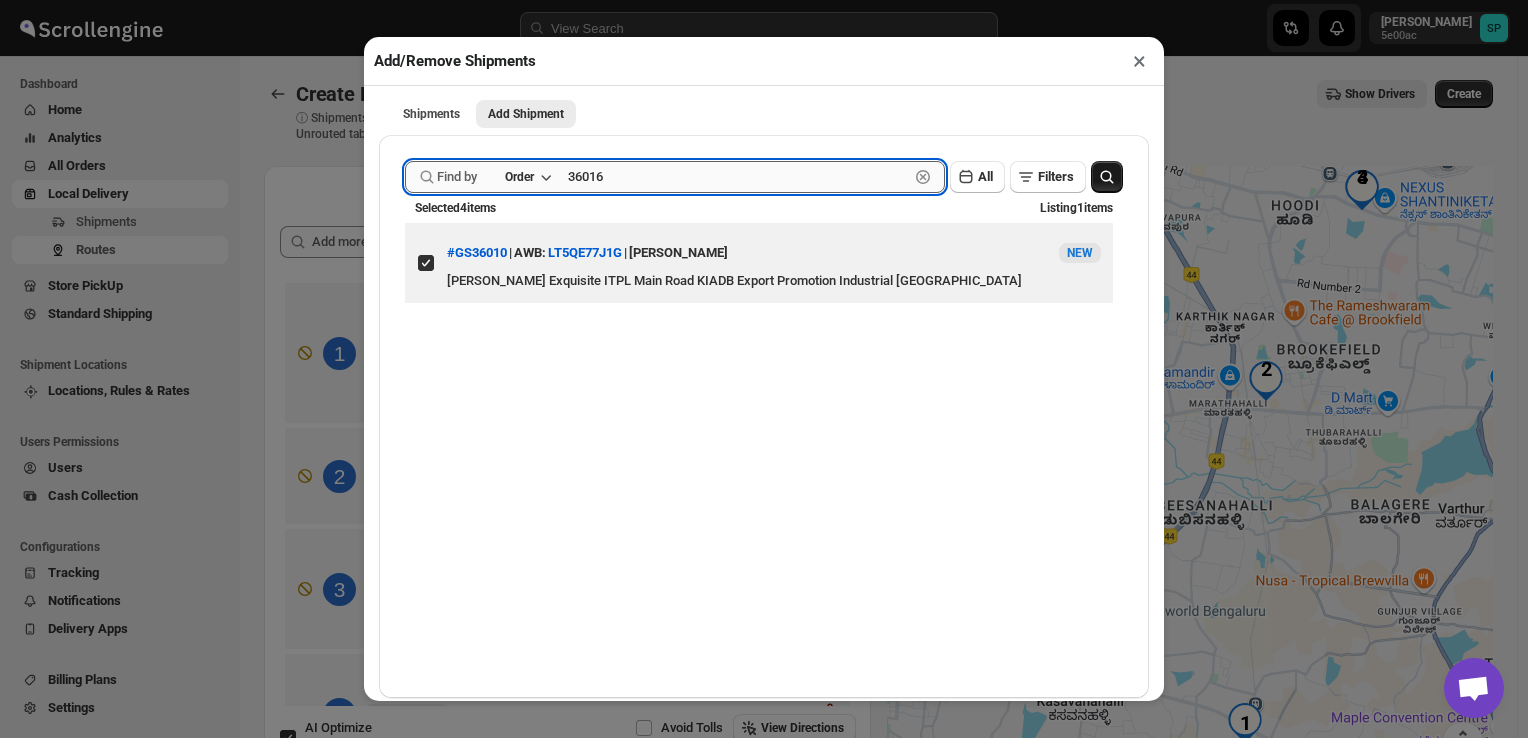 click on "36016" at bounding box center [738, 177] 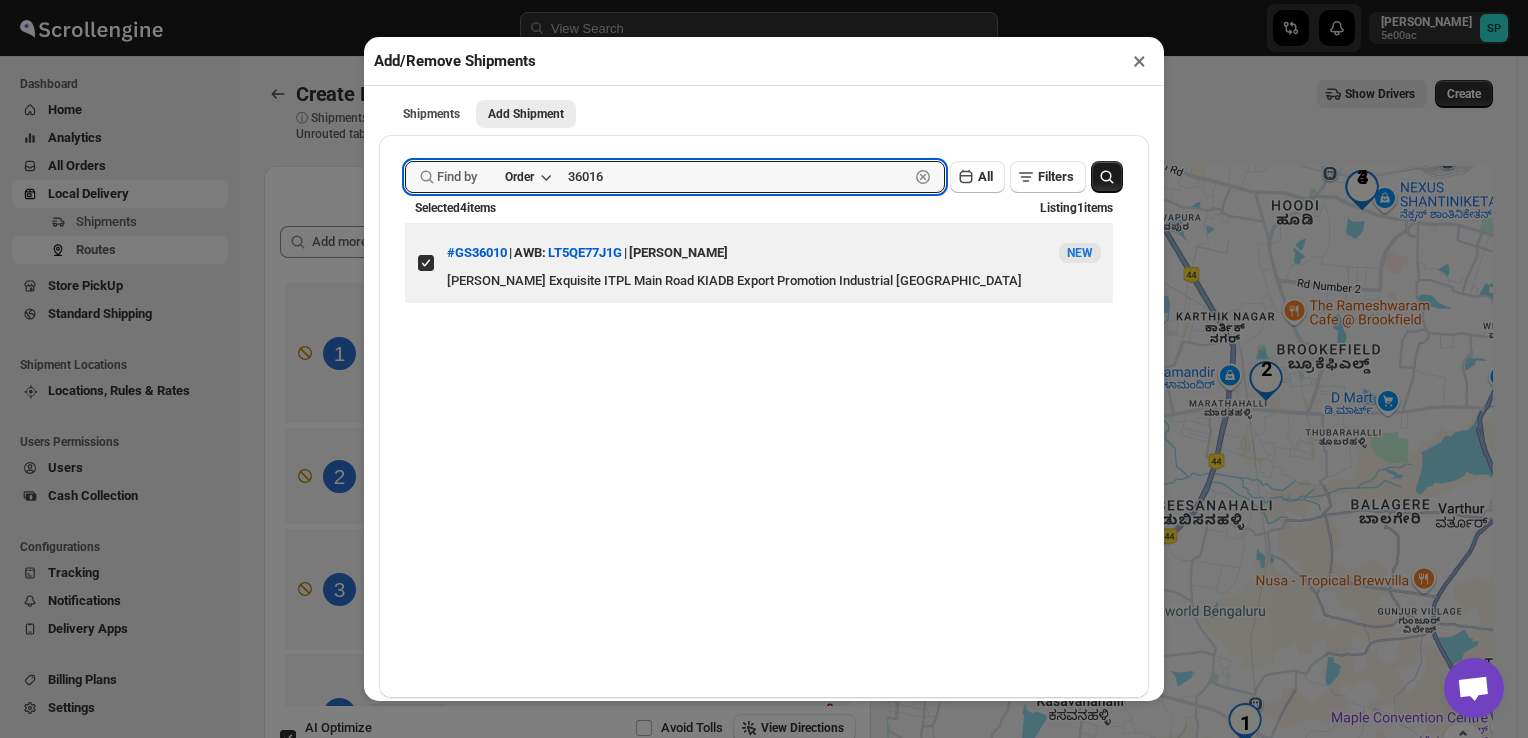 type on "36016" 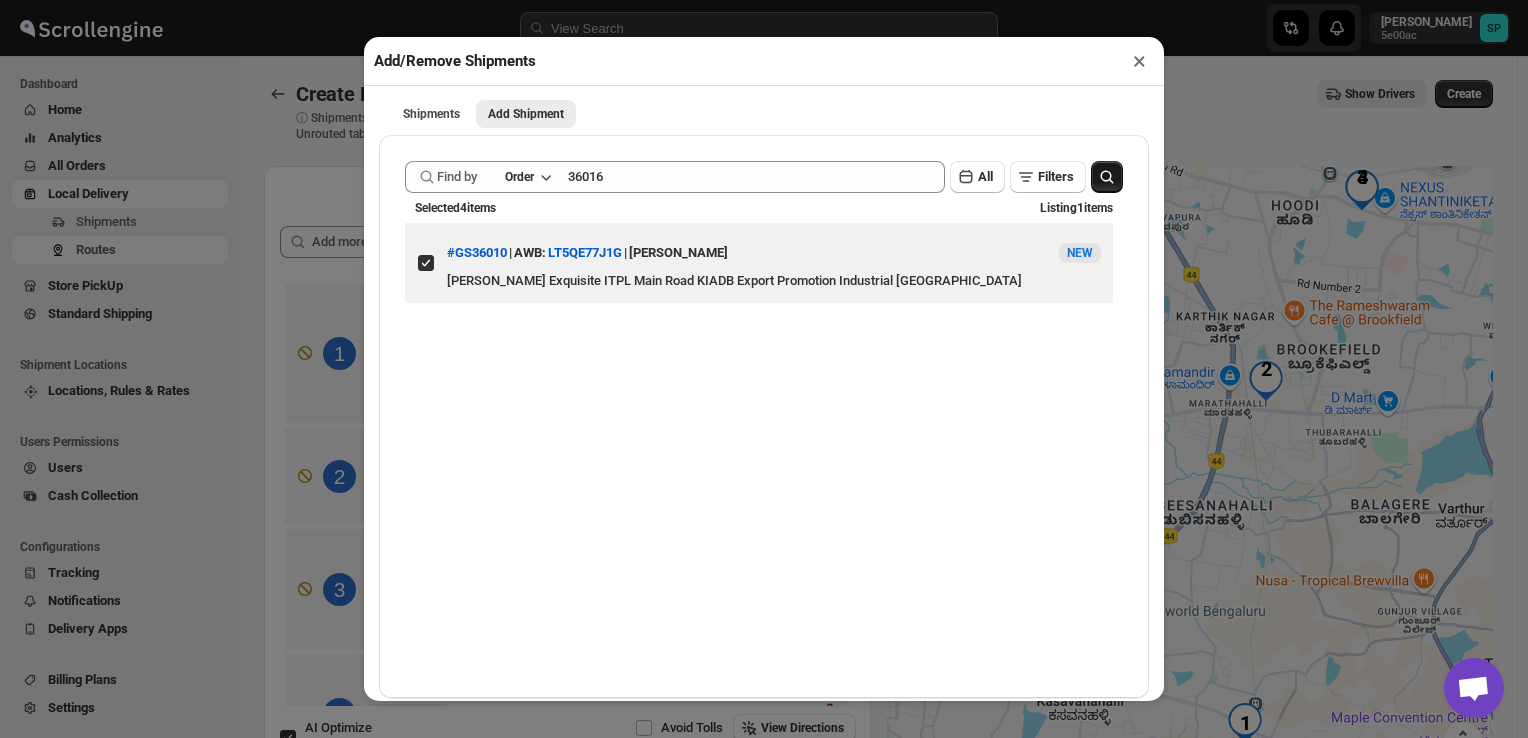 click 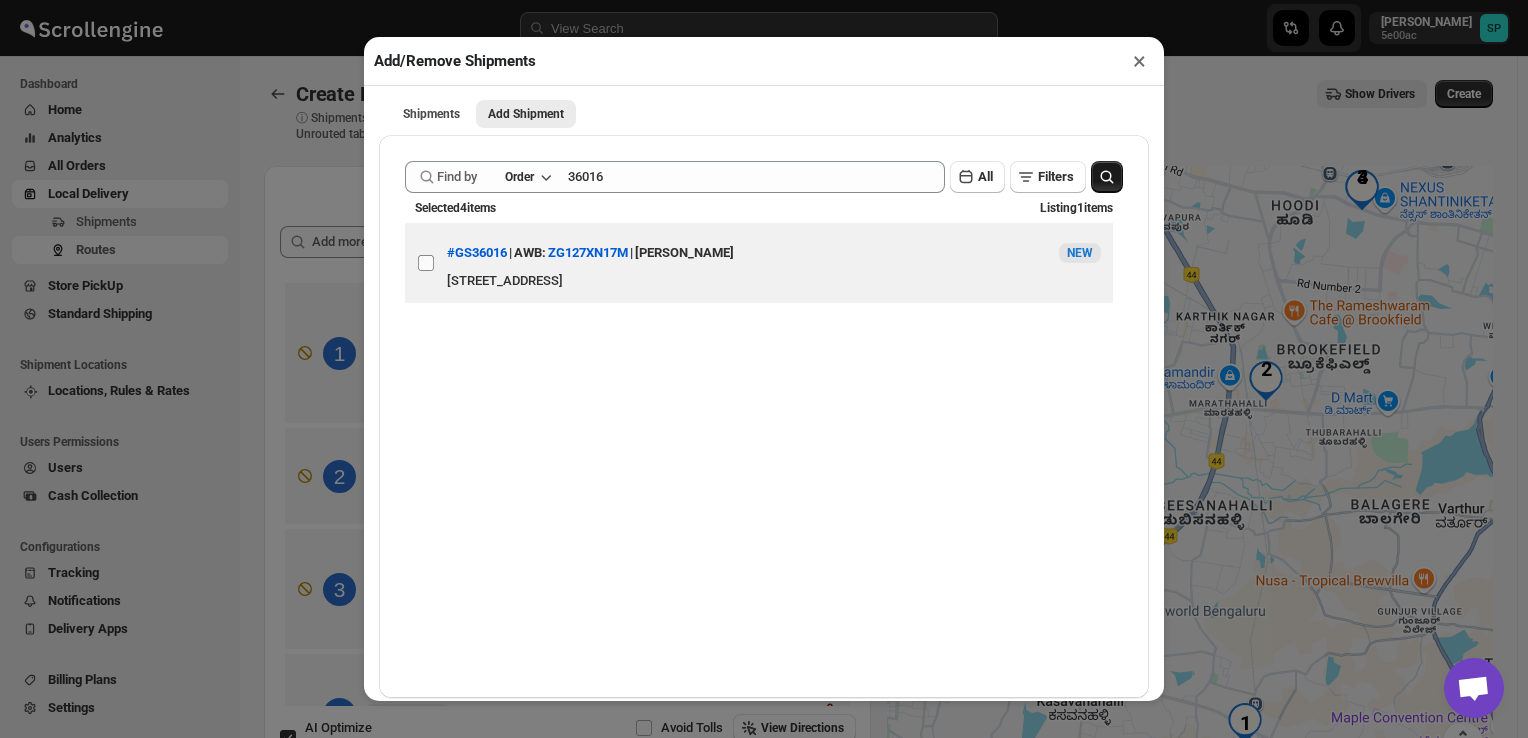 click on "View details for 6871e086b5e00a12246b5b73" at bounding box center [426, 263] 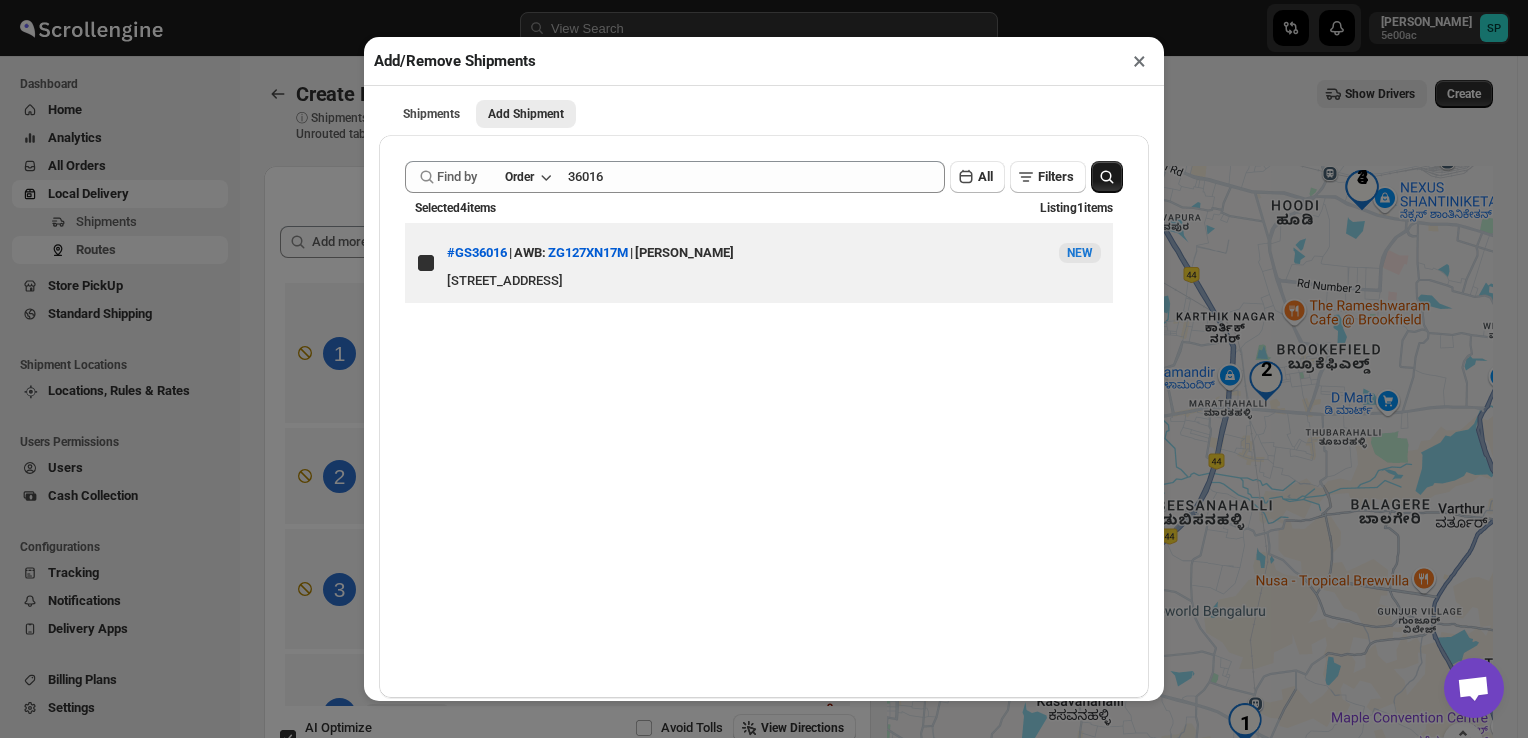 checkbox on "true" 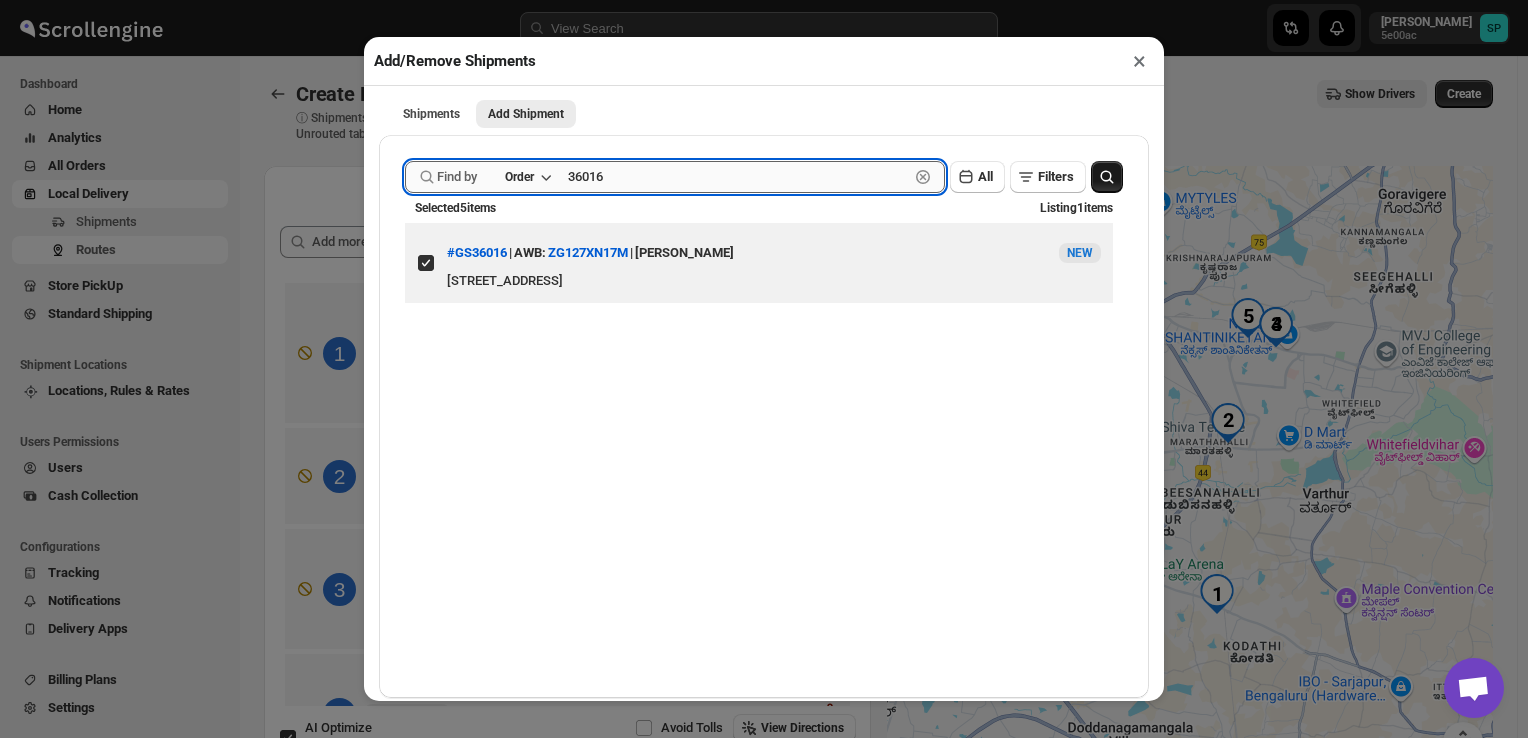 click on "36016" at bounding box center (738, 177) 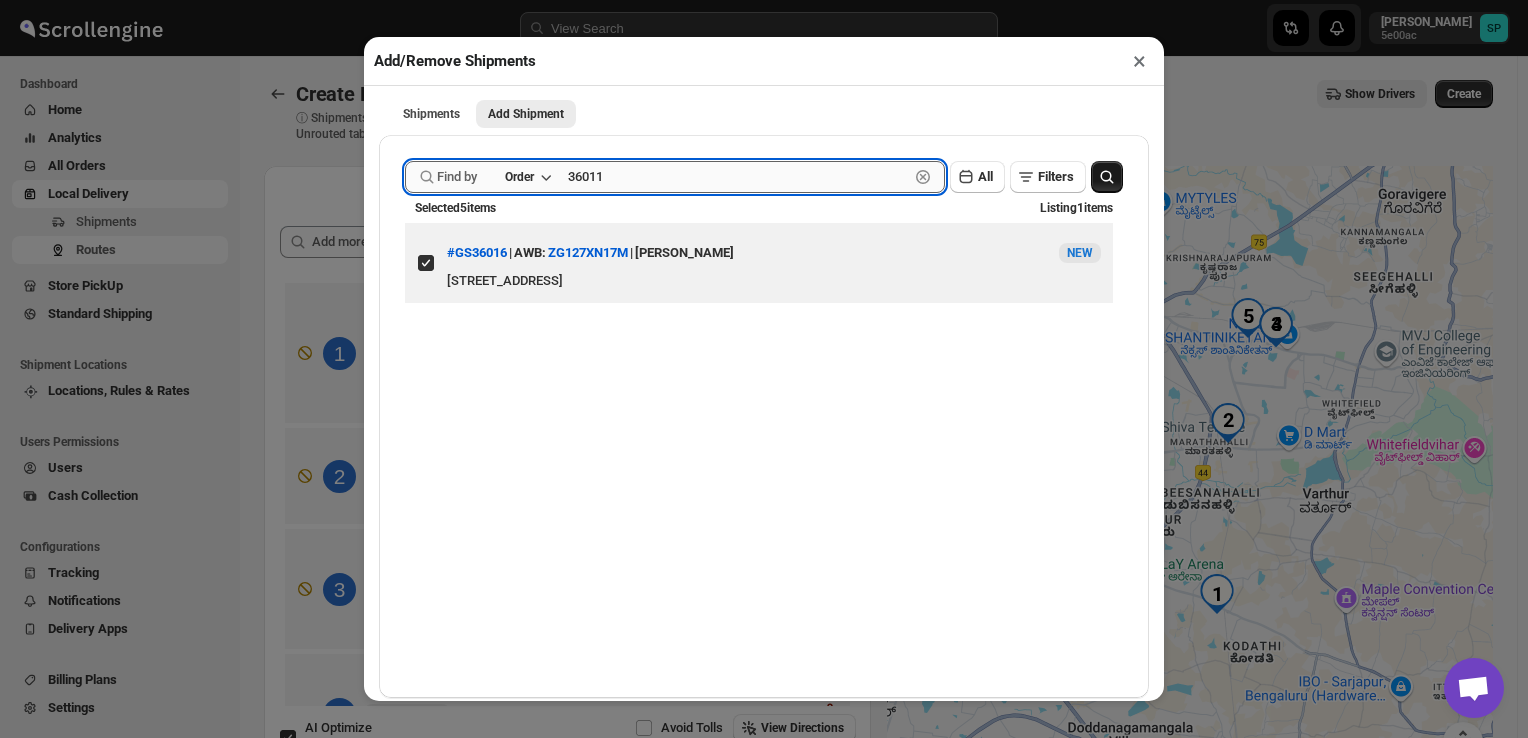 click on "36011" at bounding box center [738, 177] 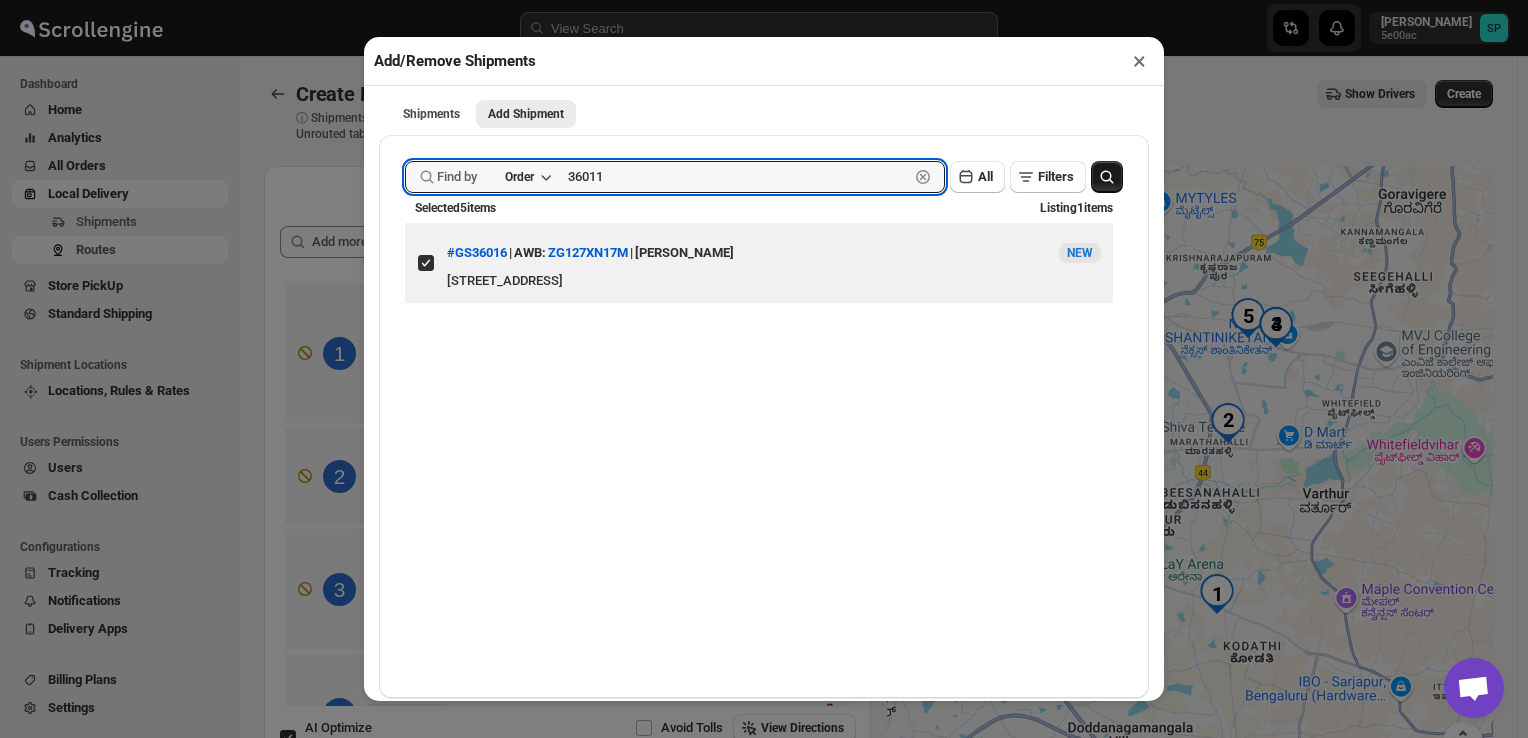 type on "36011" 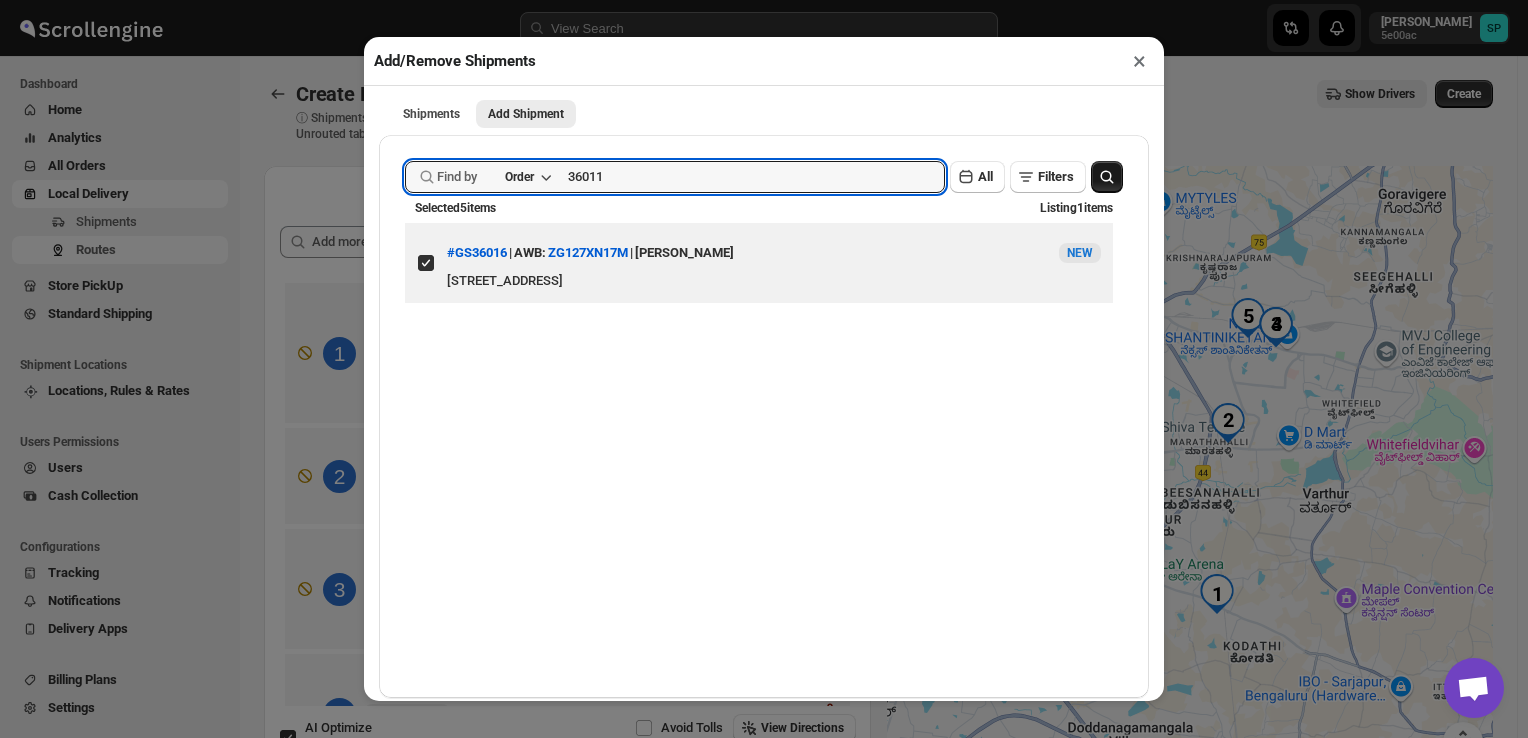 click at bounding box center [1107, 177] 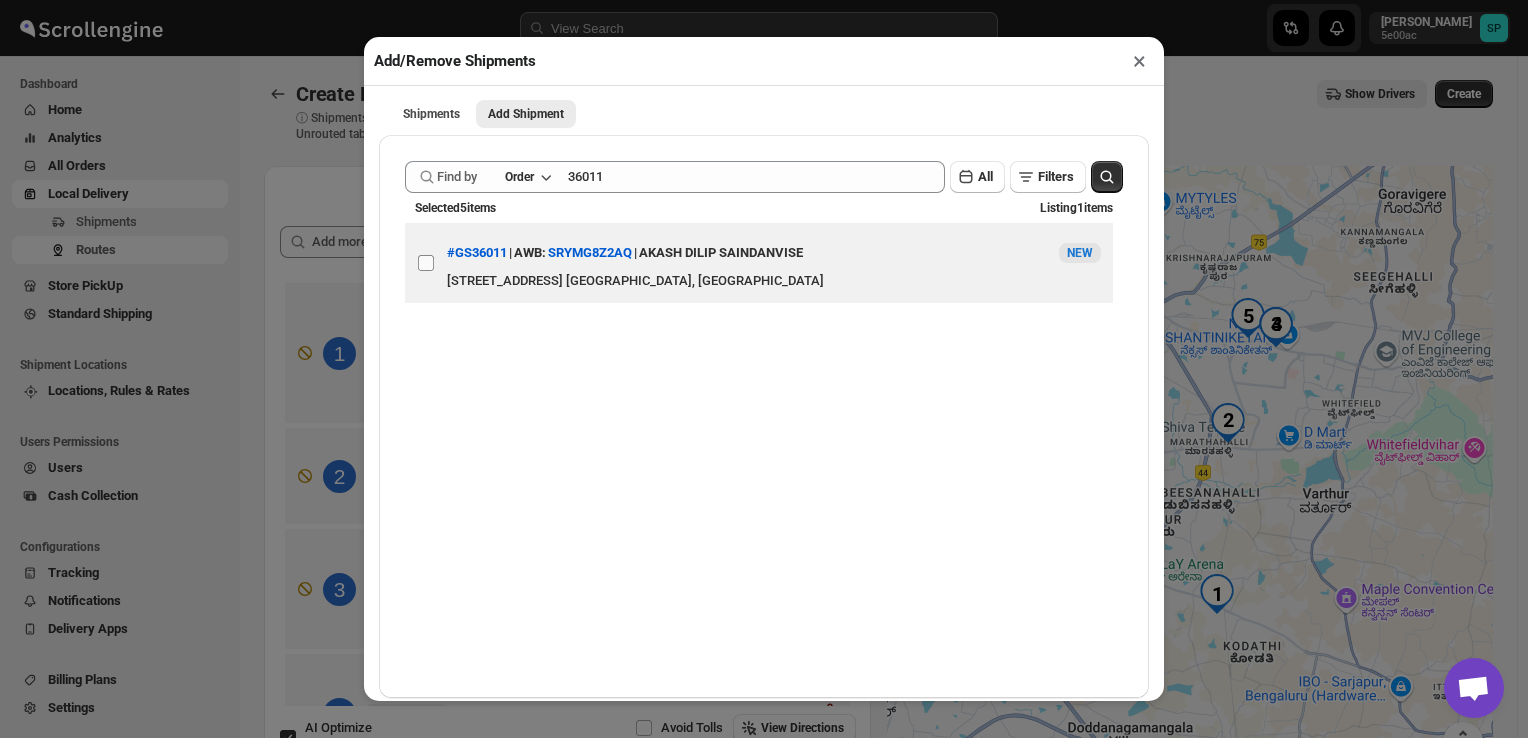 click on "View details for 68713bd9b5e00a12246b52d4" at bounding box center (426, 263) 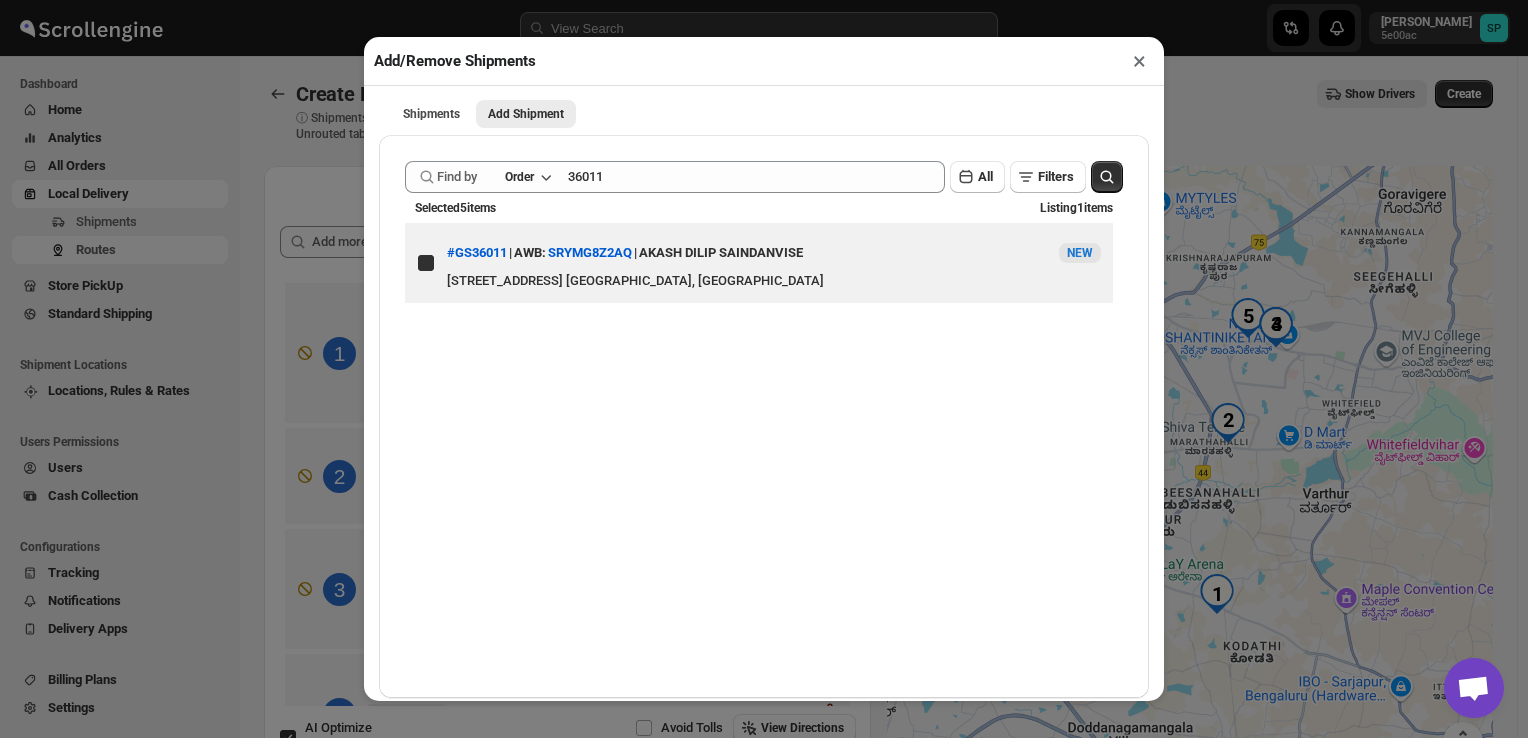 checkbox on "true" 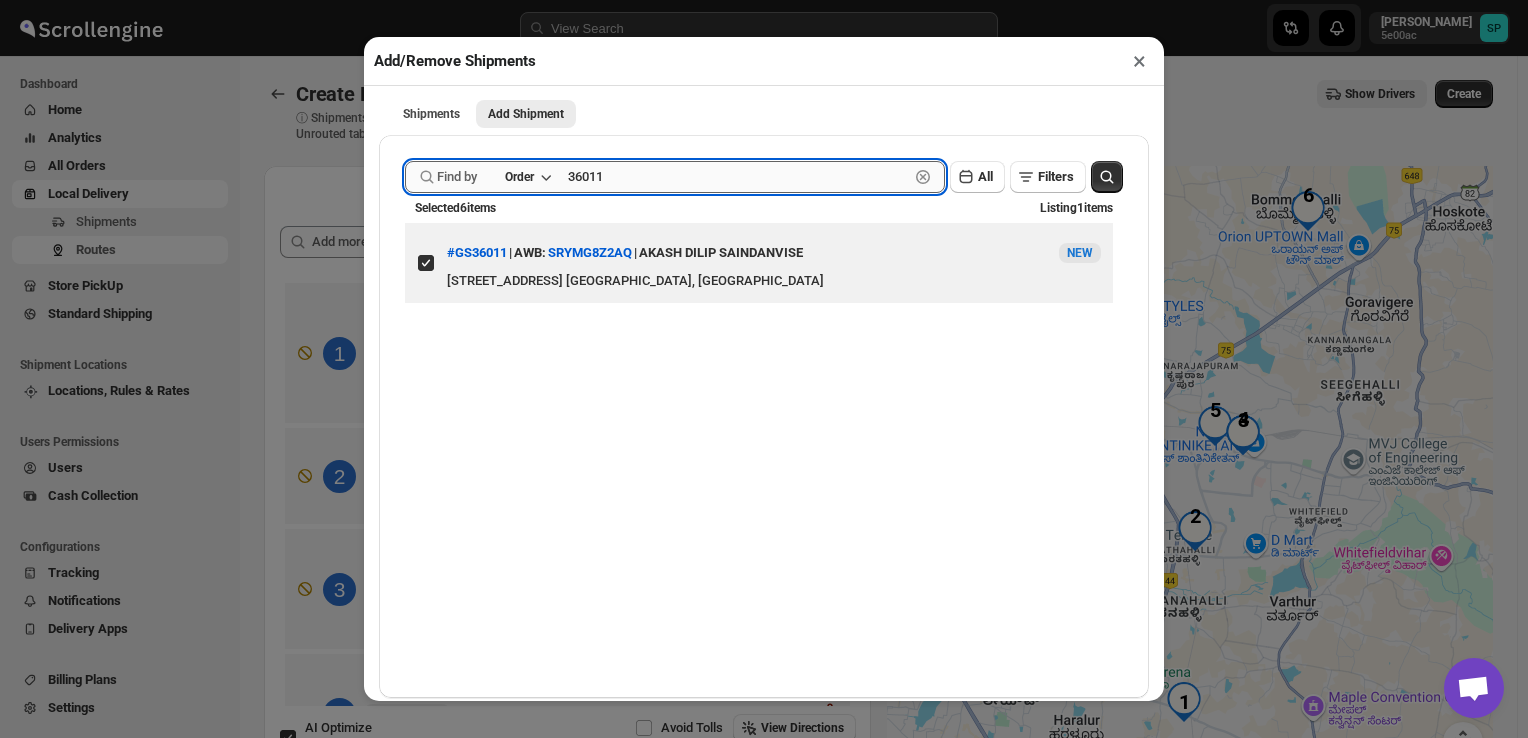 click on "36011" at bounding box center (738, 177) 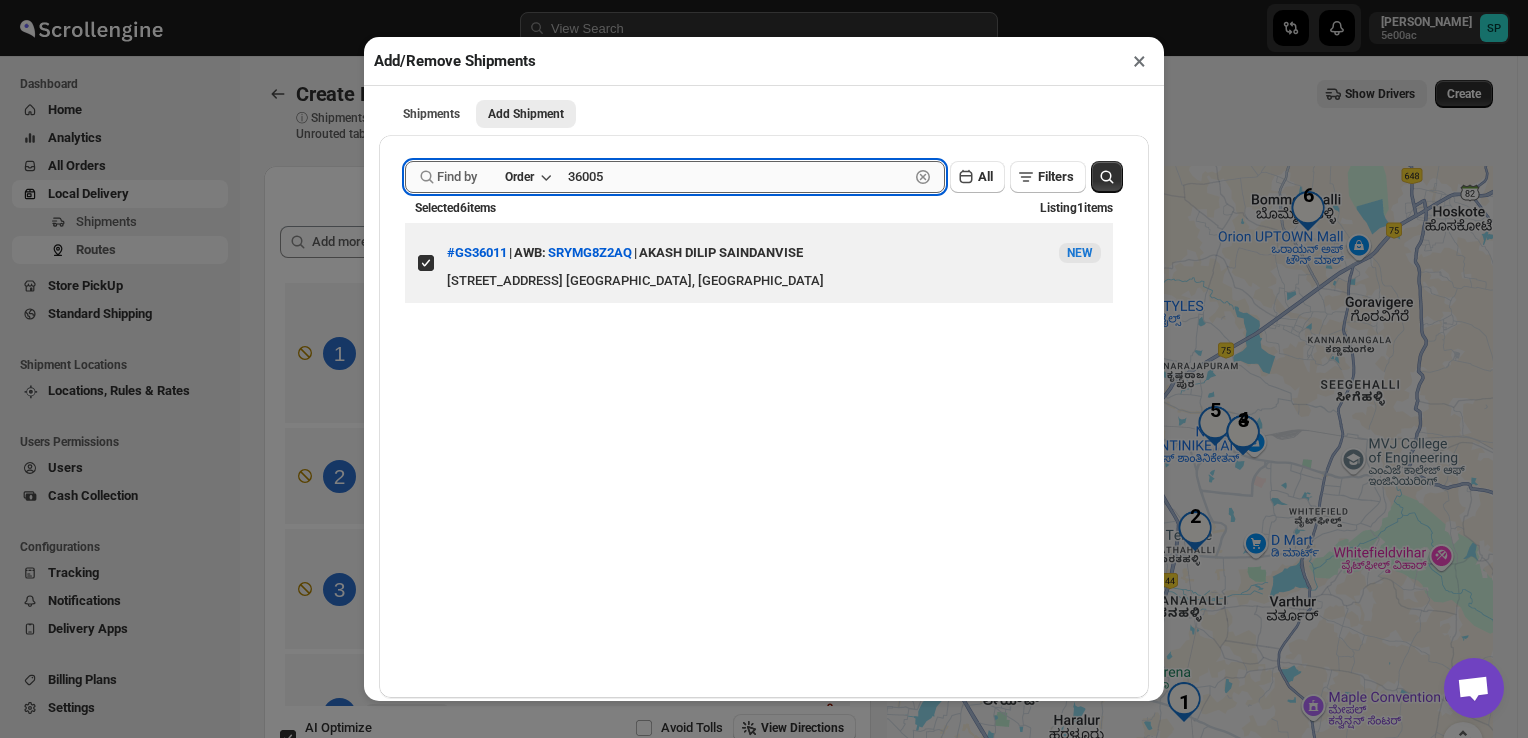 click on "36005" at bounding box center [738, 177] 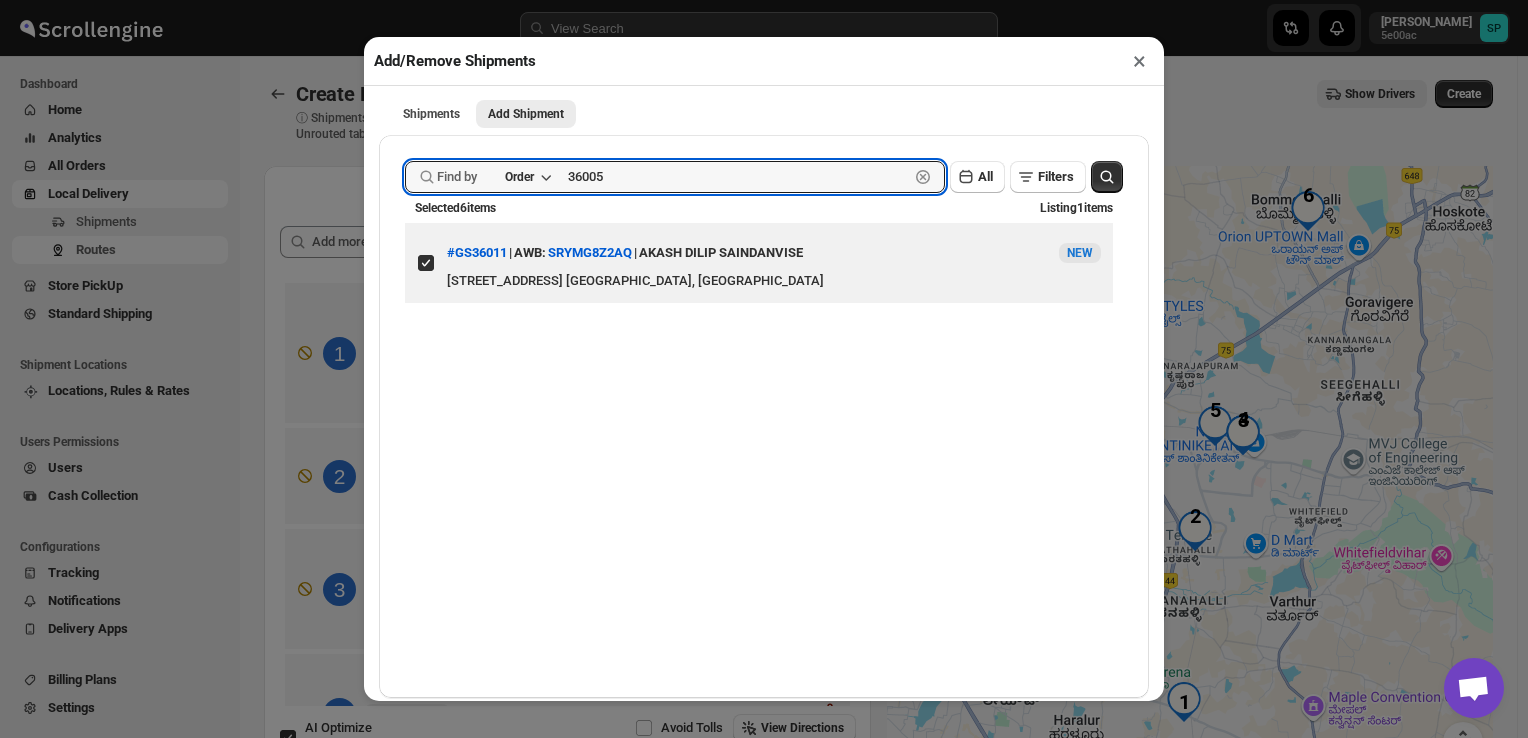 type on "36005" 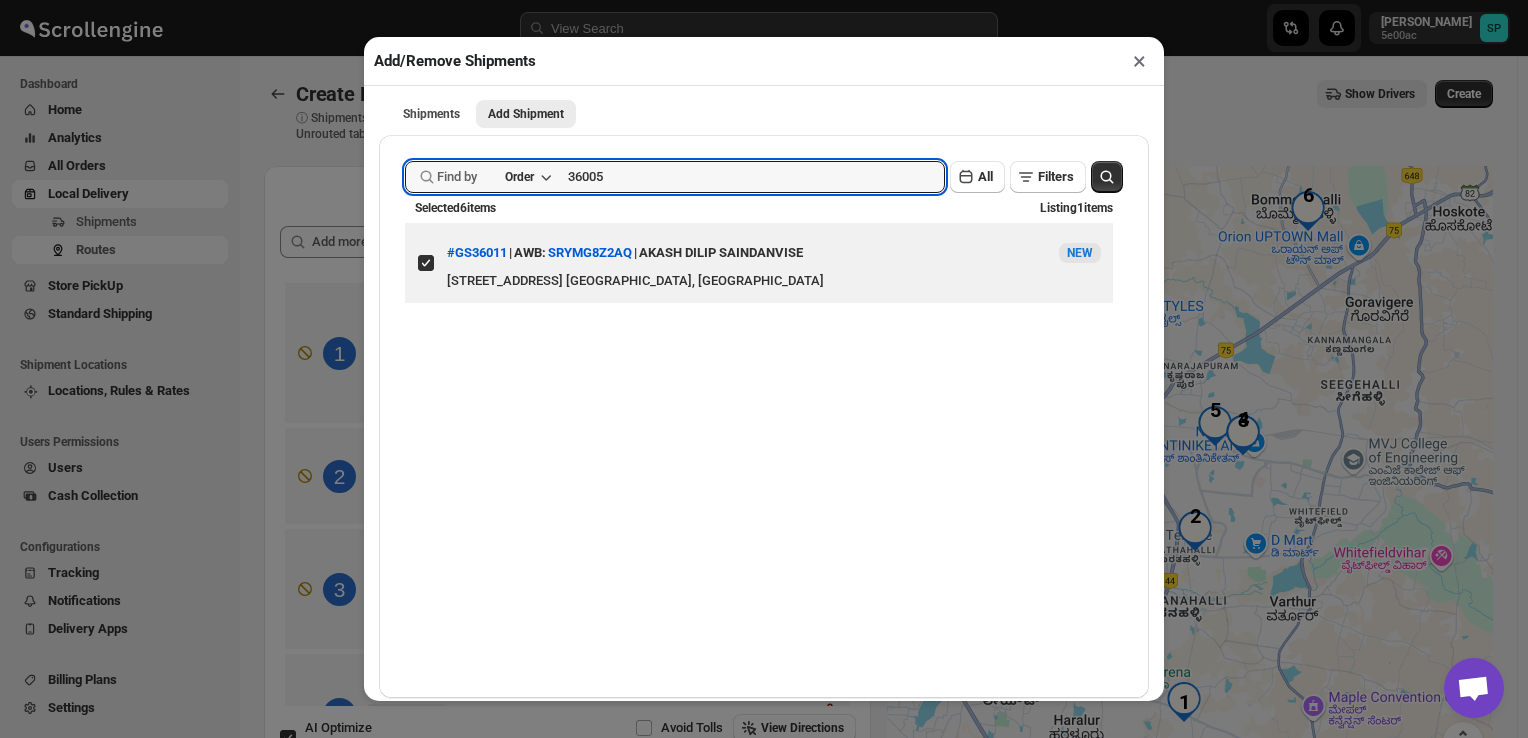 click 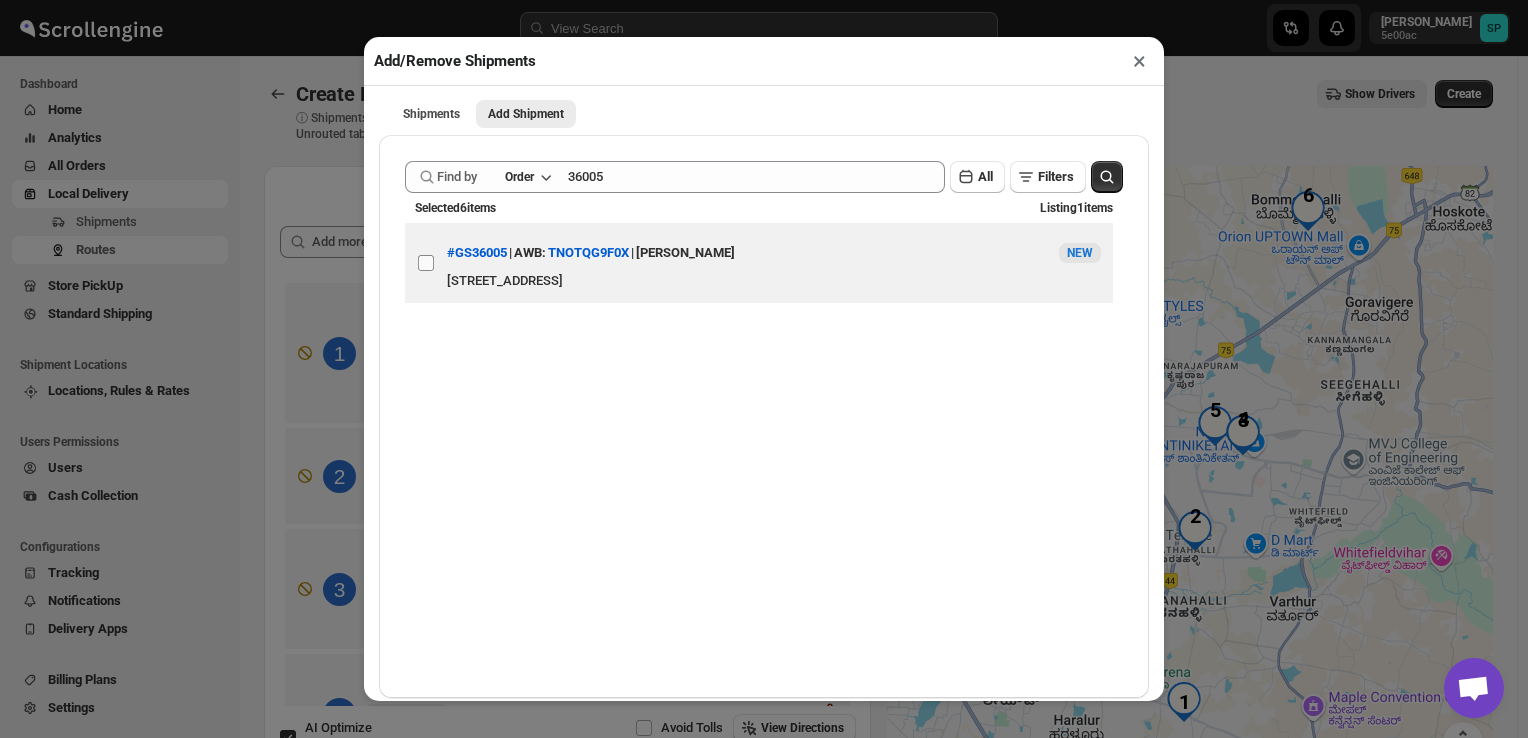 click on "View details for 68710f71b07747a2d9001883" at bounding box center [426, 263] 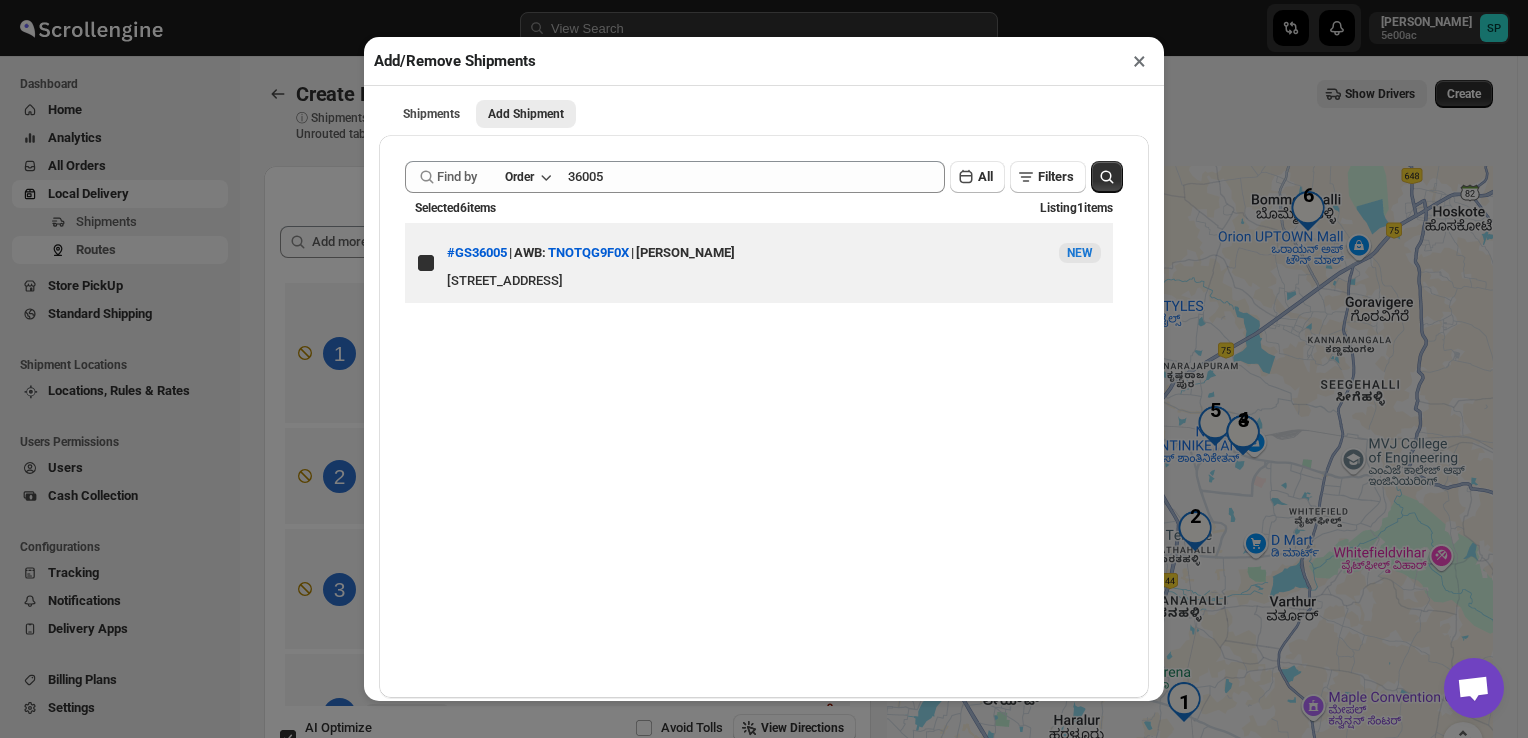 checkbox on "true" 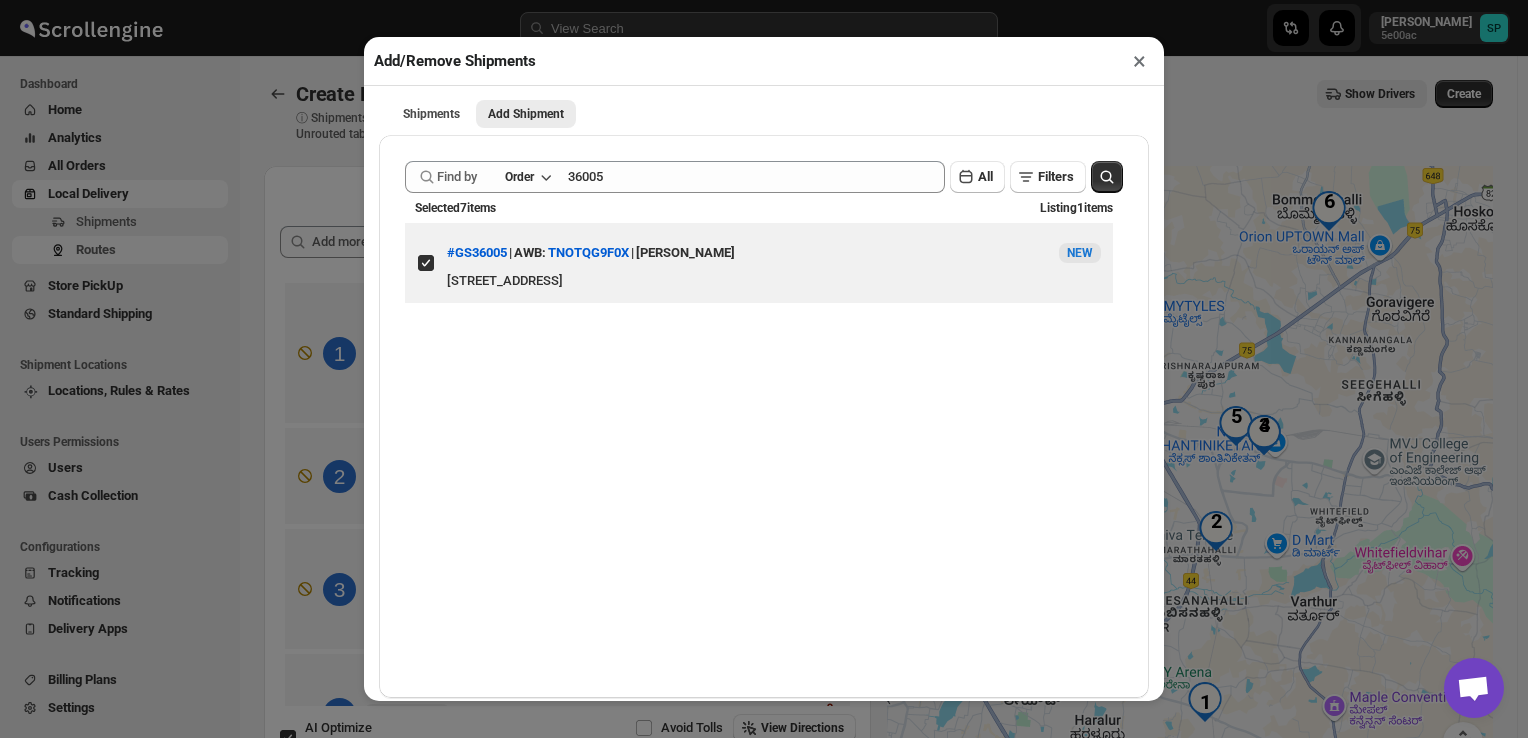 click on "×" at bounding box center (1139, 61) 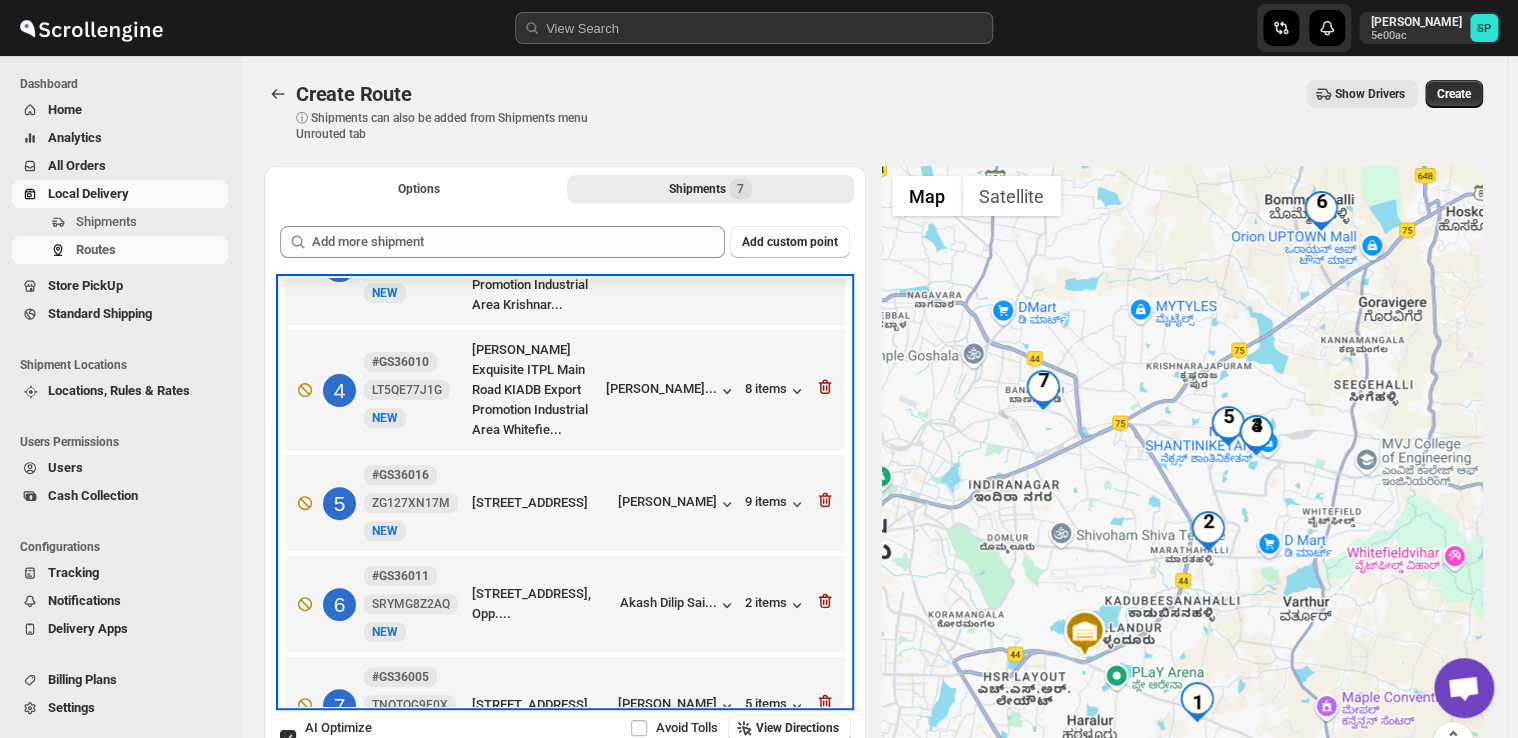 scroll, scrollTop: 376, scrollLeft: 0, axis: vertical 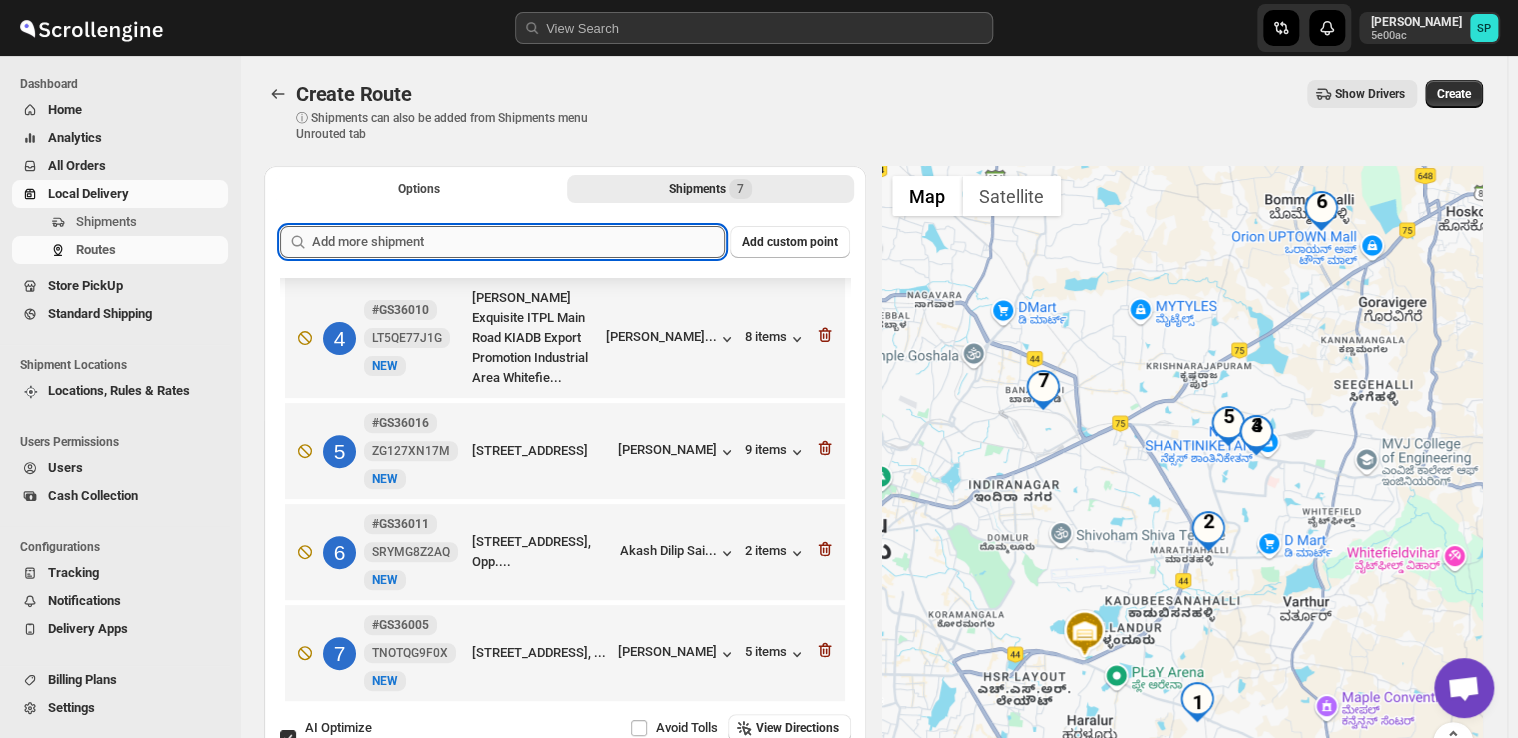 click at bounding box center [518, 242] 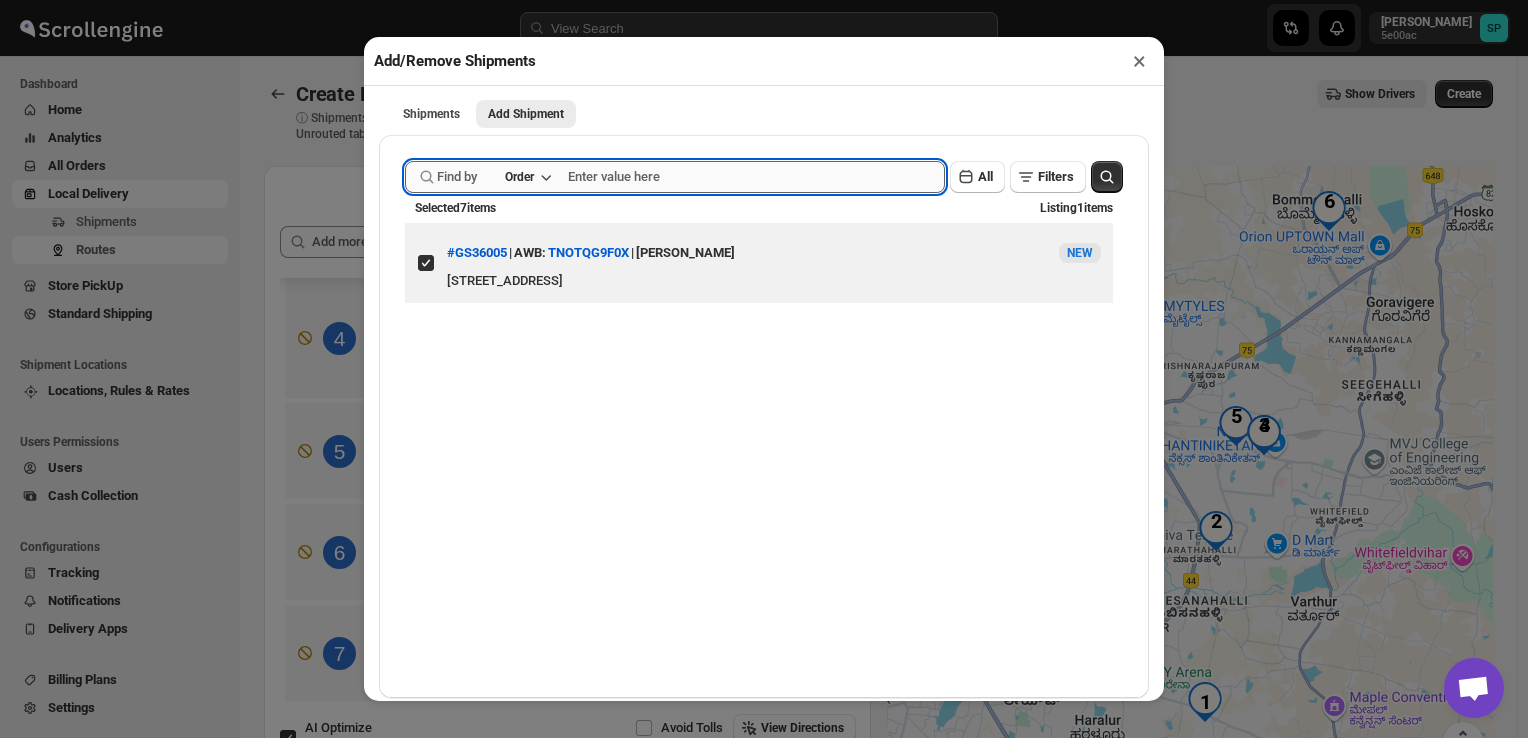 click at bounding box center [756, 177] 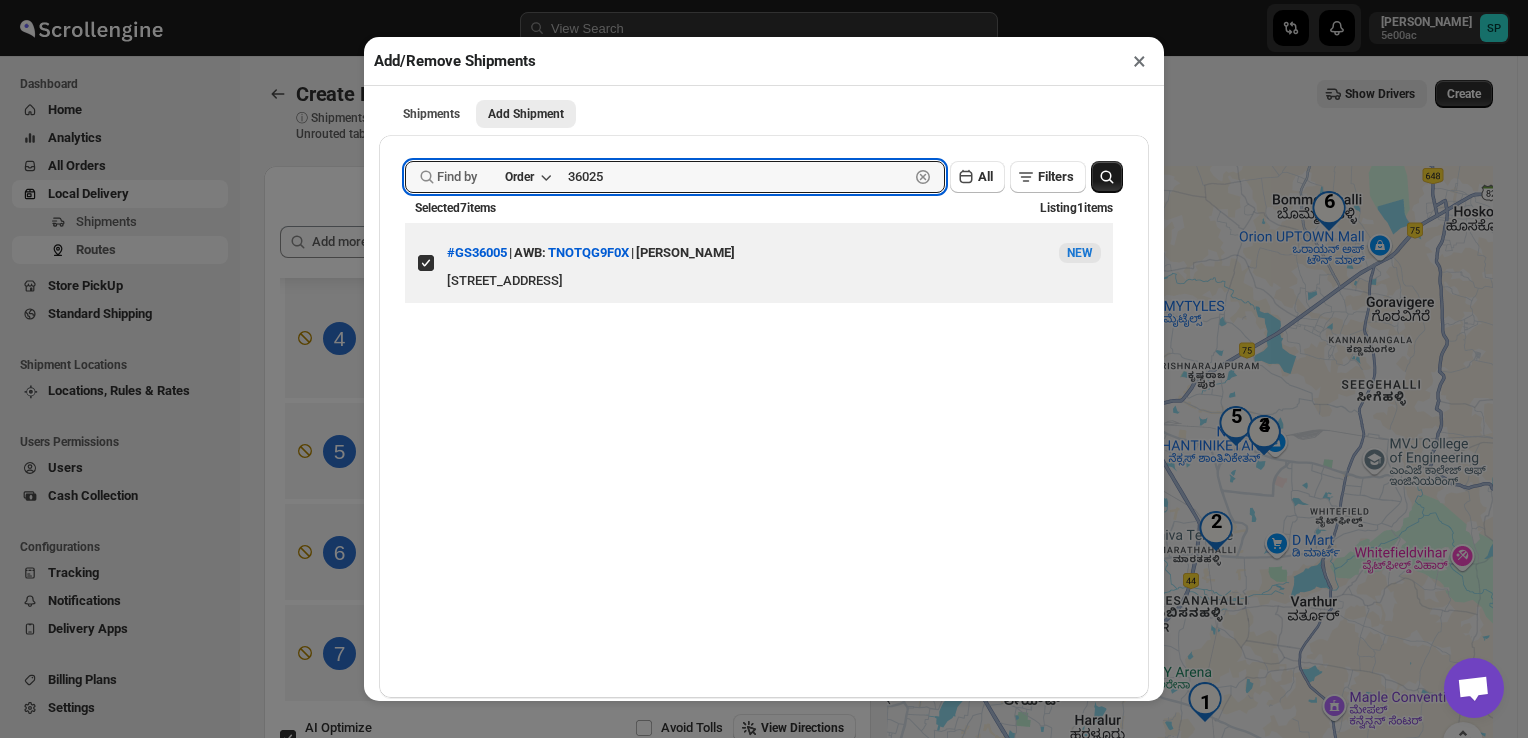 type on "36025" 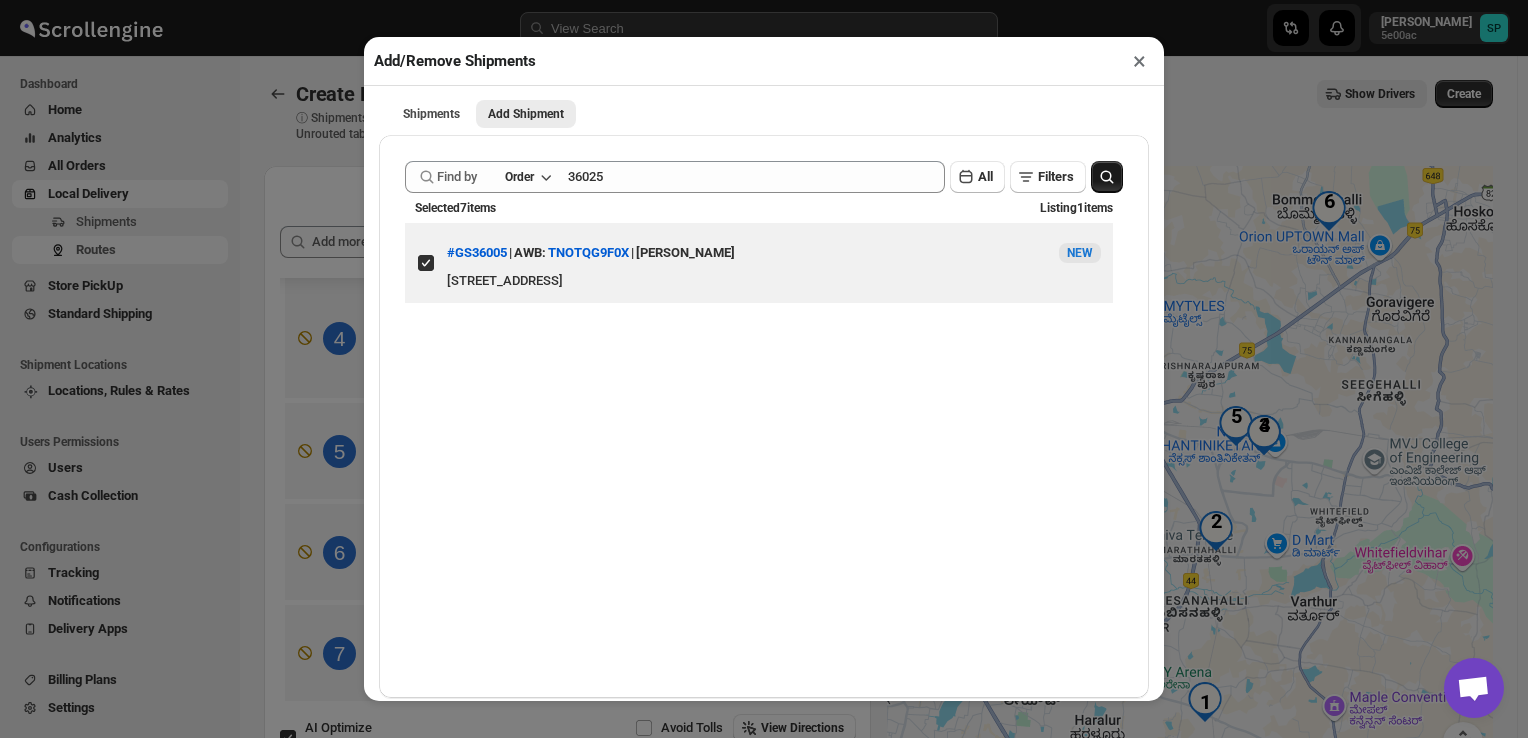 click 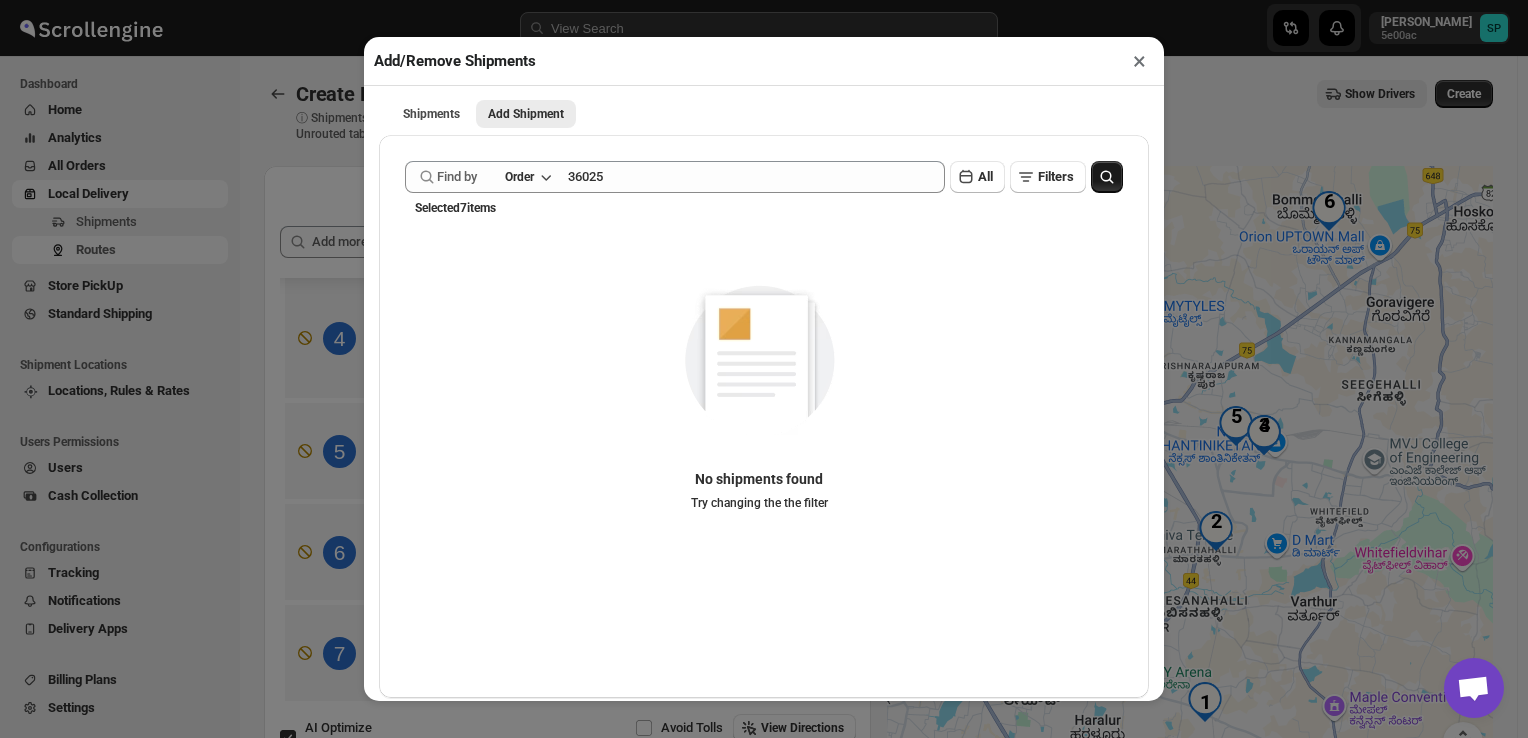 click on "×" at bounding box center (1139, 61) 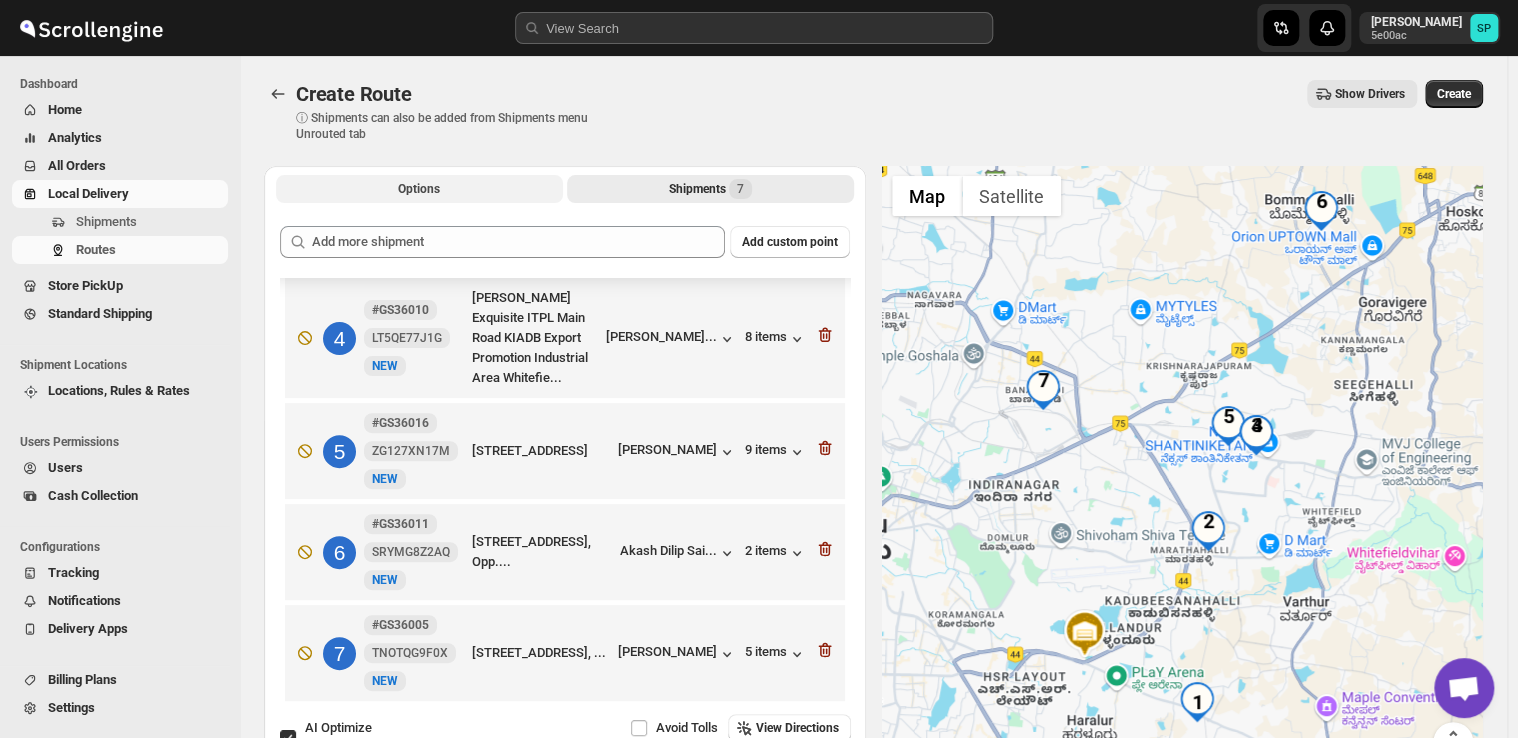 click on "Options" at bounding box center [419, 189] 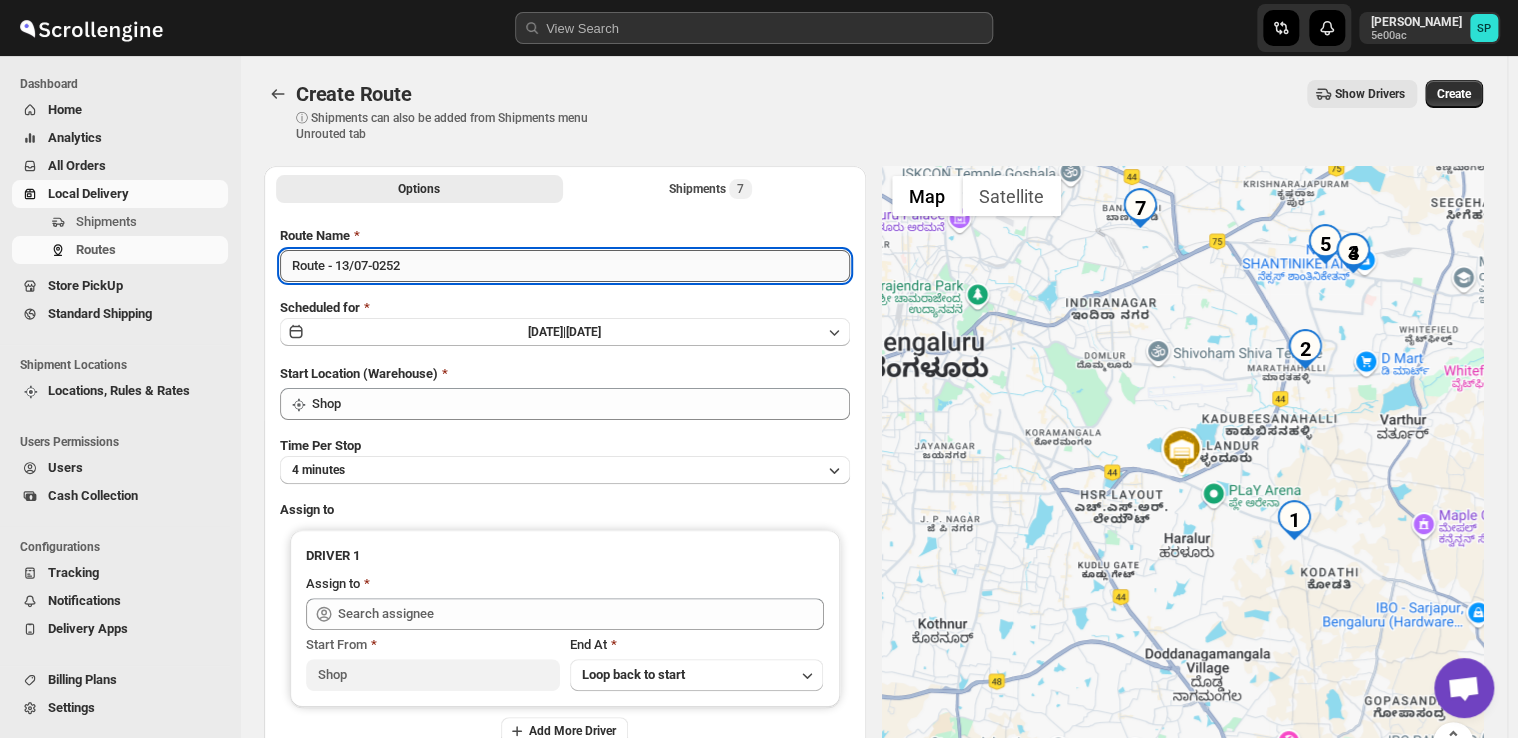 click on "Route - 13/07-0252" at bounding box center [565, 266] 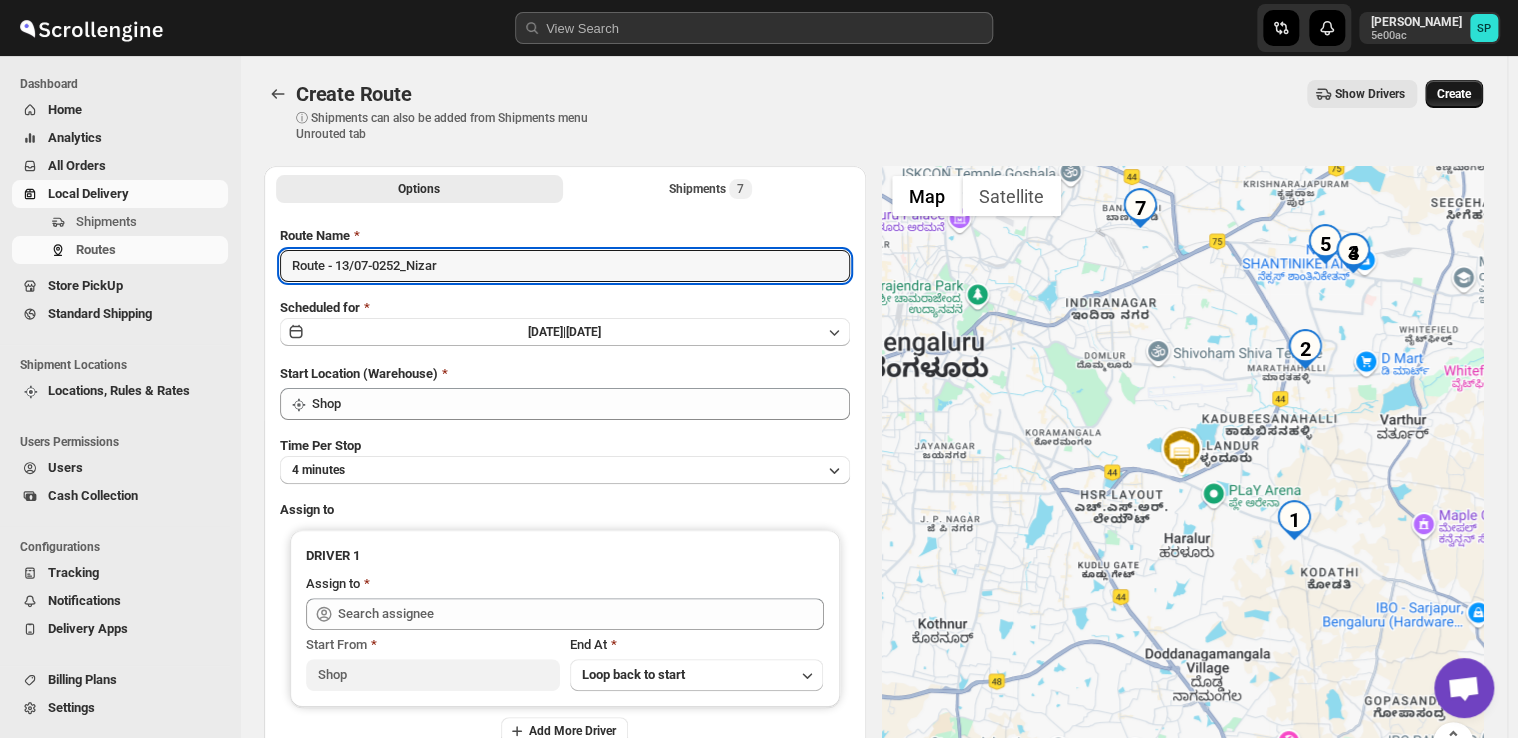 type on "Route - 13/07-0252_Nizar" 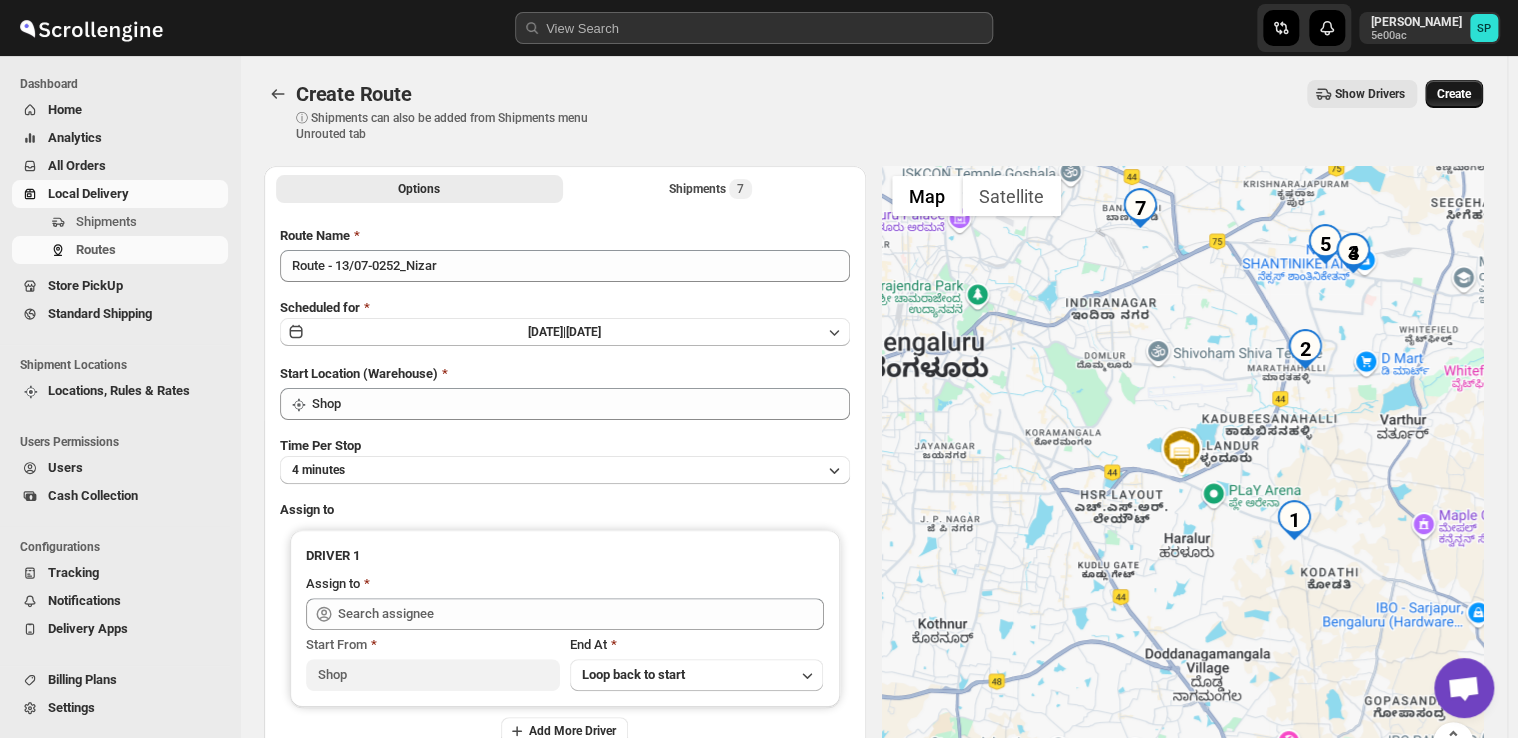 click on "Create" at bounding box center (1454, 94) 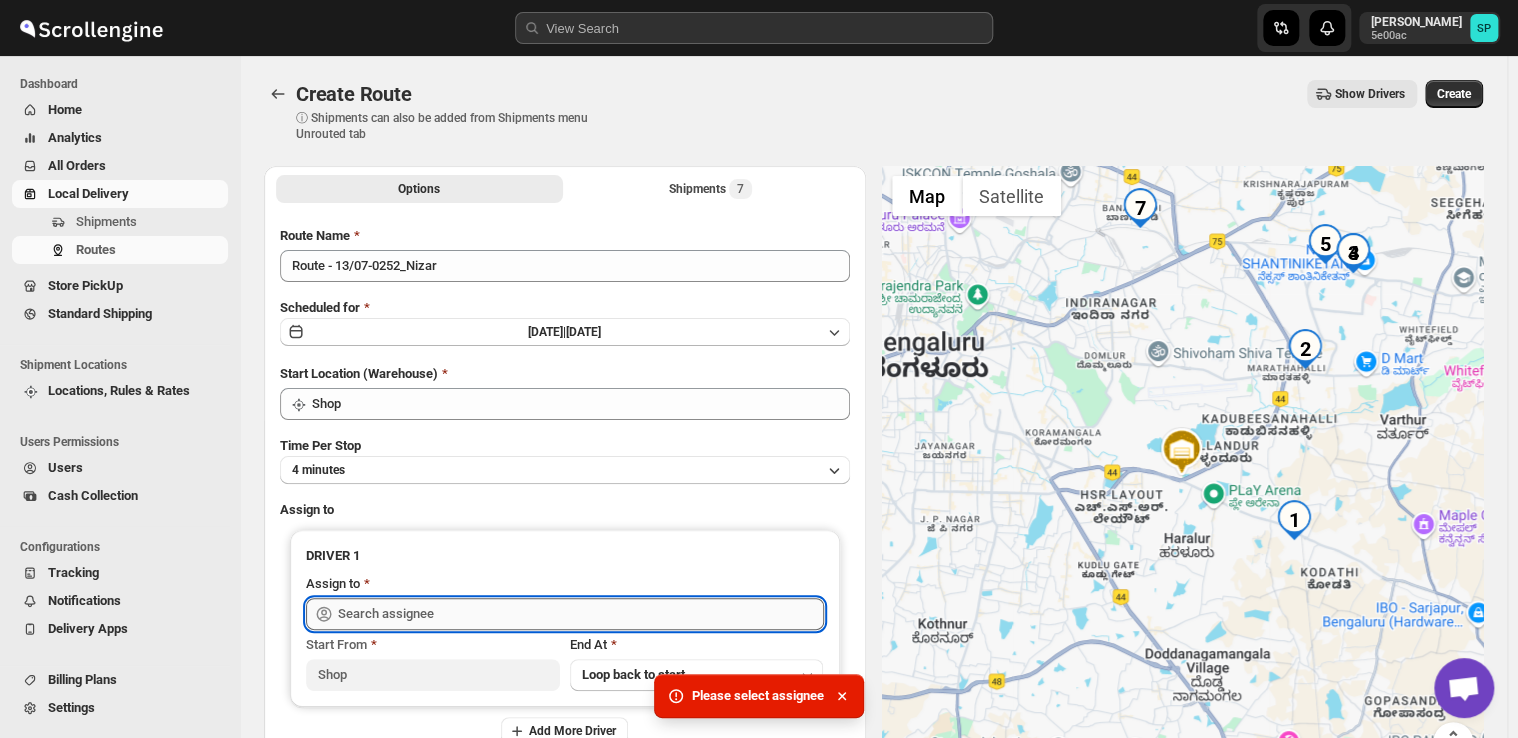 click at bounding box center (581, 614) 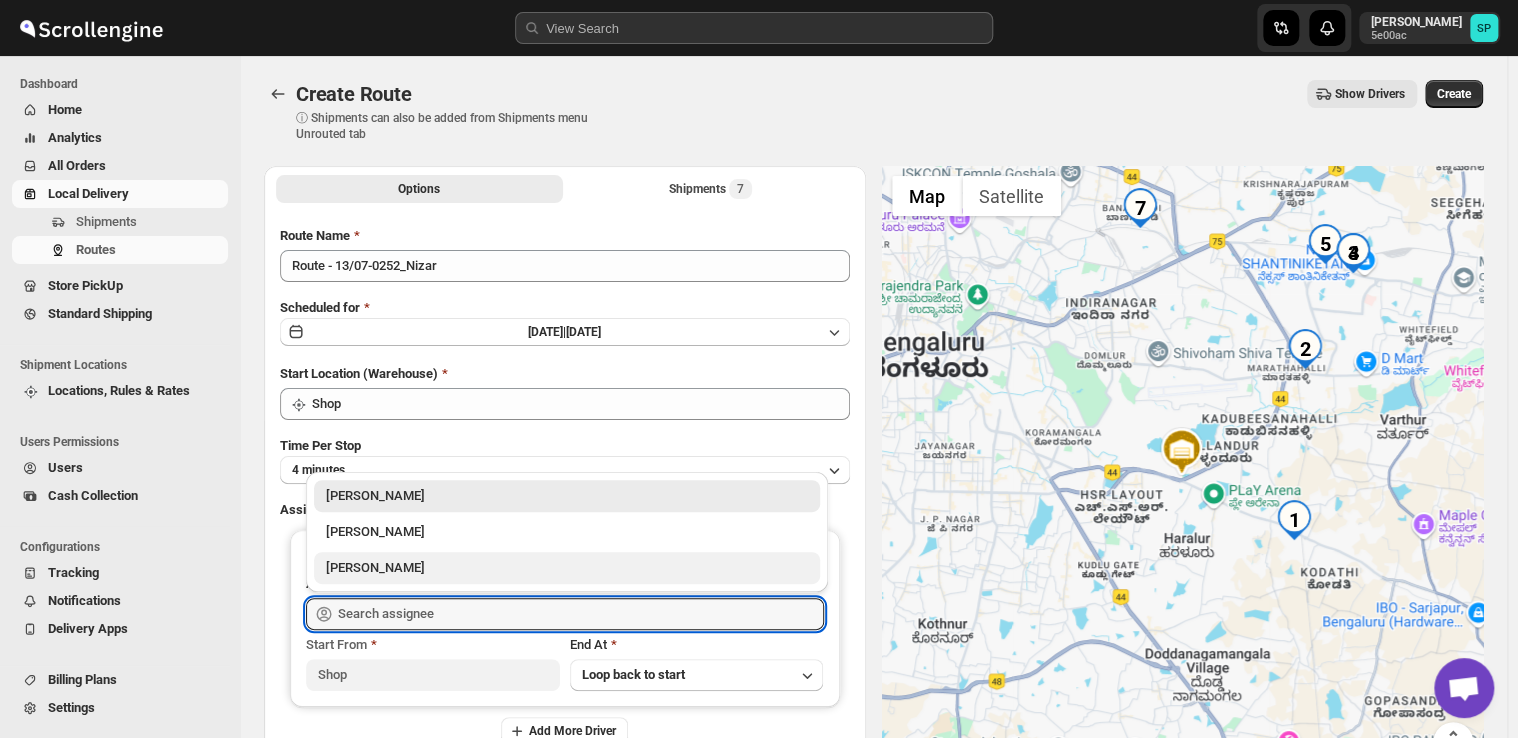 click on "[PERSON_NAME]" at bounding box center [567, 568] 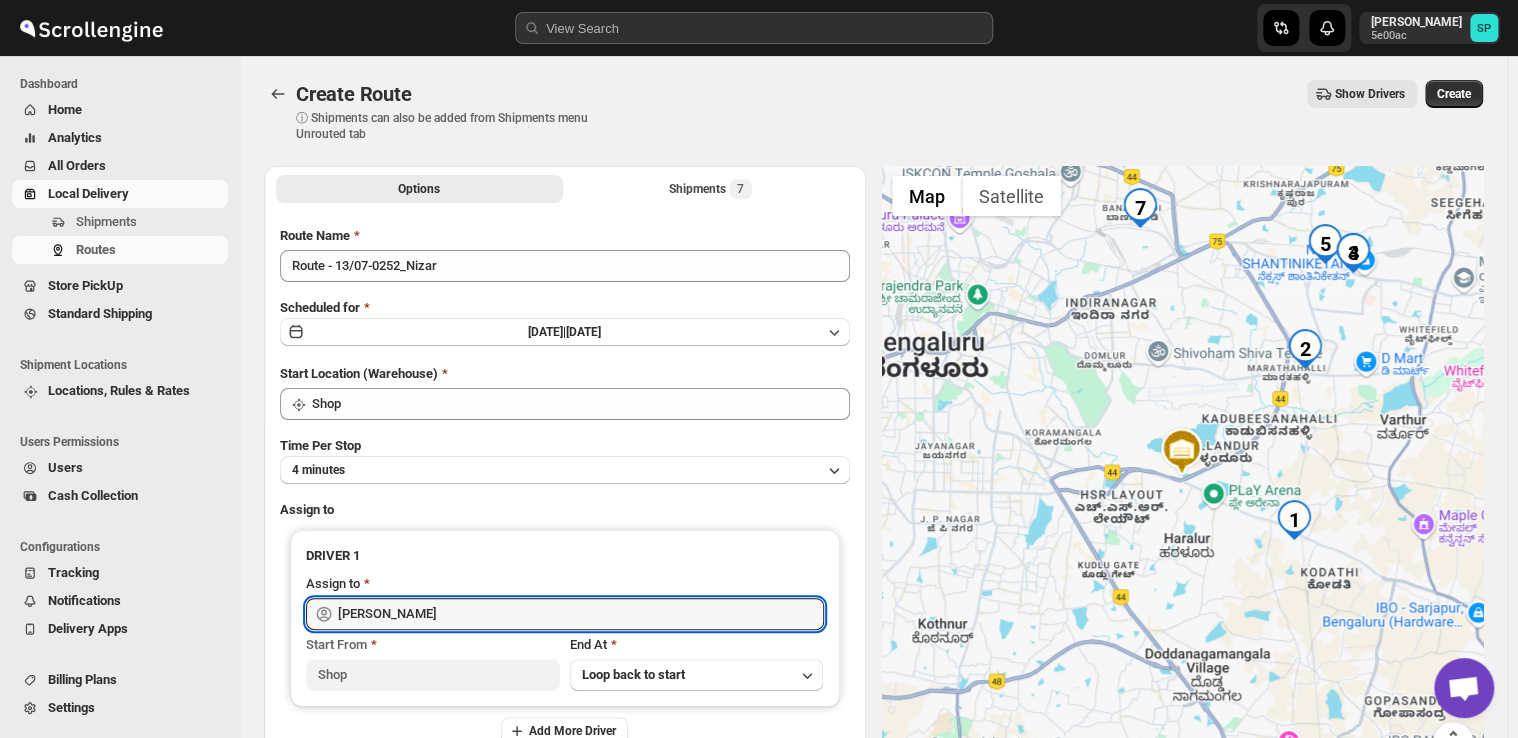 type on "[PERSON_NAME]" 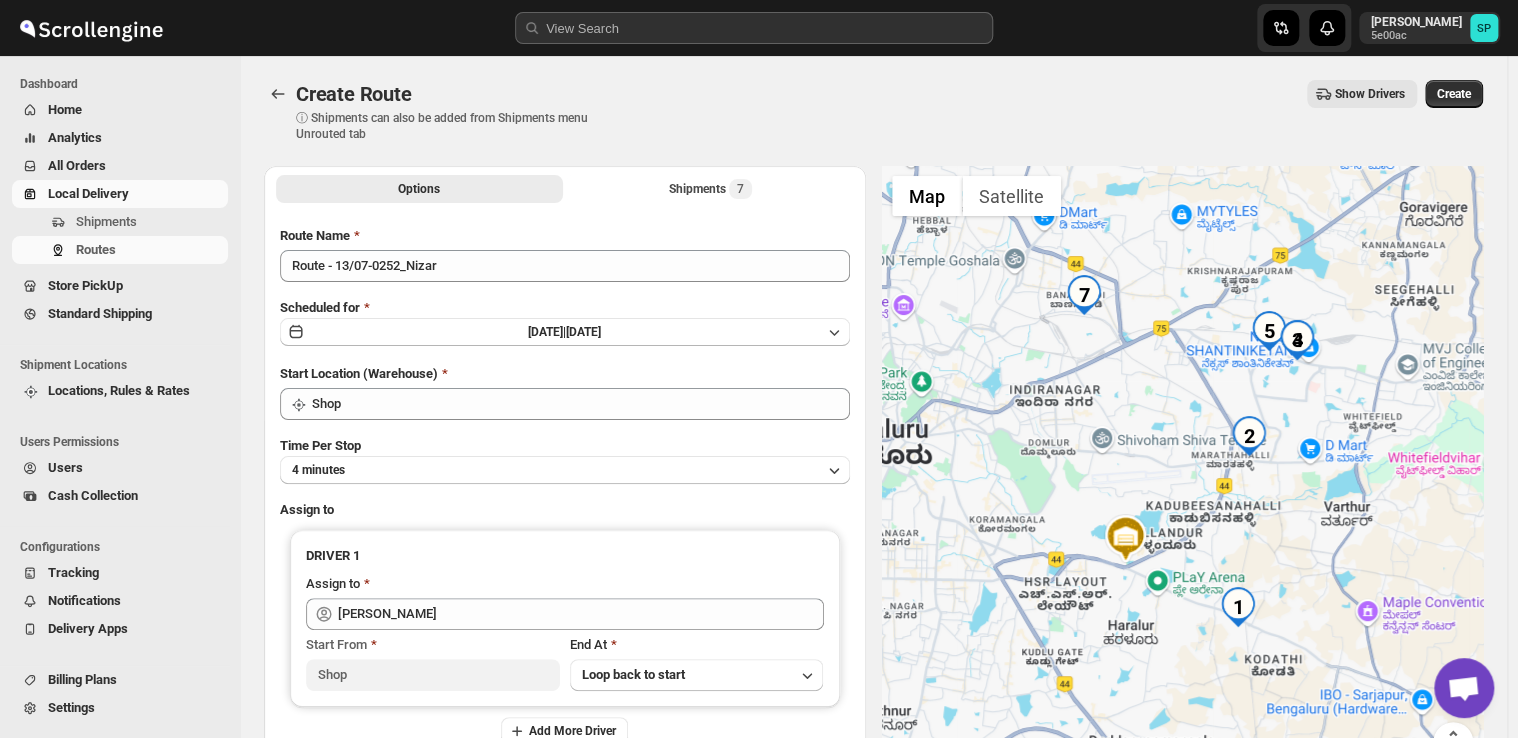 drag, startPoint x: 1449, startPoint y: 298, endPoint x: 1382, endPoint y: 398, distance: 120.37026 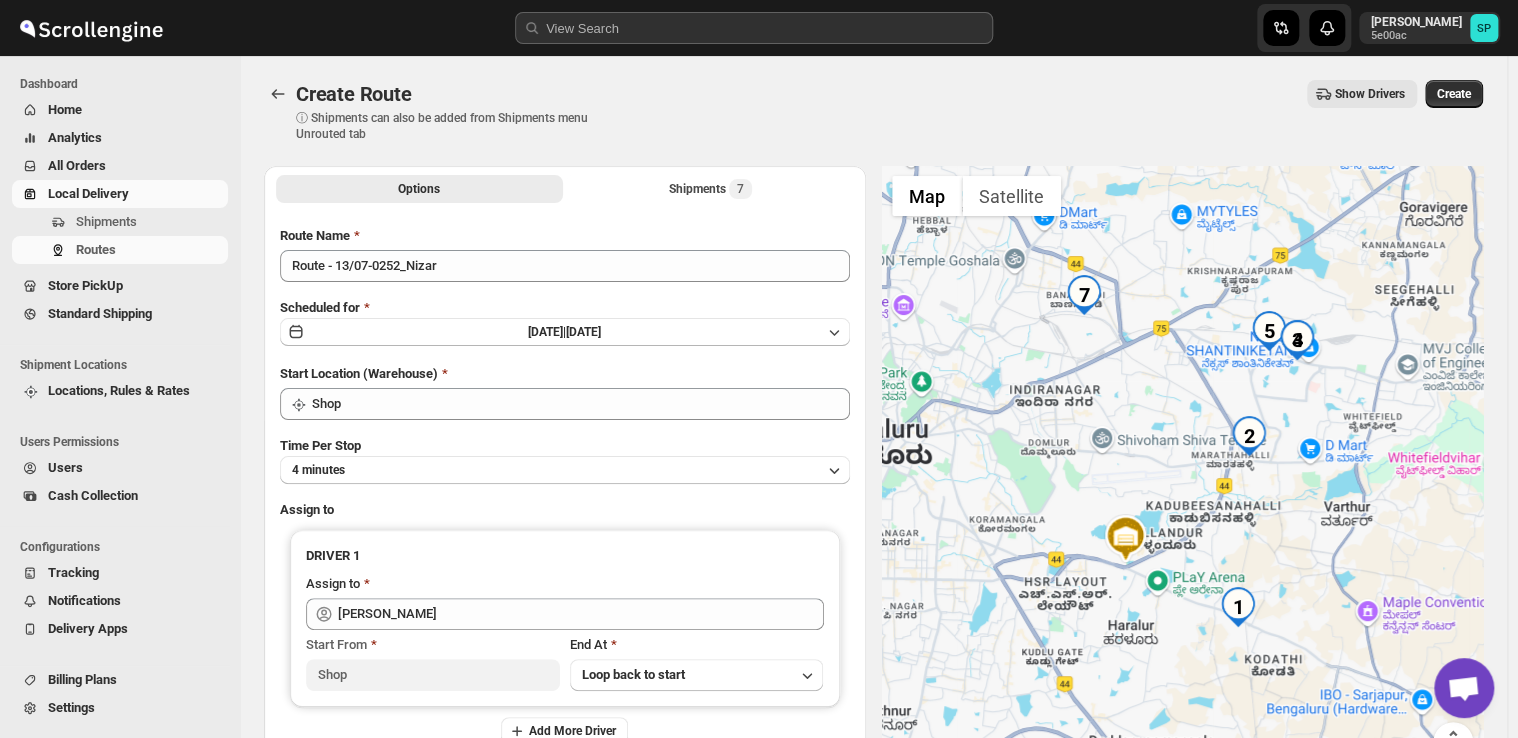 click at bounding box center (1183, 476) 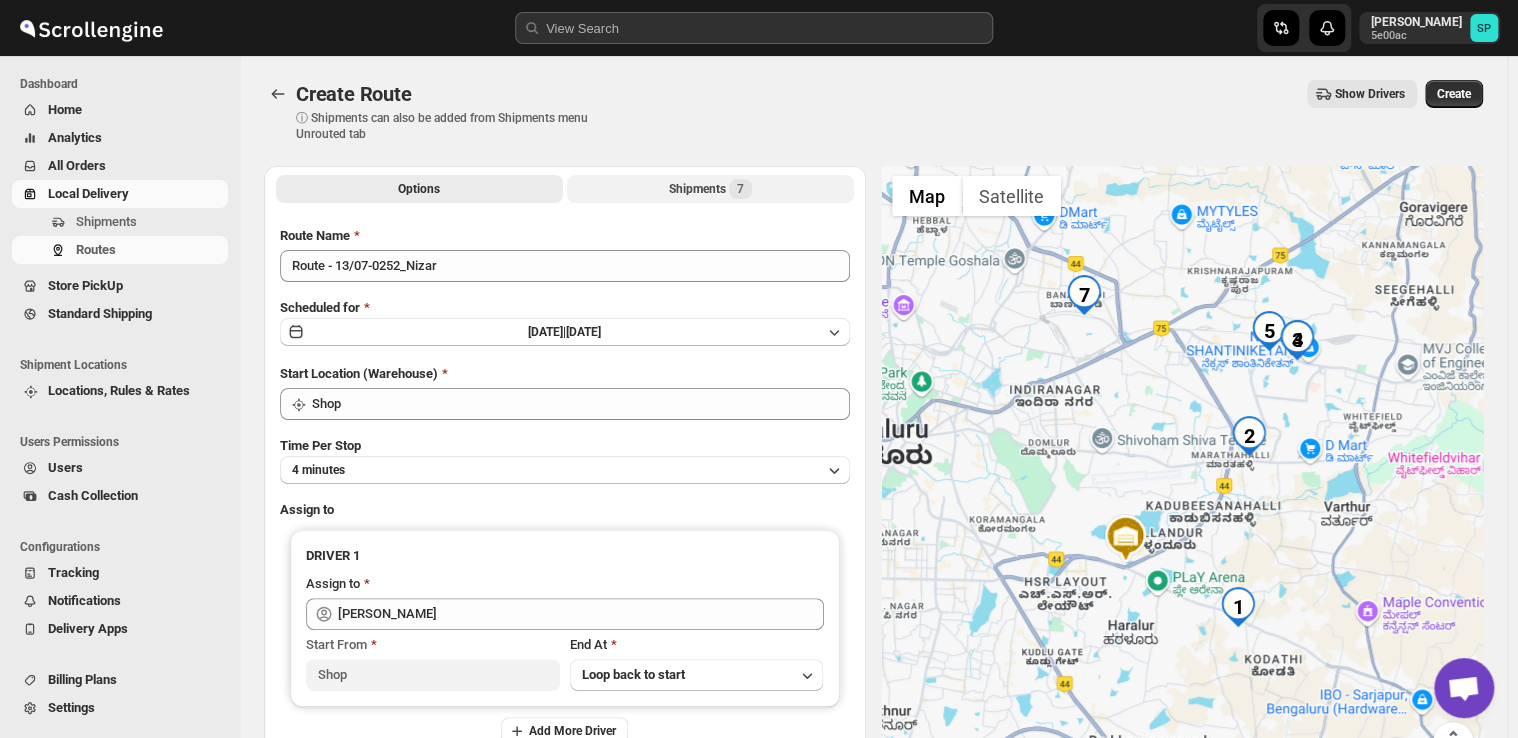 click on "Shipments   7" at bounding box center (710, 189) 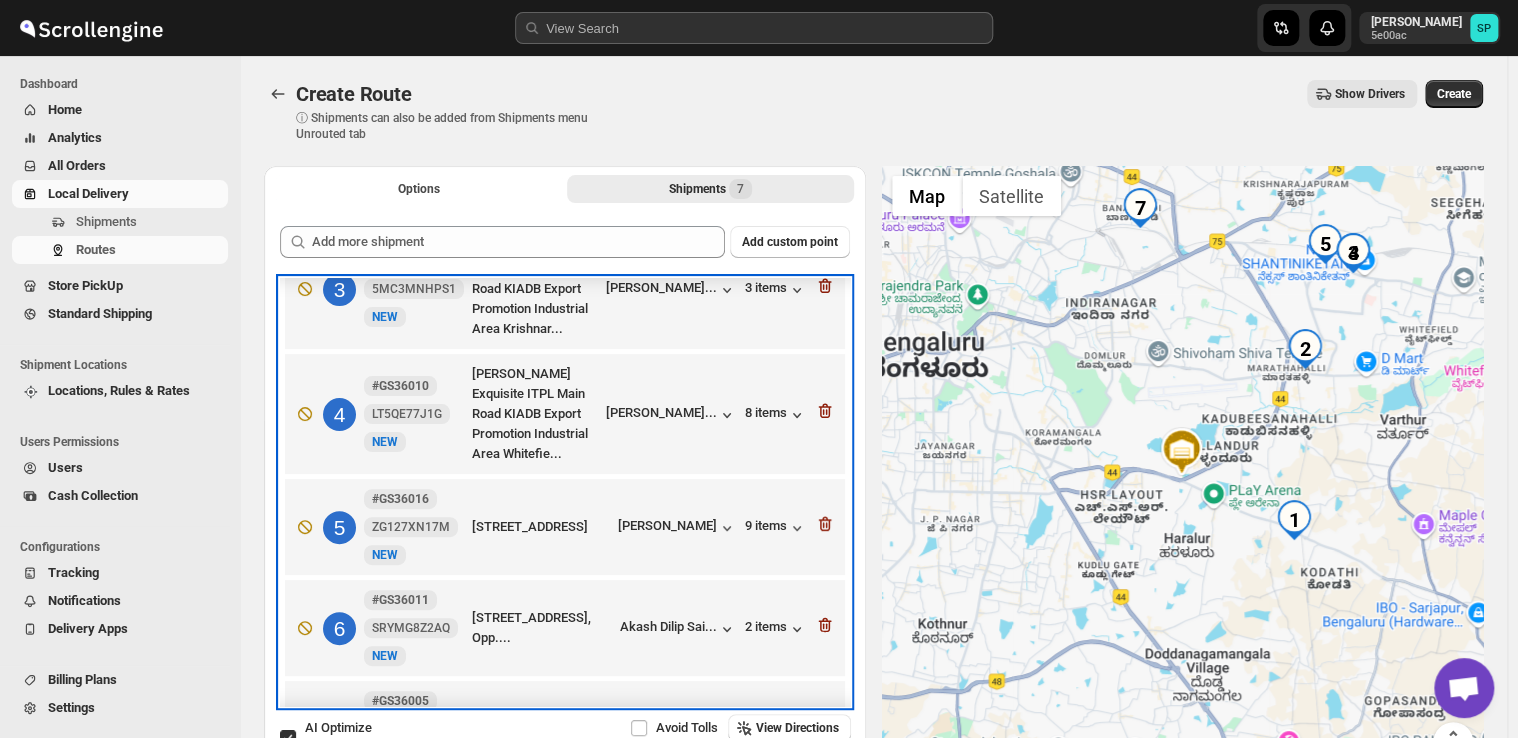 scroll, scrollTop: 376, scrollLeft: 0, axis: vertical 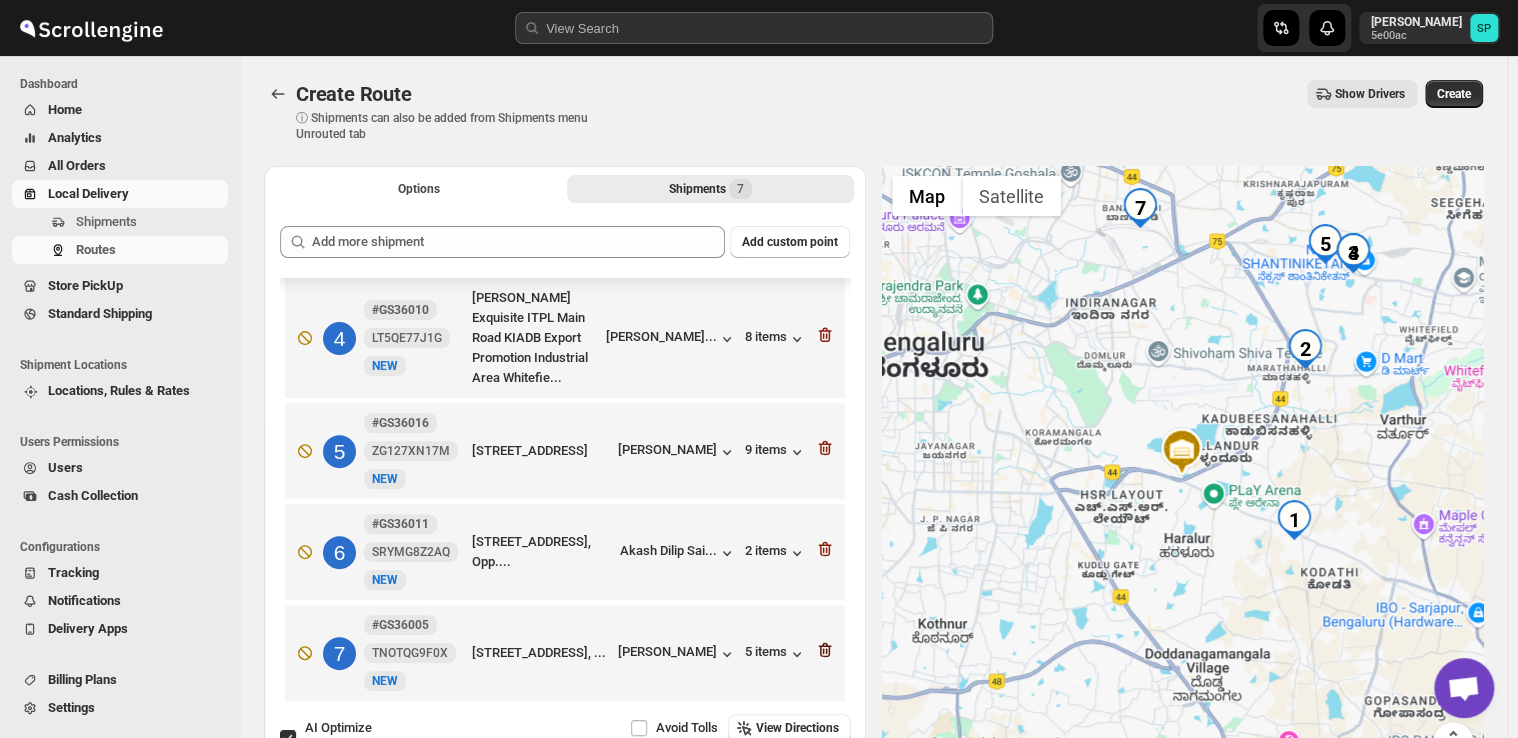 click 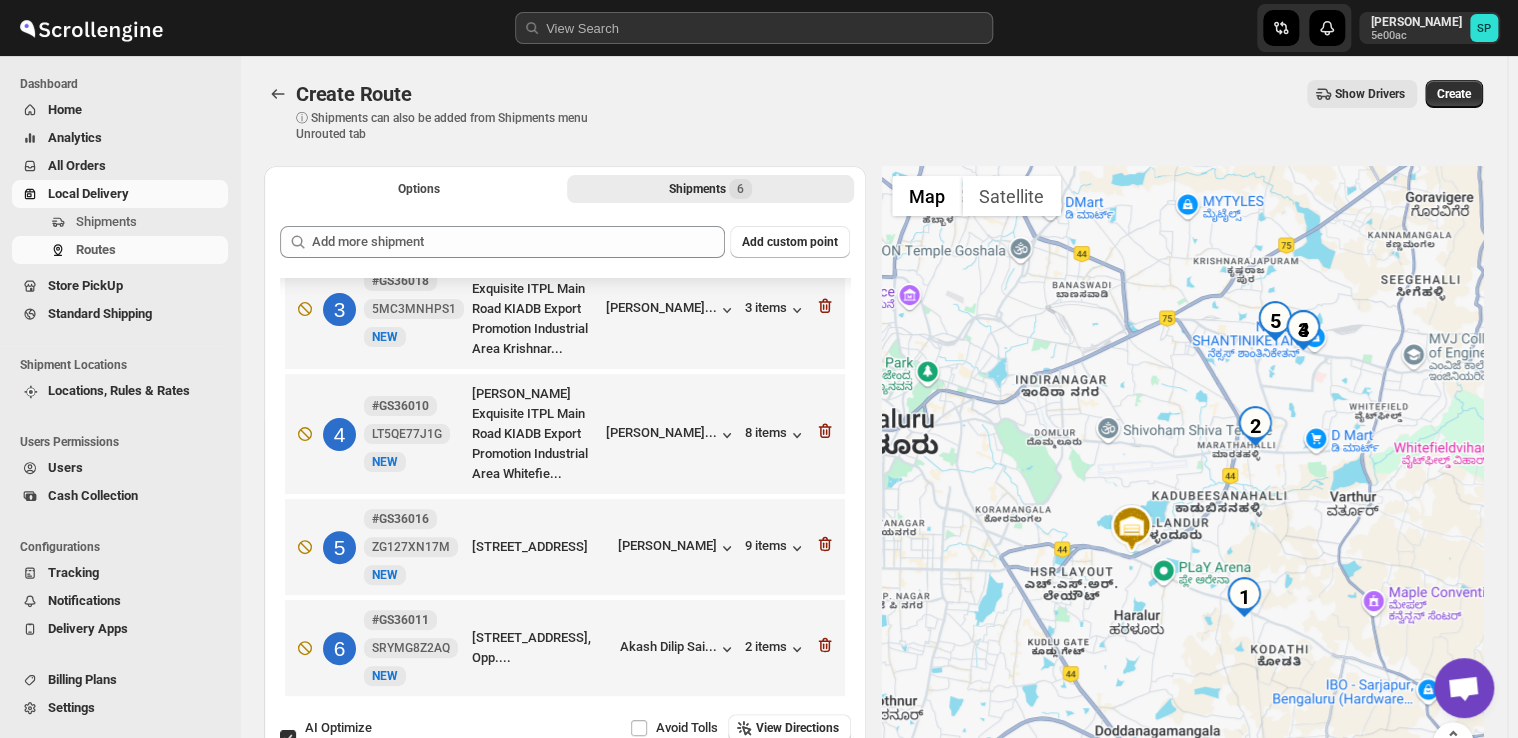 scroll, scrollTop: 272, scrollLeft: 0, axis: vertical 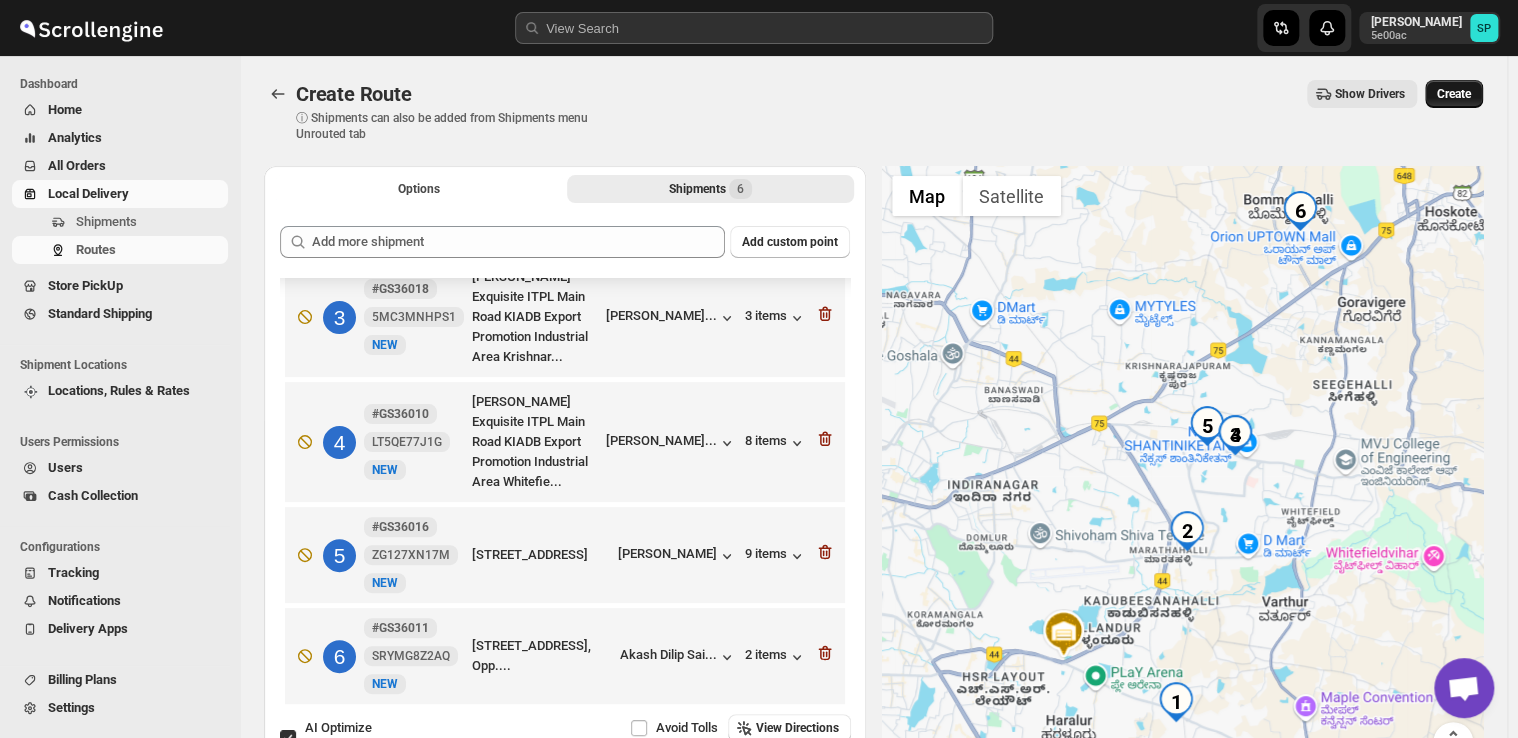 click on "Create" at bounding box center [1454, 94] 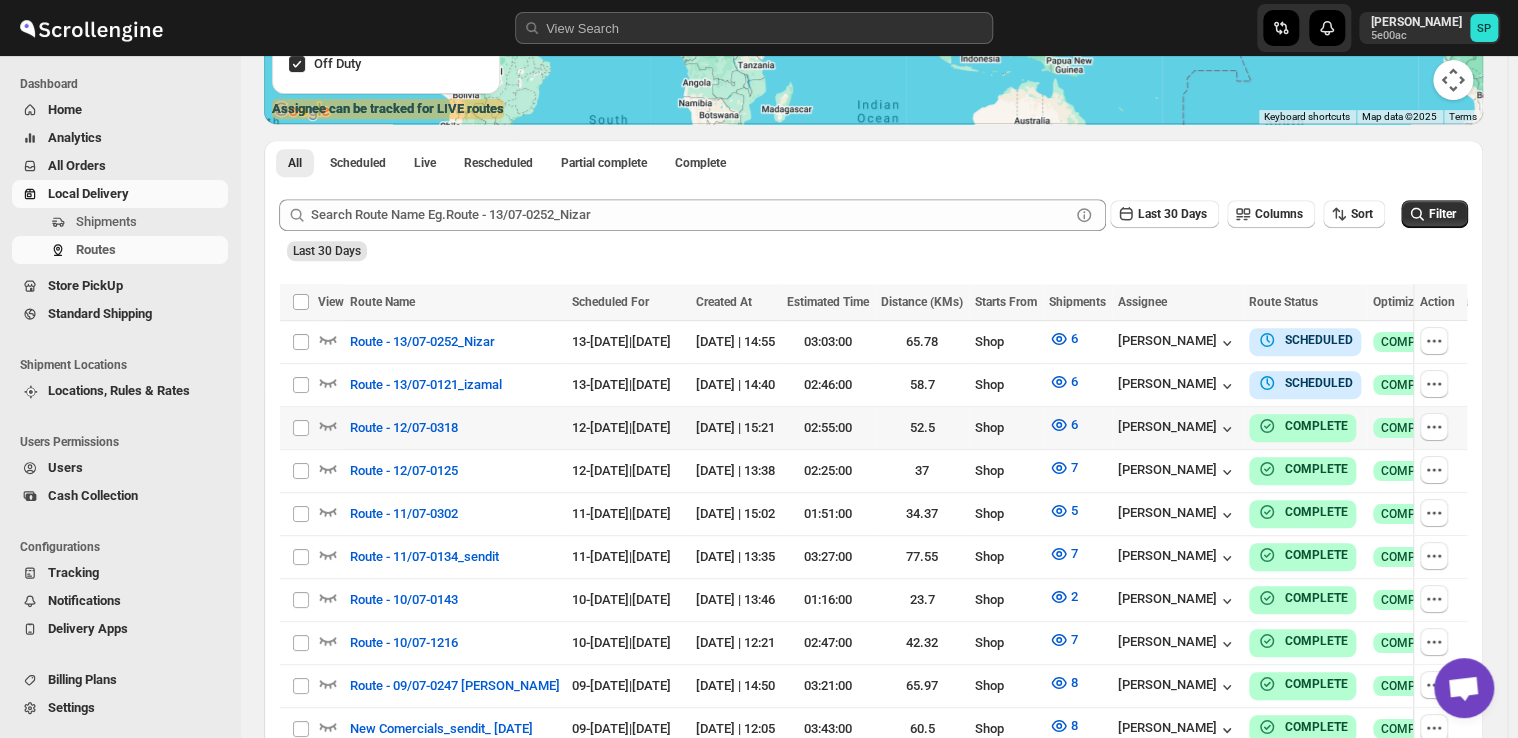 scroll, scrollTop: 417, scrollLeft: 0, axis: vertical 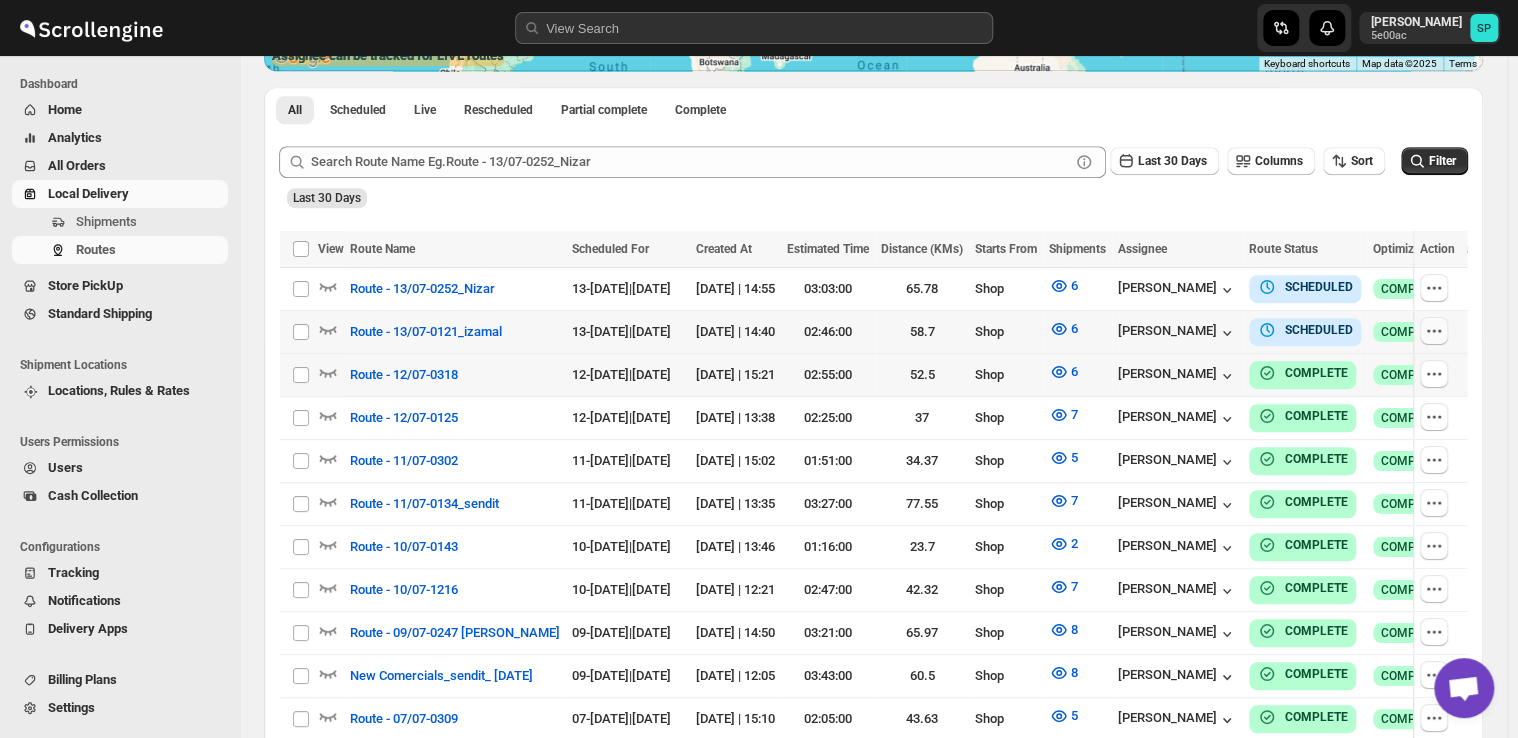 click 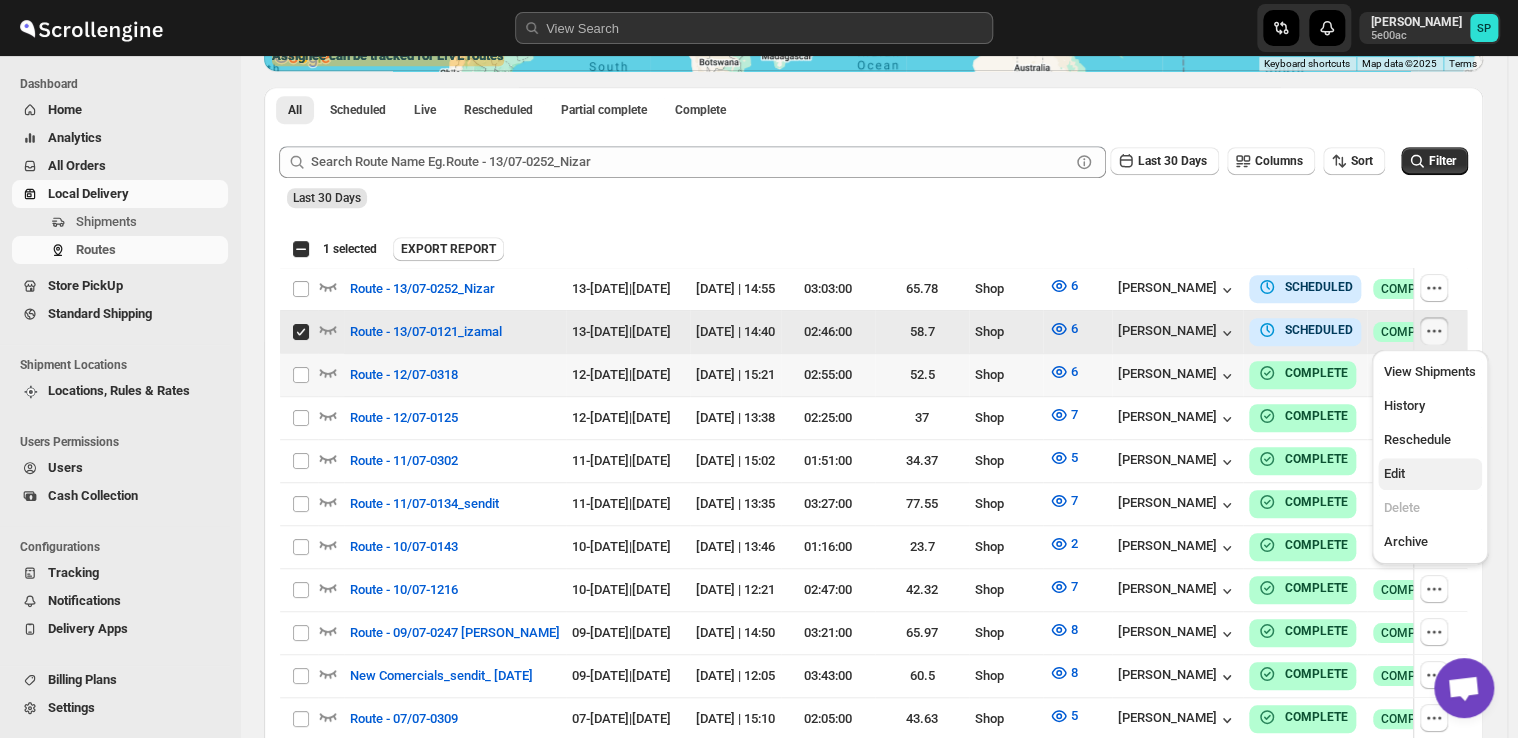 click on "Edit" at bounding box center (1430, 474) 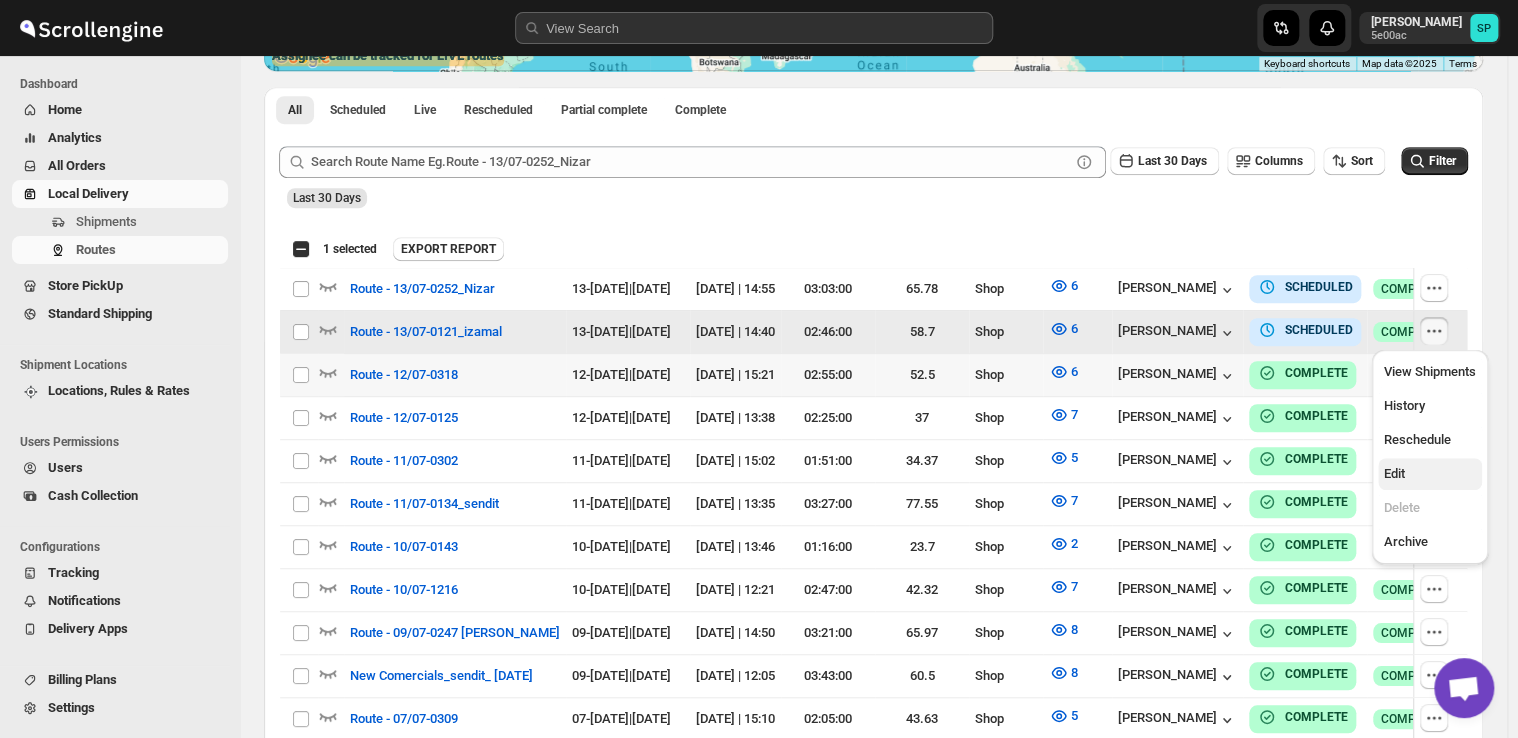 checkbox on "false" 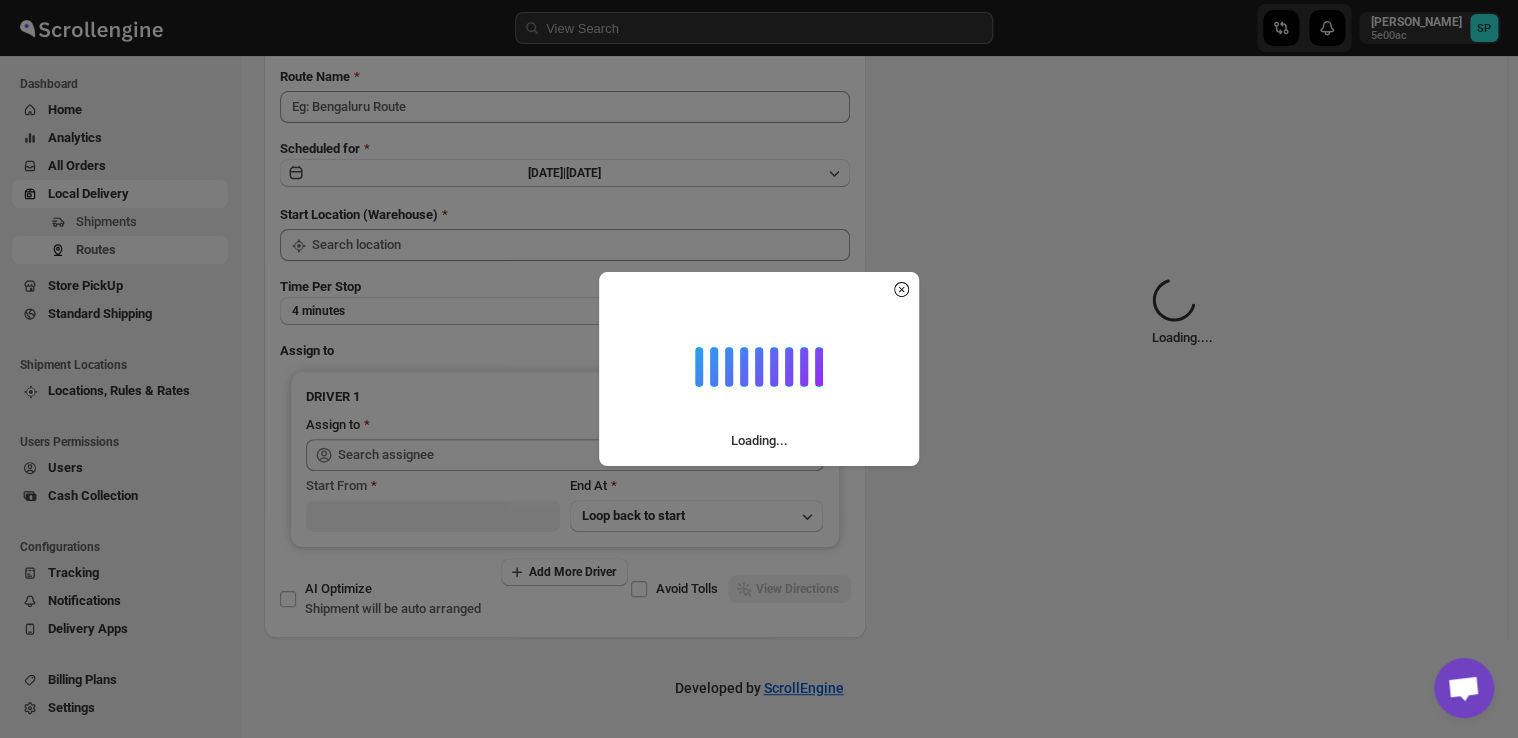 scroll, scrollTop: 0, scrollLeft: 0, axis: both 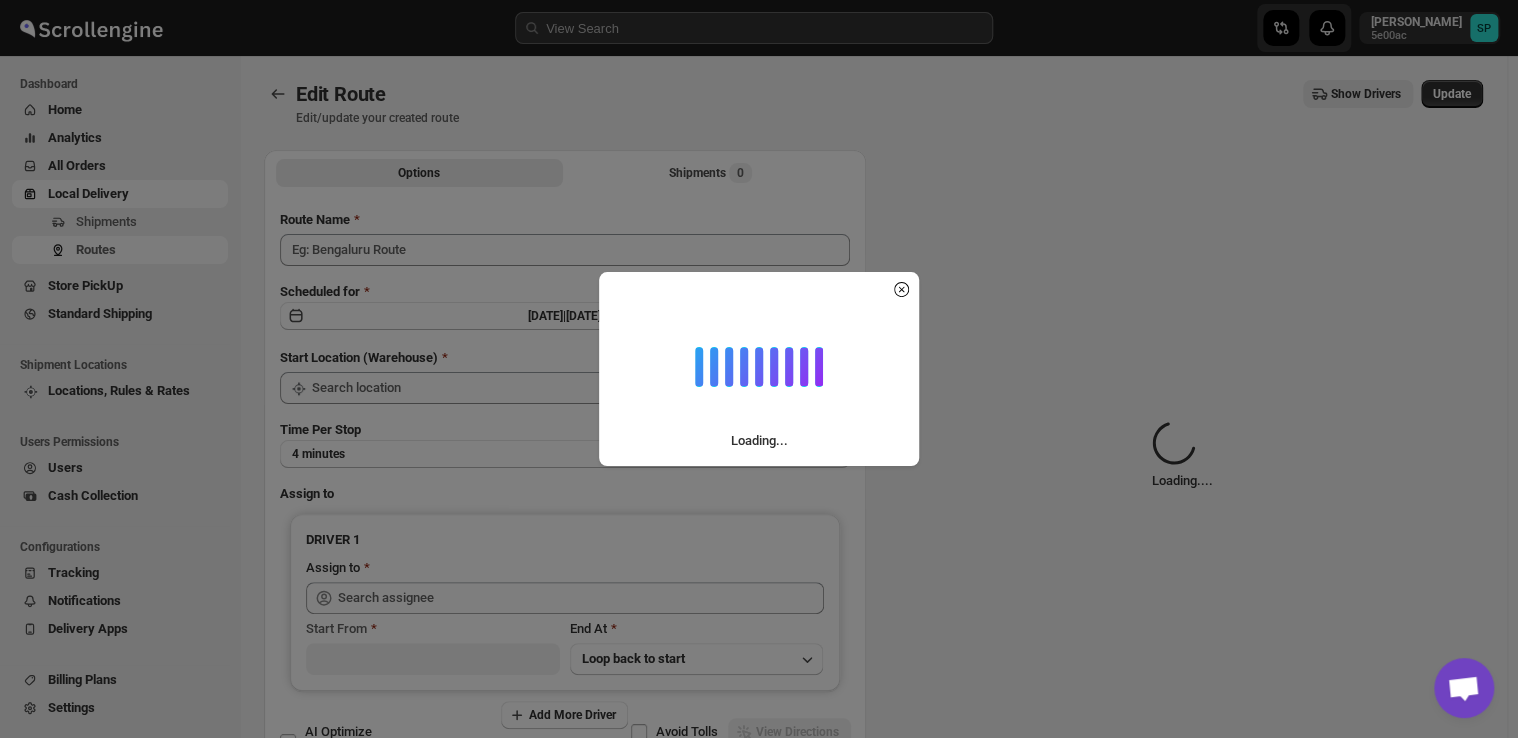 type on "Route - 13/07-0121_izamal" 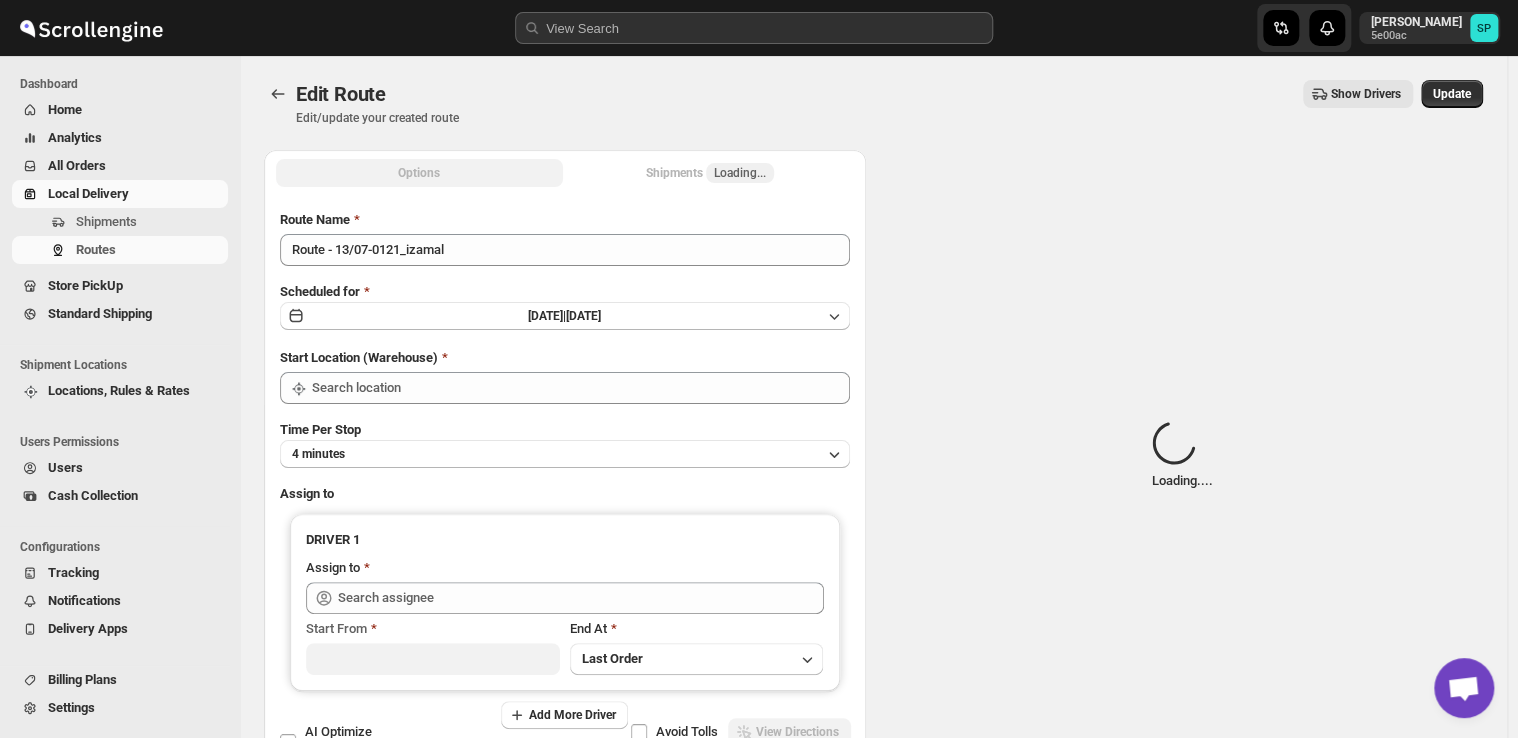 type on "Shop" 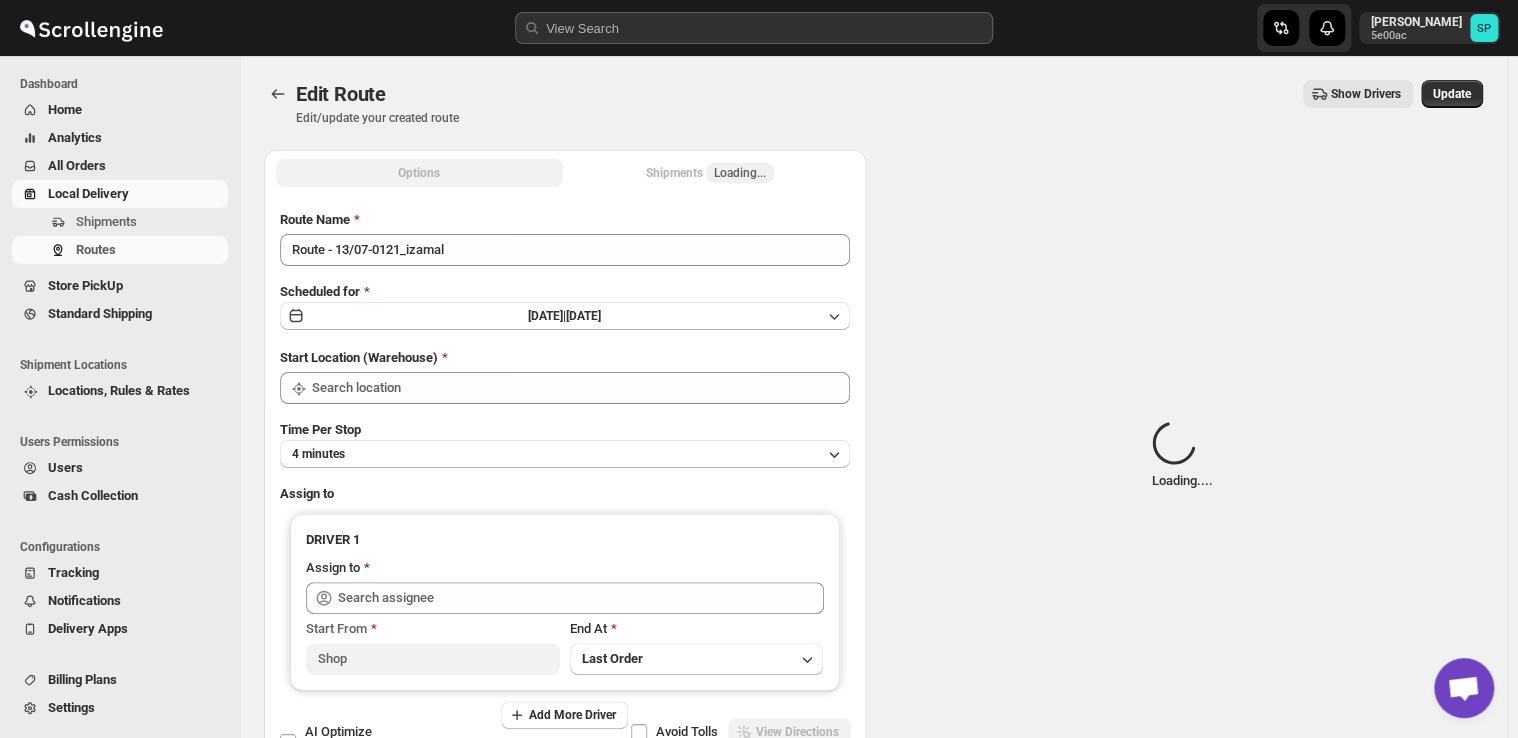 type on "Shop" 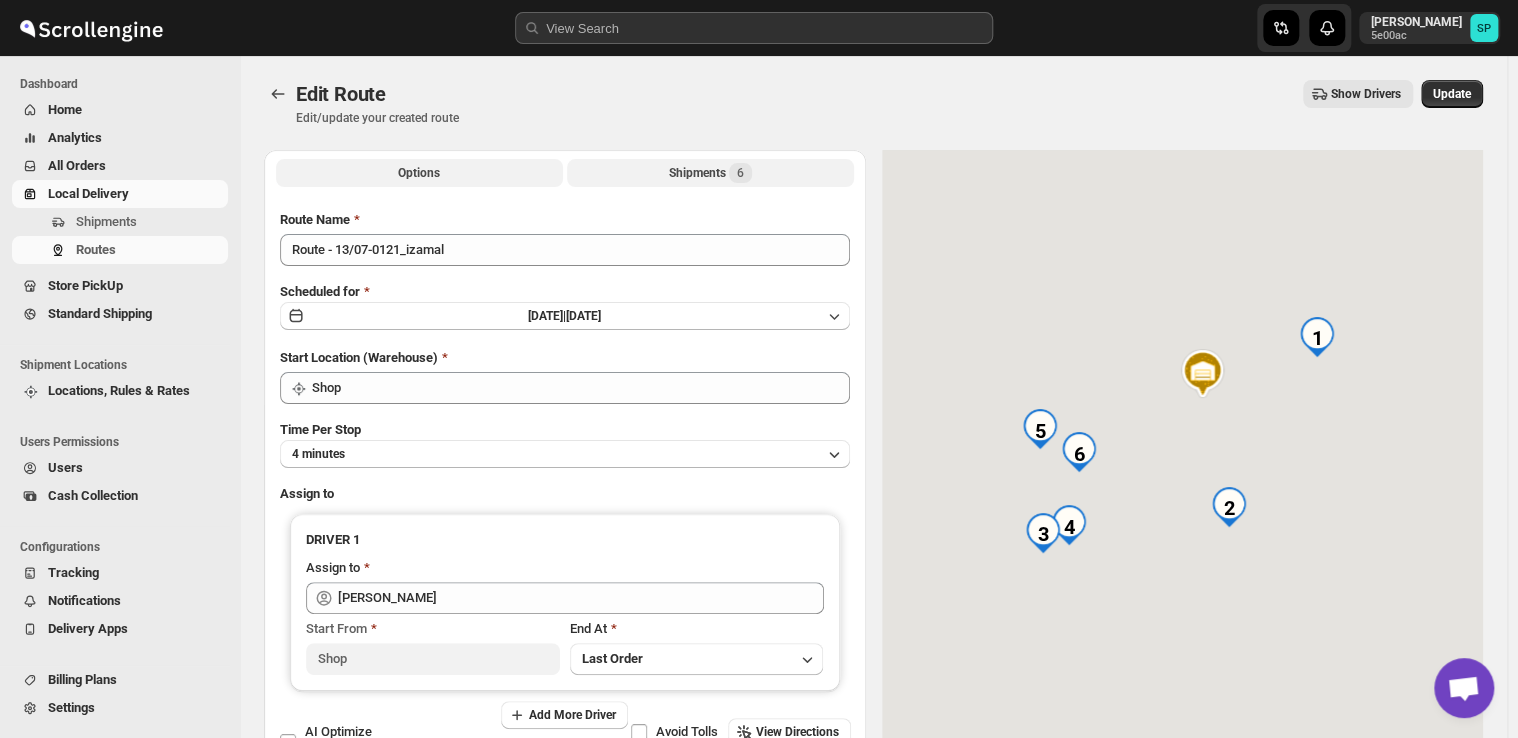 click on "Shipments   6" at bounding box center [710, 173] 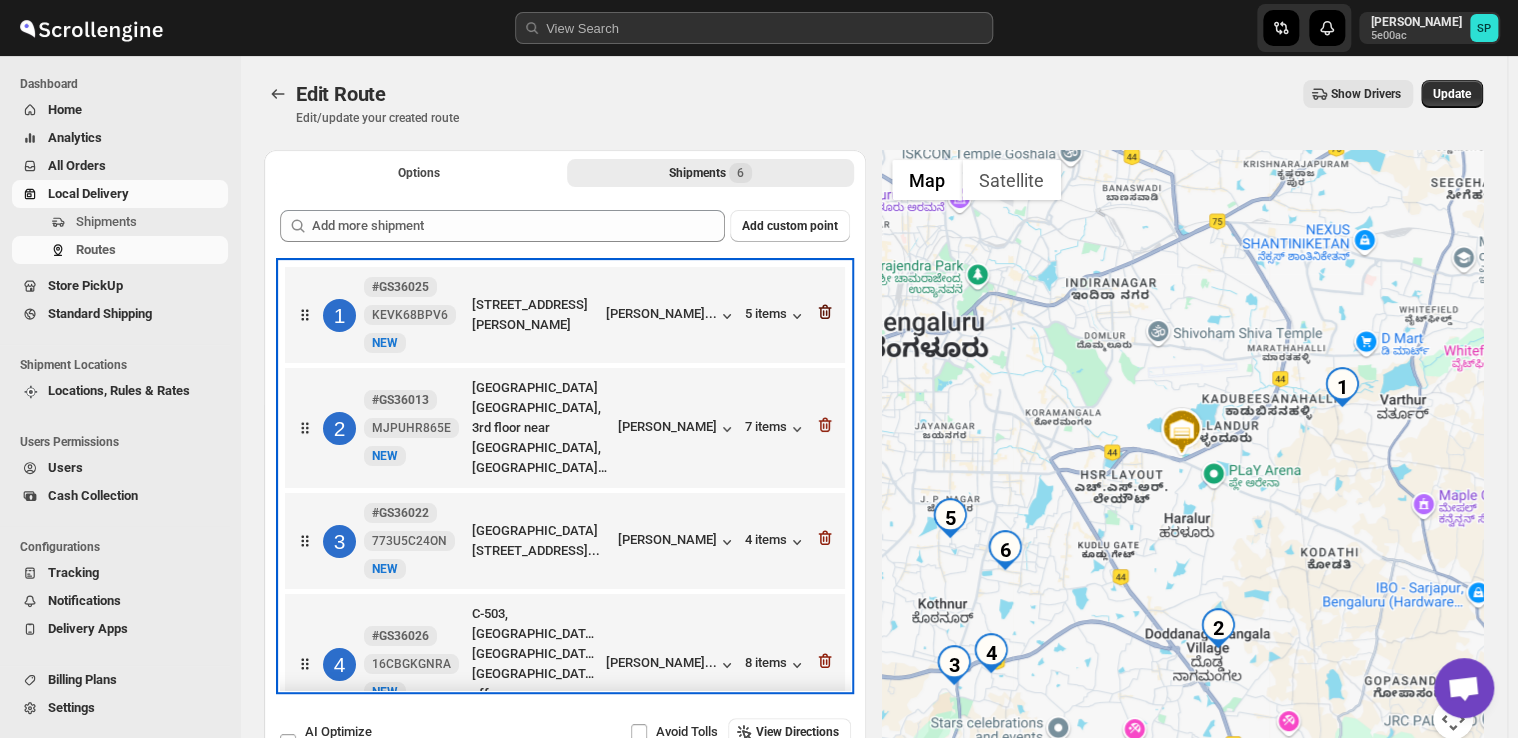 click 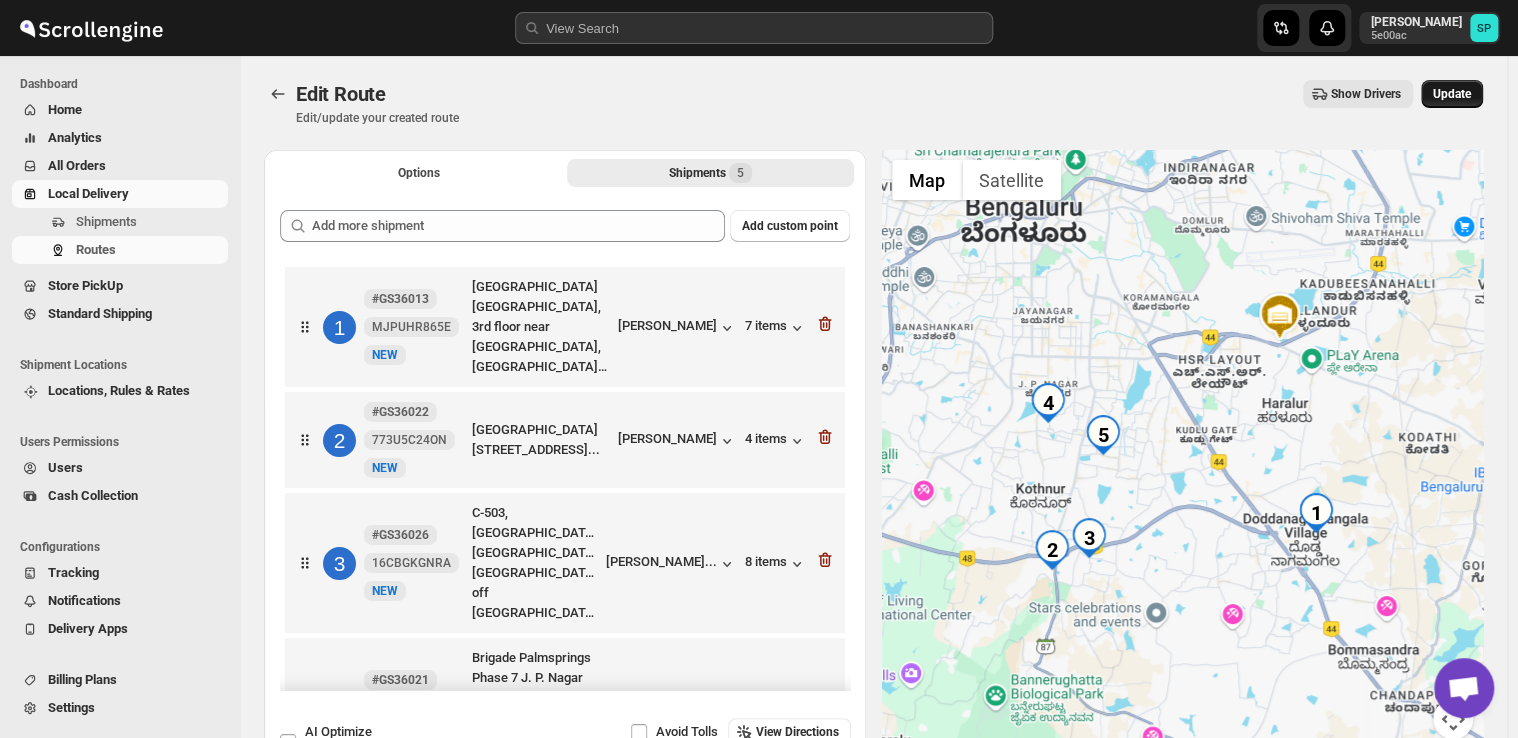 click on "Update" at bounding box center [1452, 94] 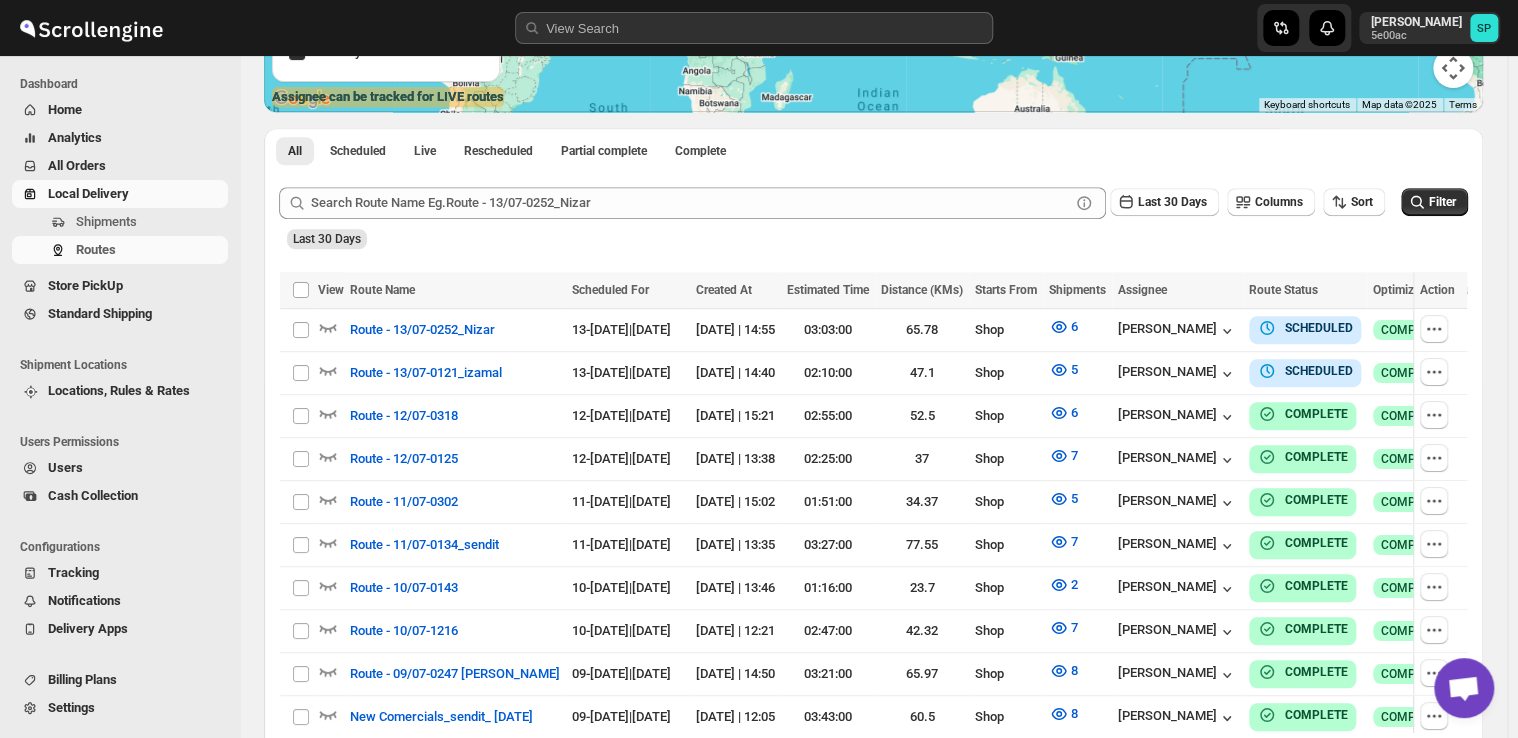 scroll, scrollTop: 386, scrollLeft: 0, axis: vertical 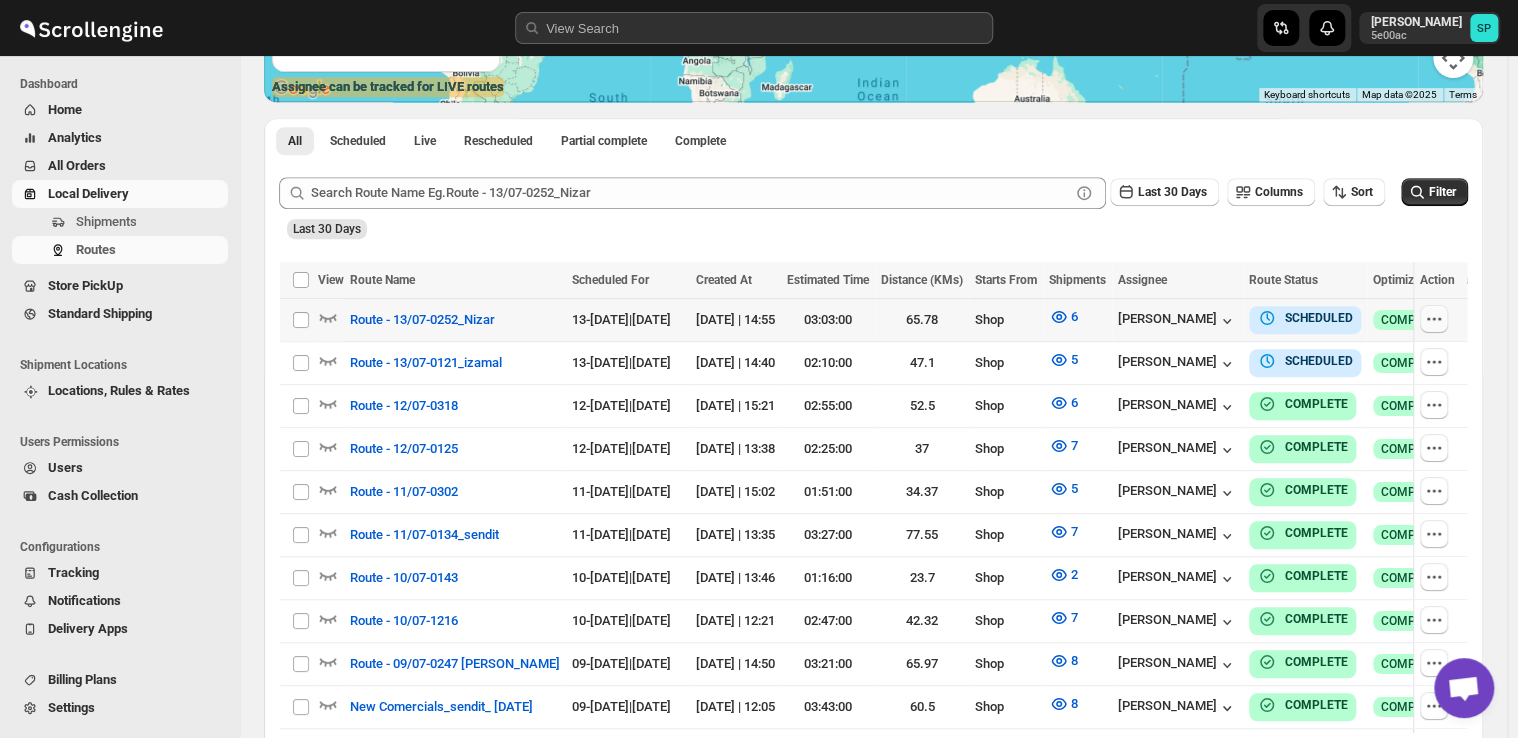 click 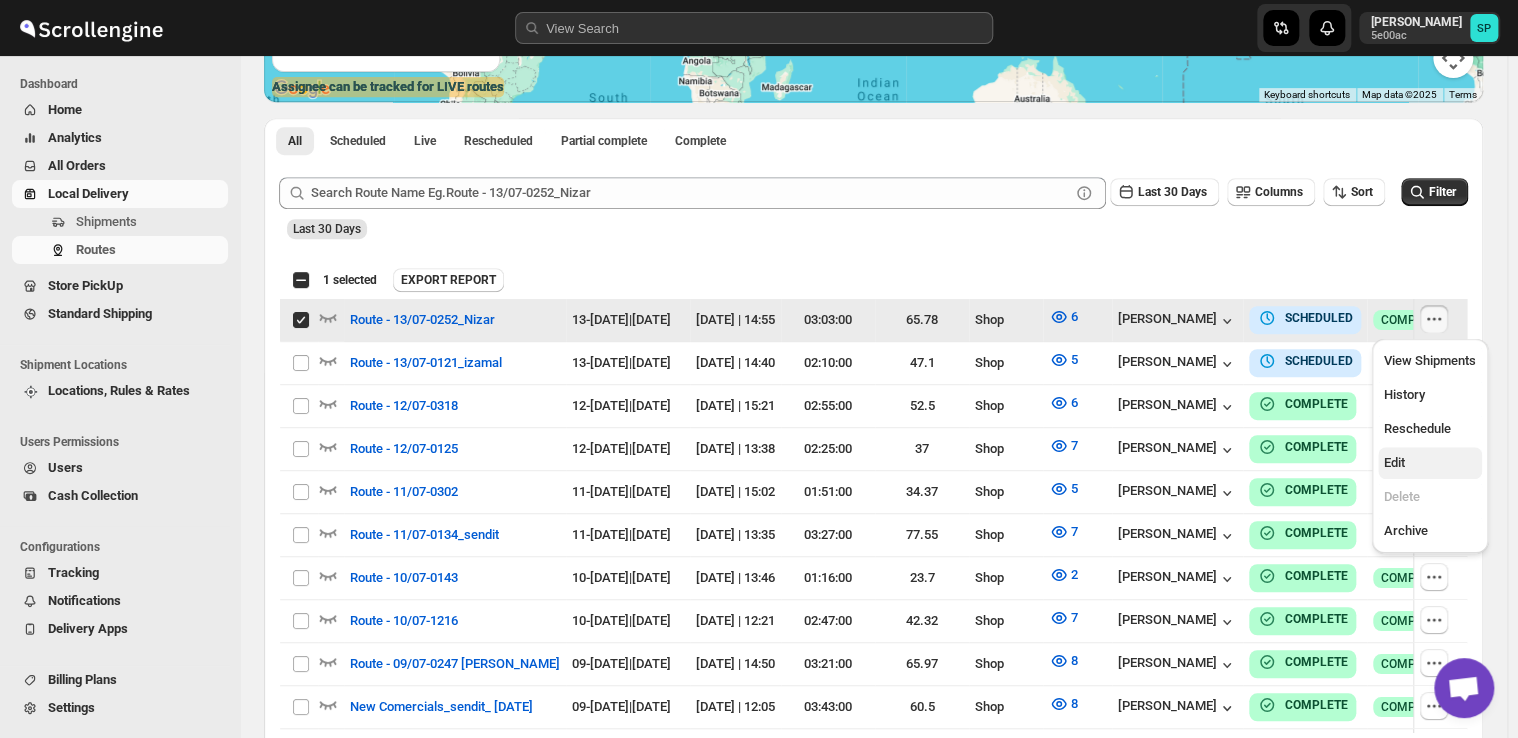 click on "Edit" at bounding box center (1394, 462) 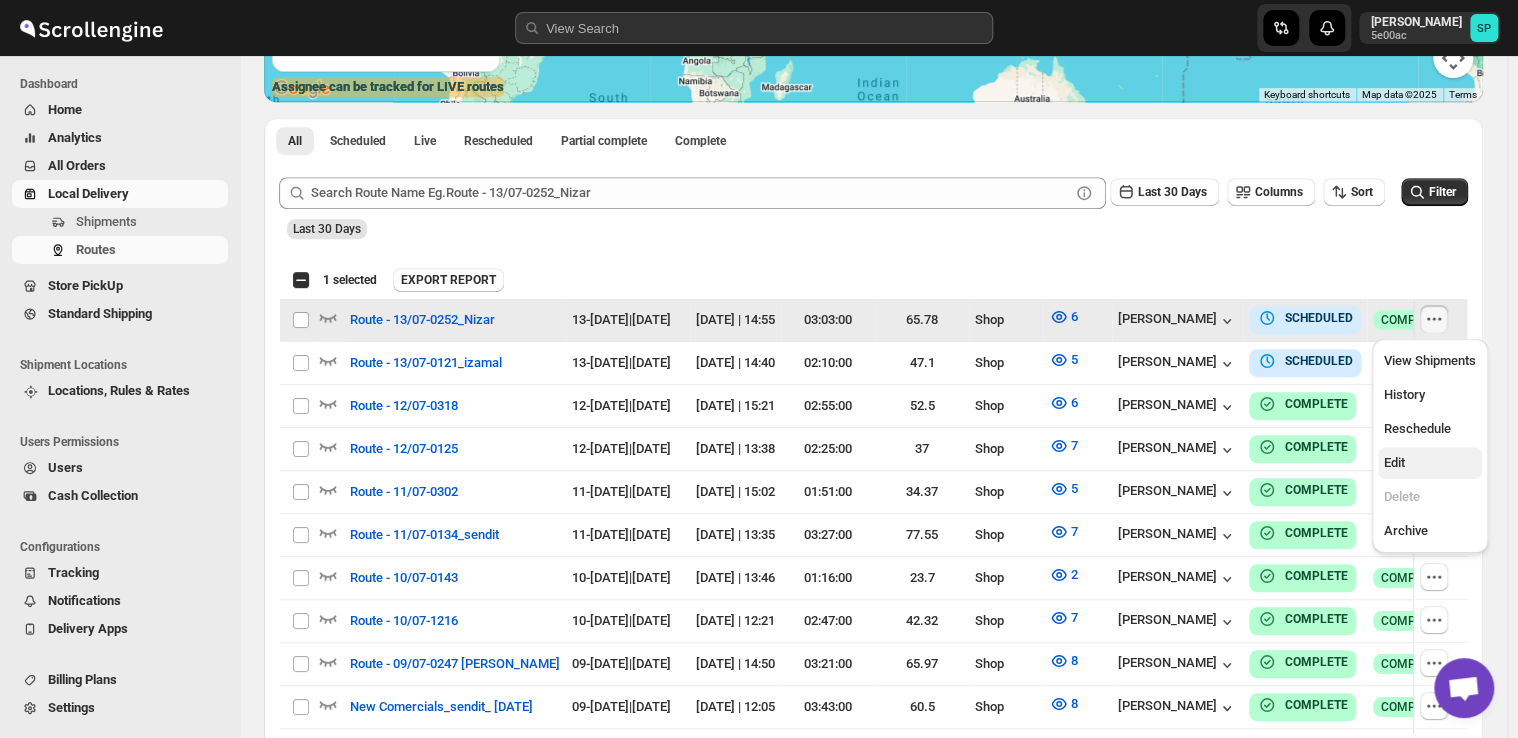 checkbox on "false" 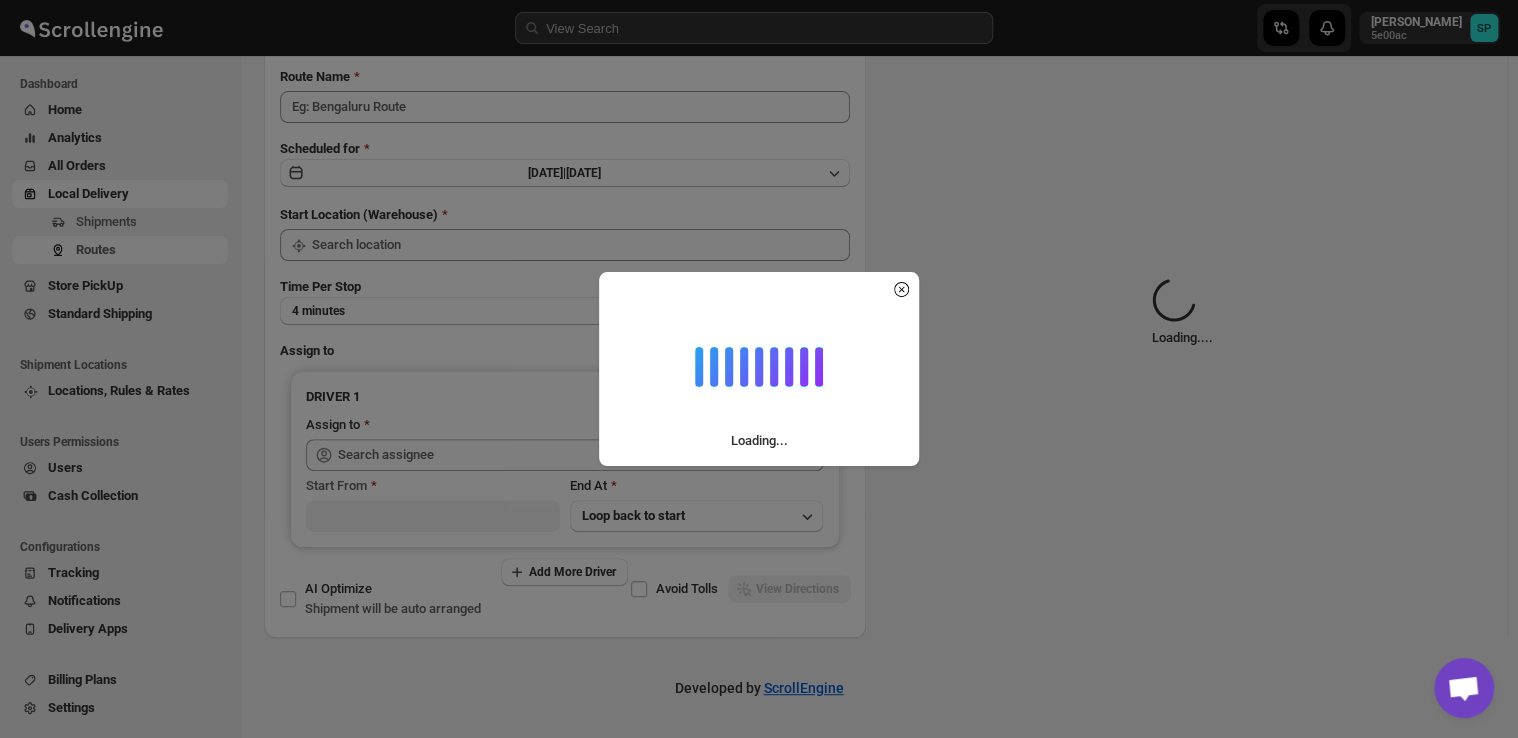 scroll, scrollTop: 0, scrollLeft: 0, axis: both 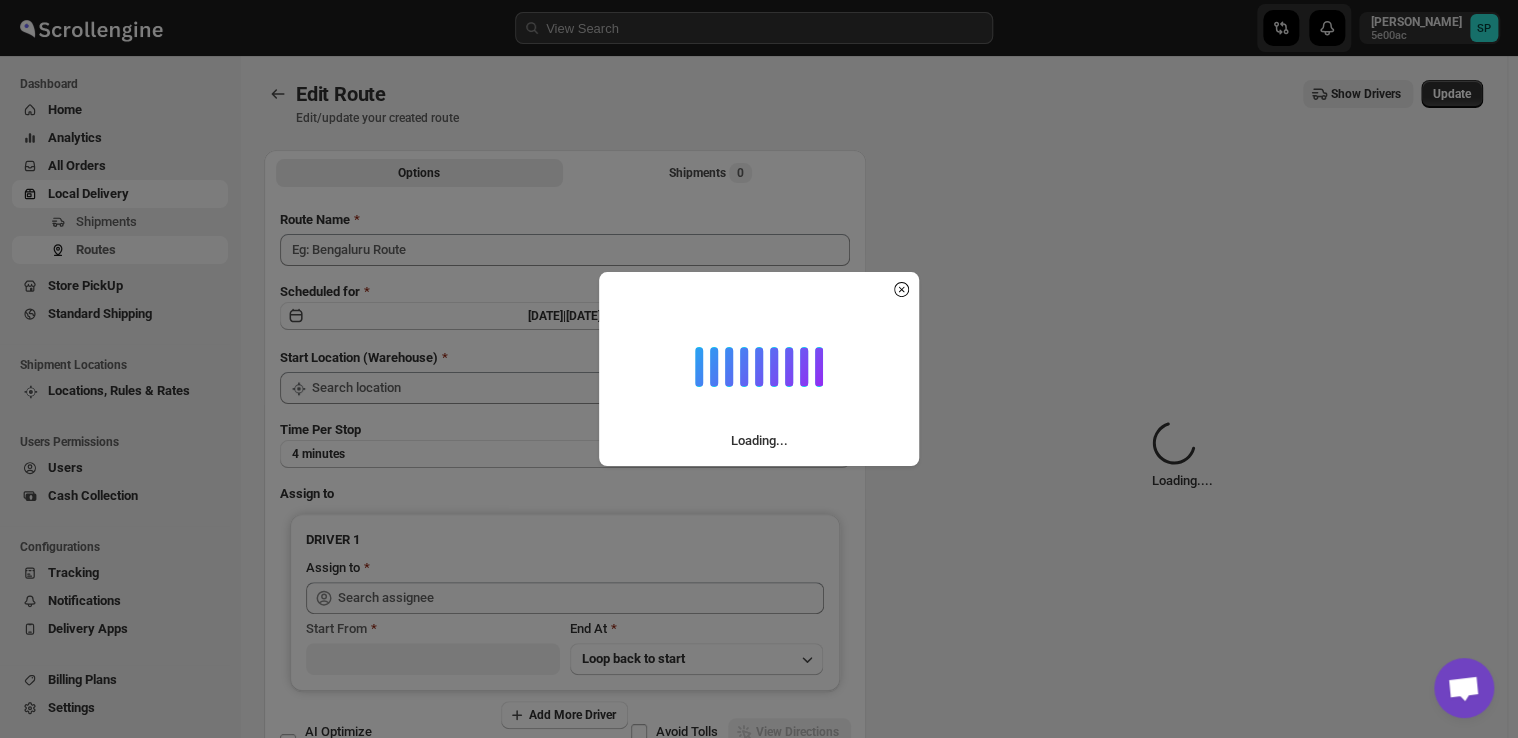 type on "Route - 13/07-0252_Nizar" 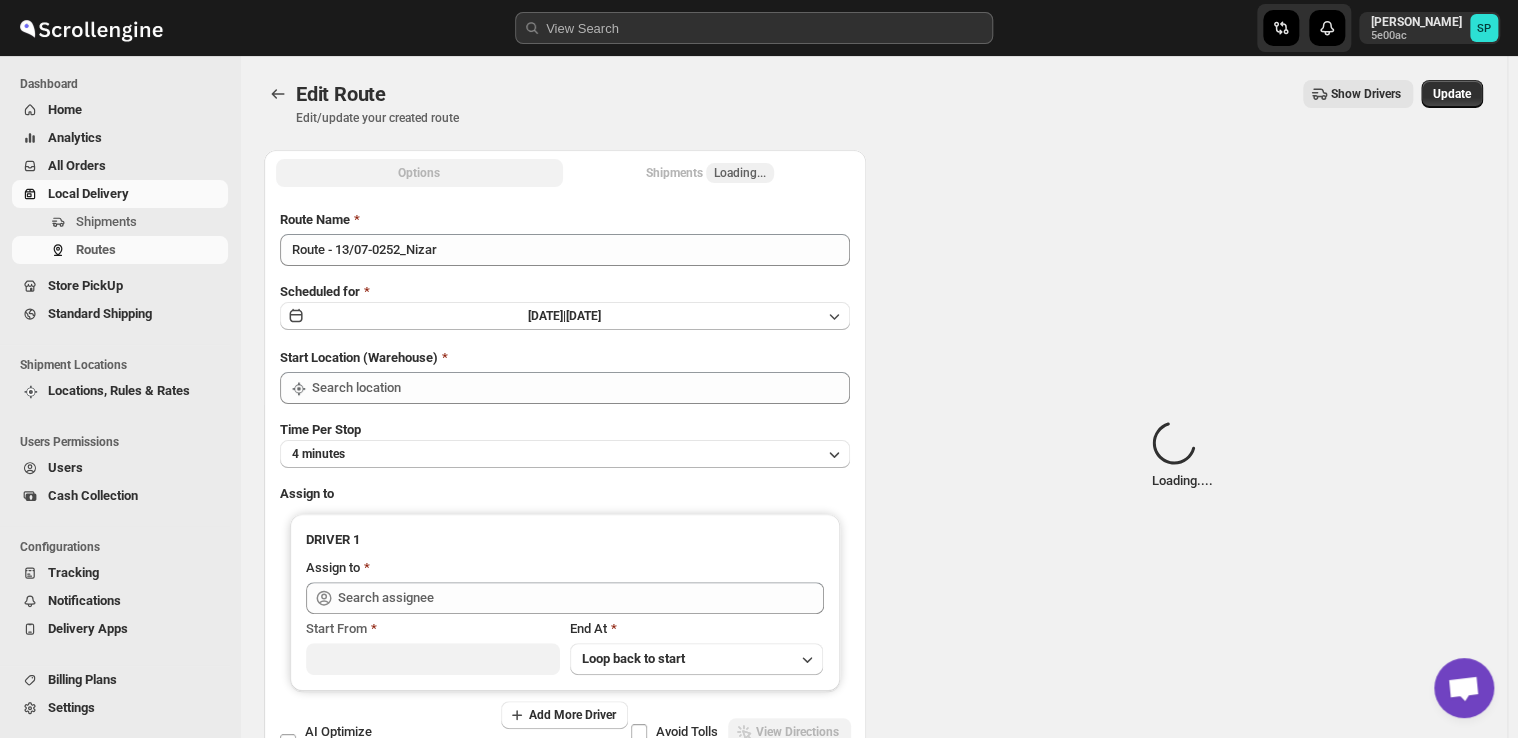 type on "Shop" 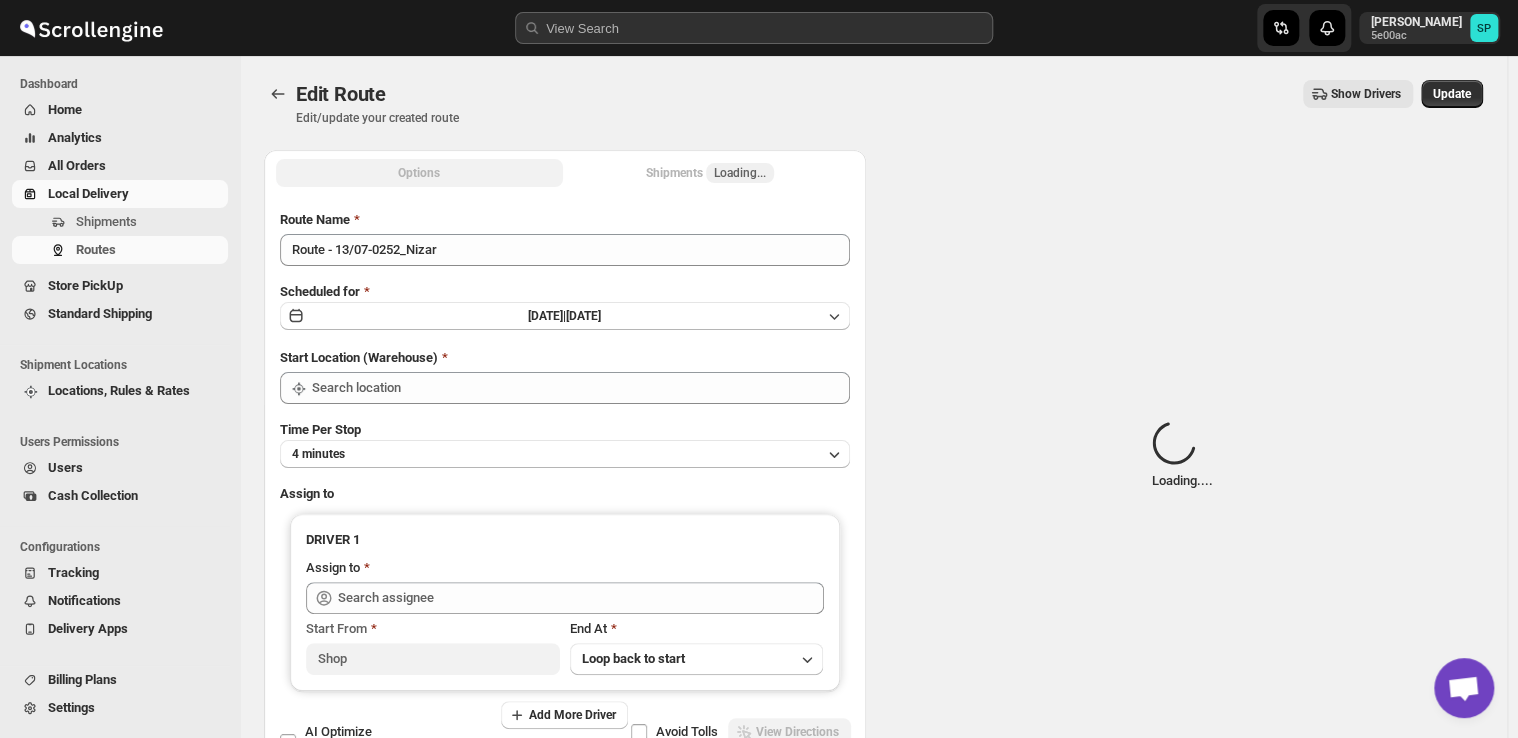 type on "Shop" 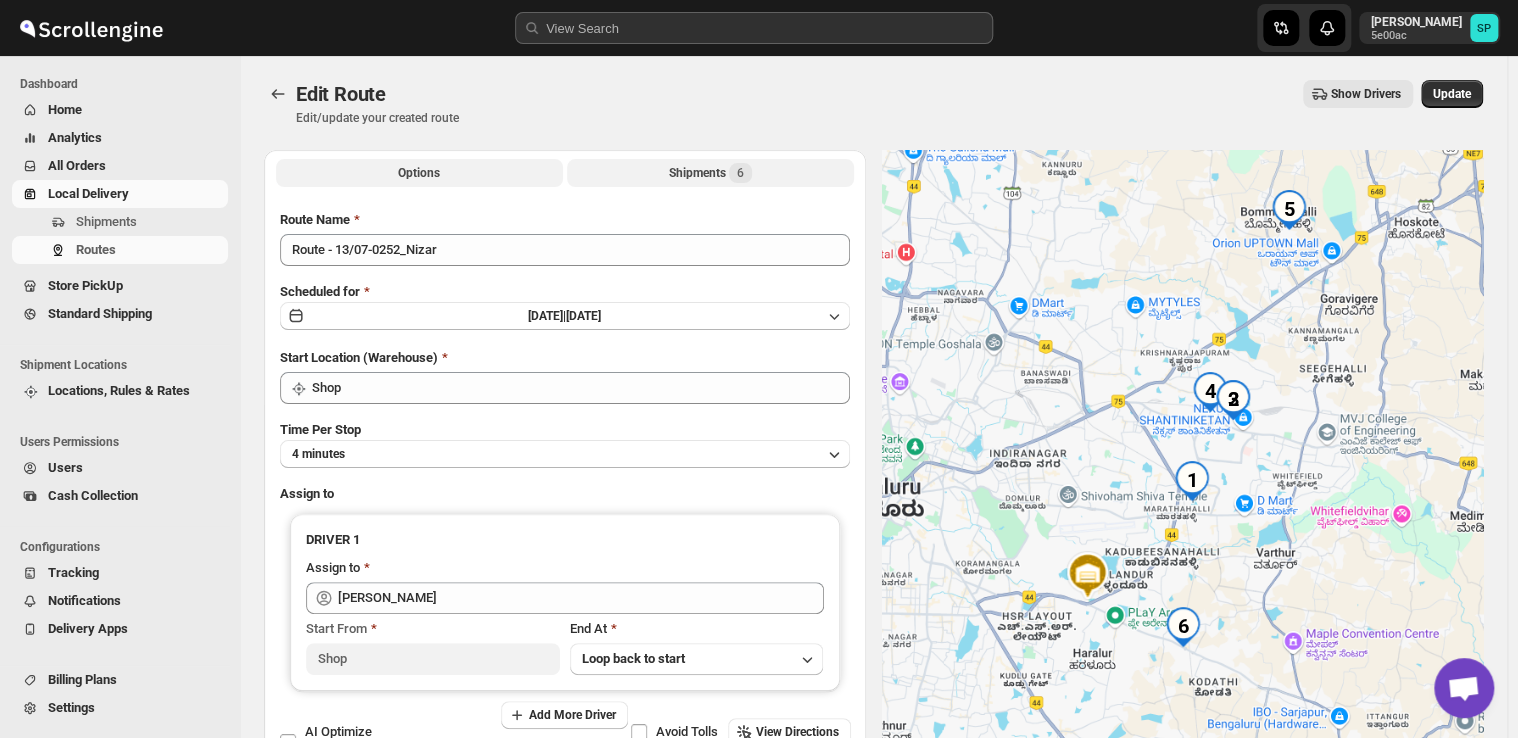 click on "Shipments   6" at bounding box center [710, 173] 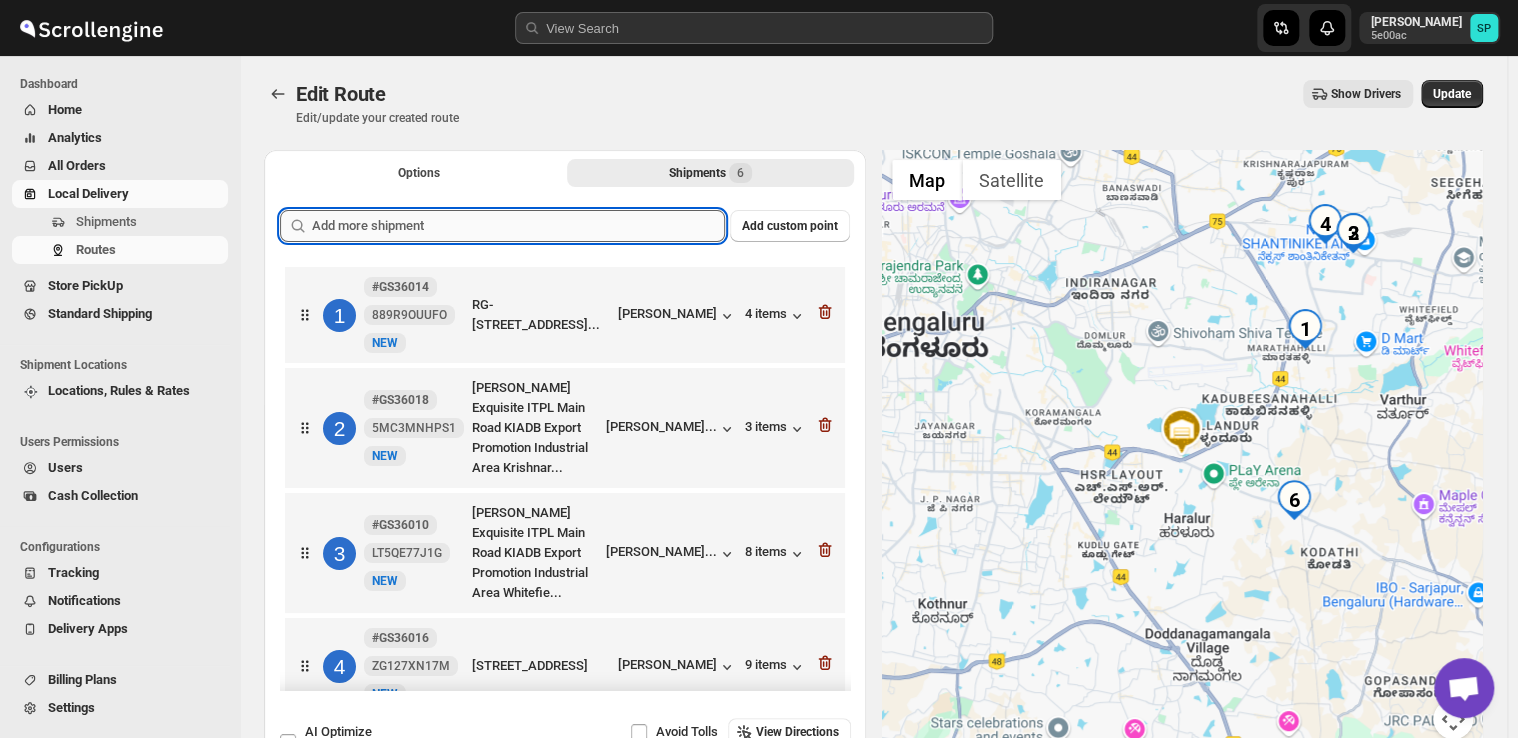 click at bounding box center (518, 226) 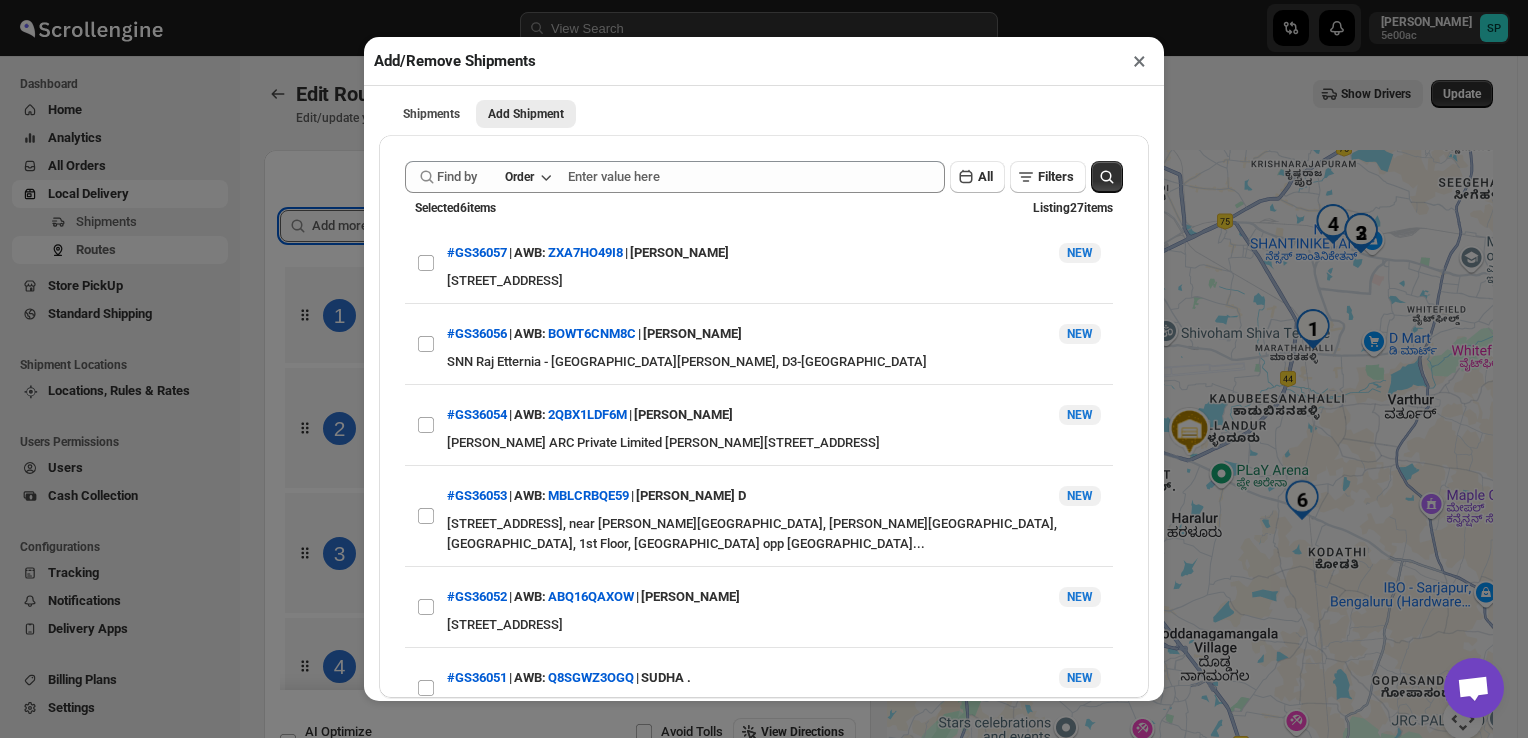 type 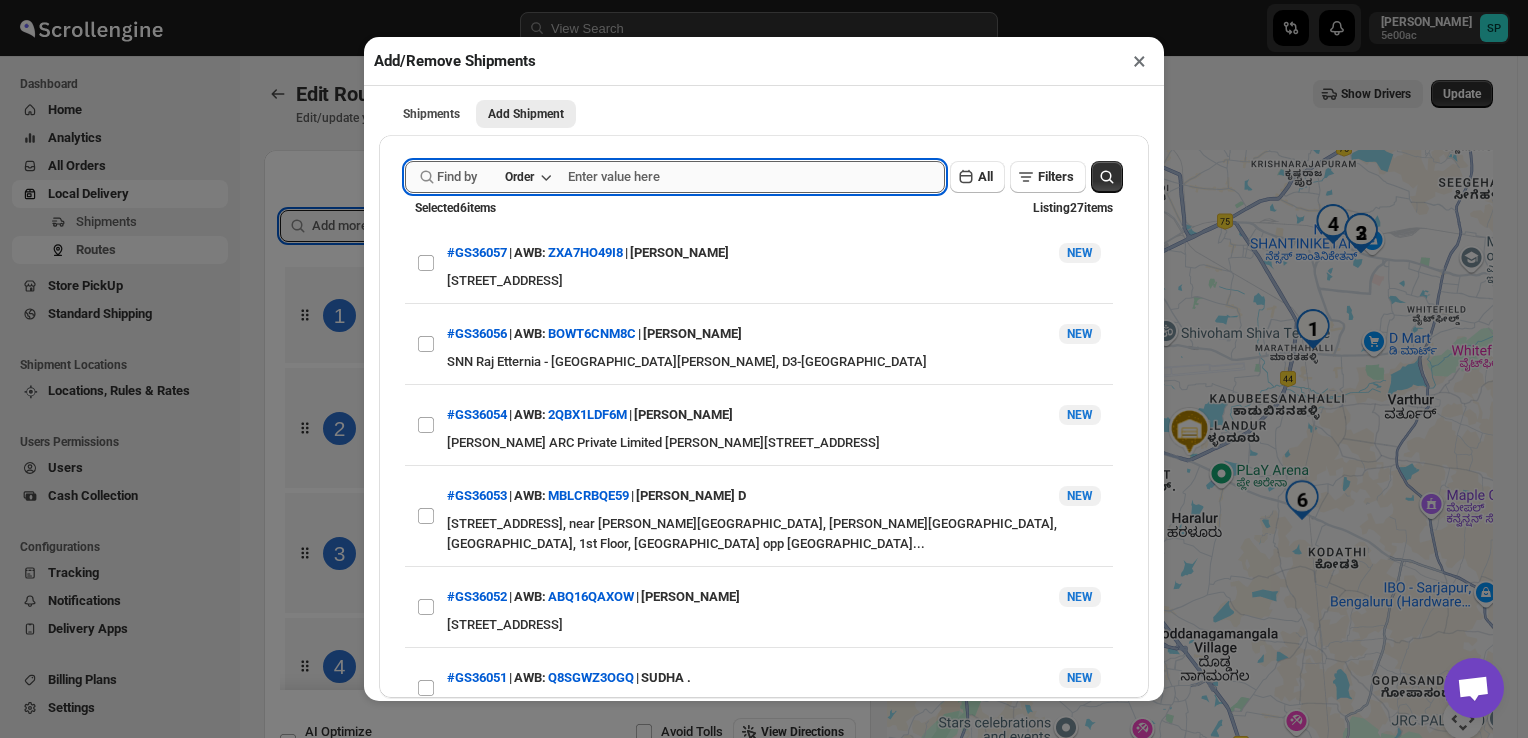 click at bounding box center [756, 177] 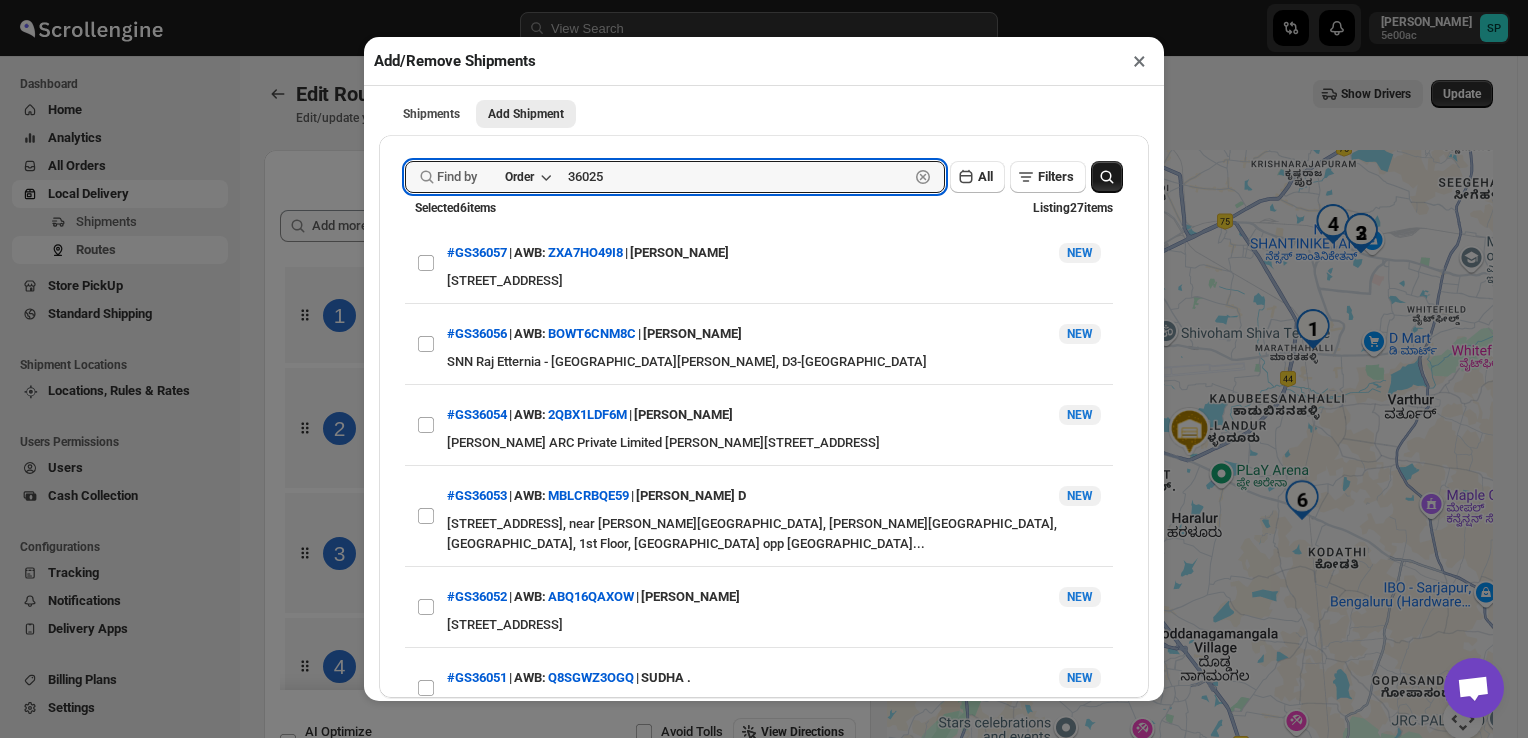 type on "36025" 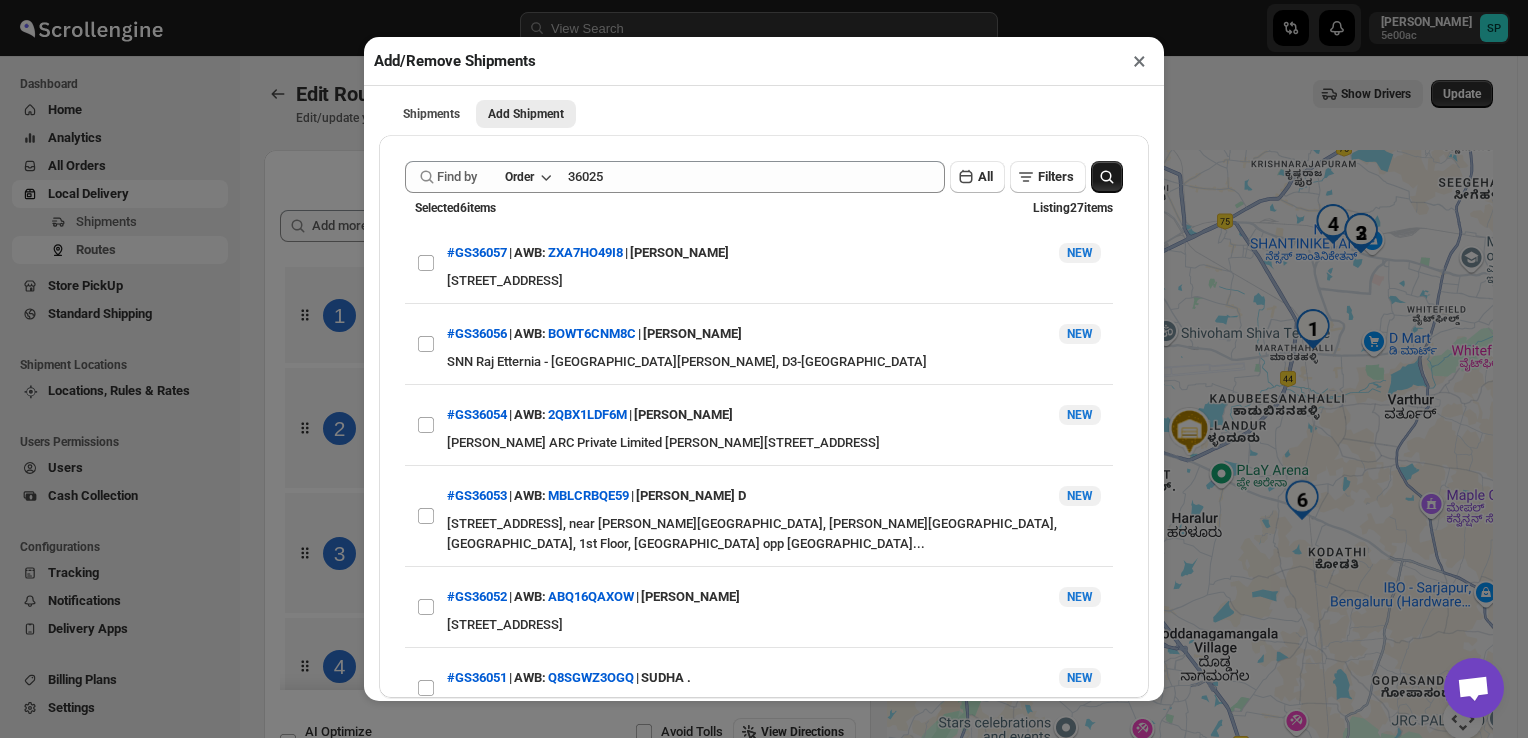 click 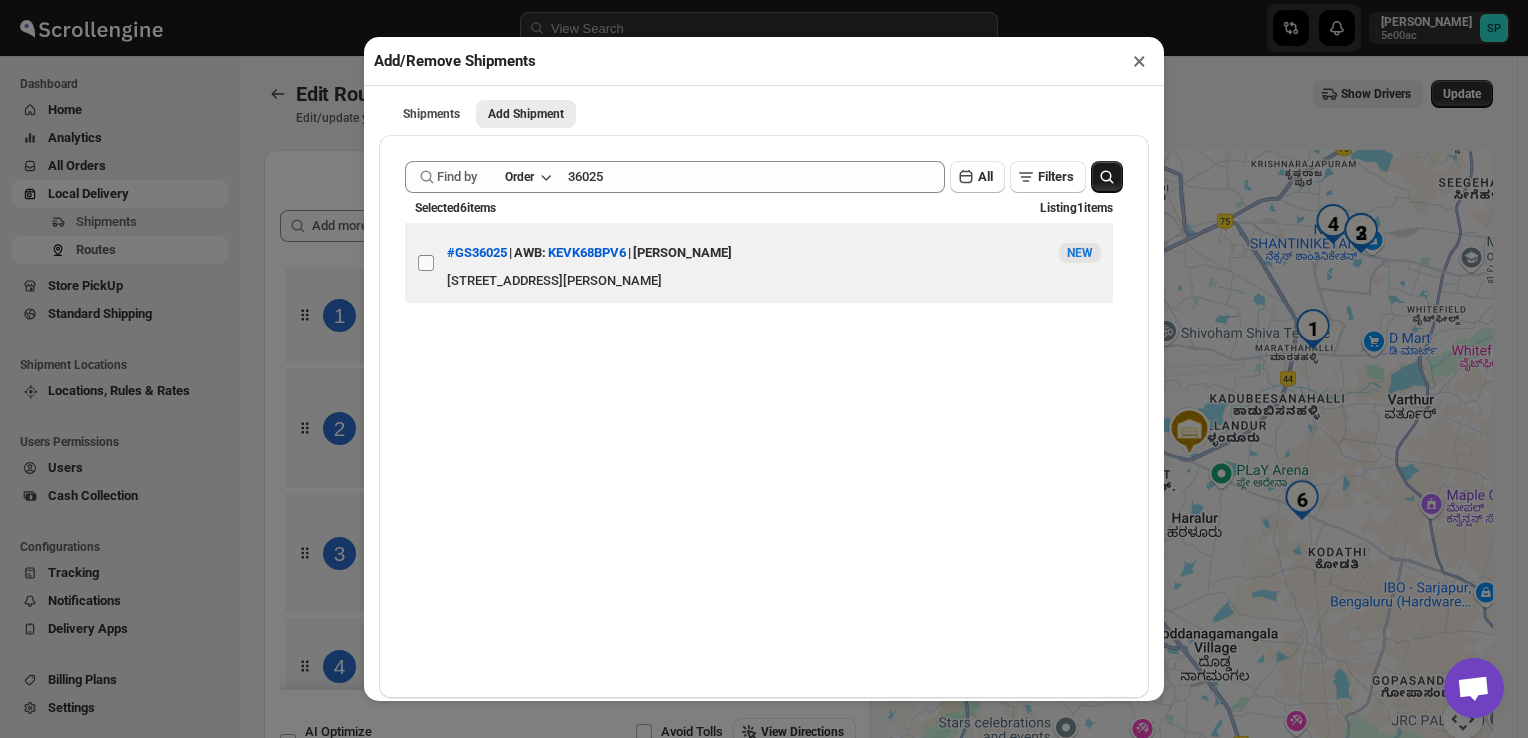 click on "View details for 68721e58b5e00a12246b5e76" at bounding box center (426, 263) 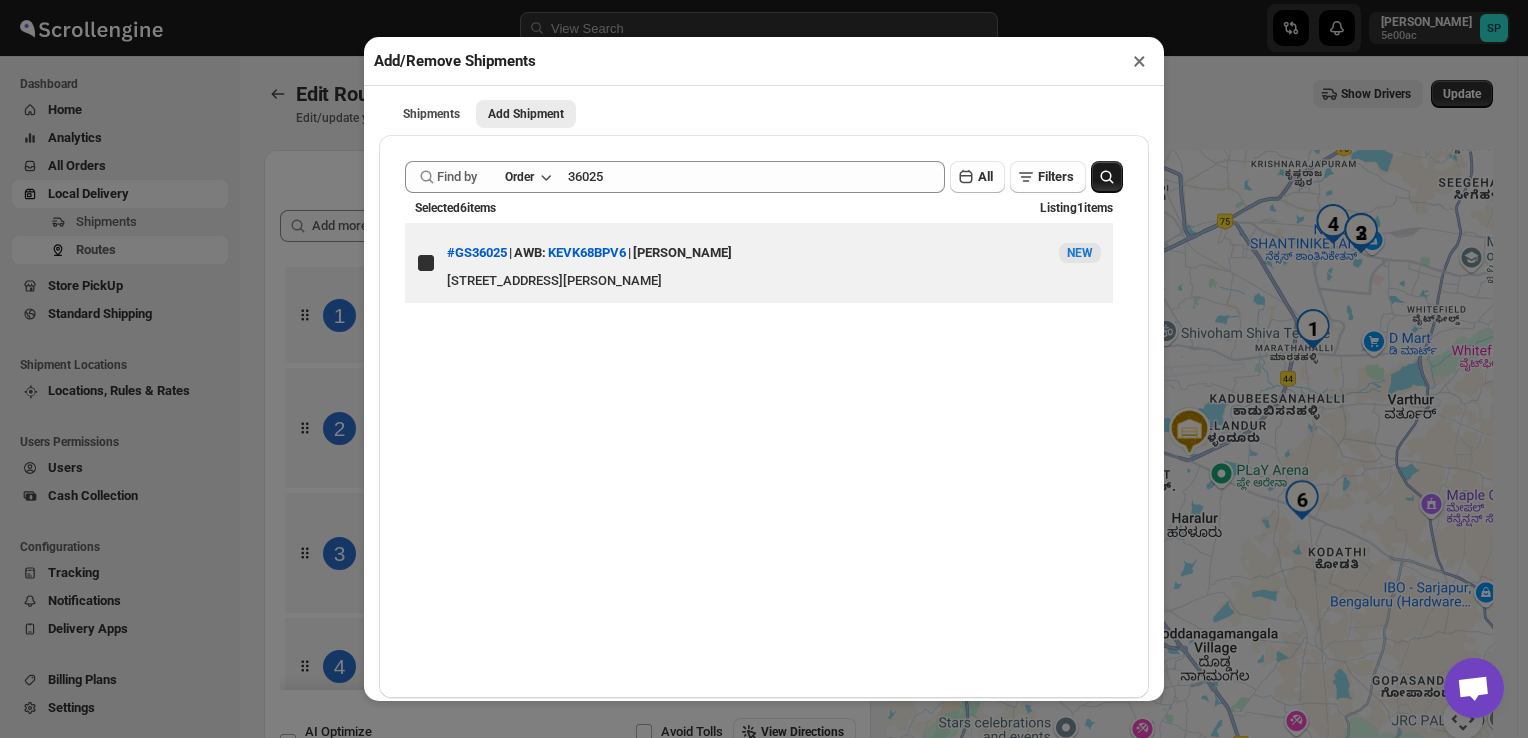checkbox on "true" 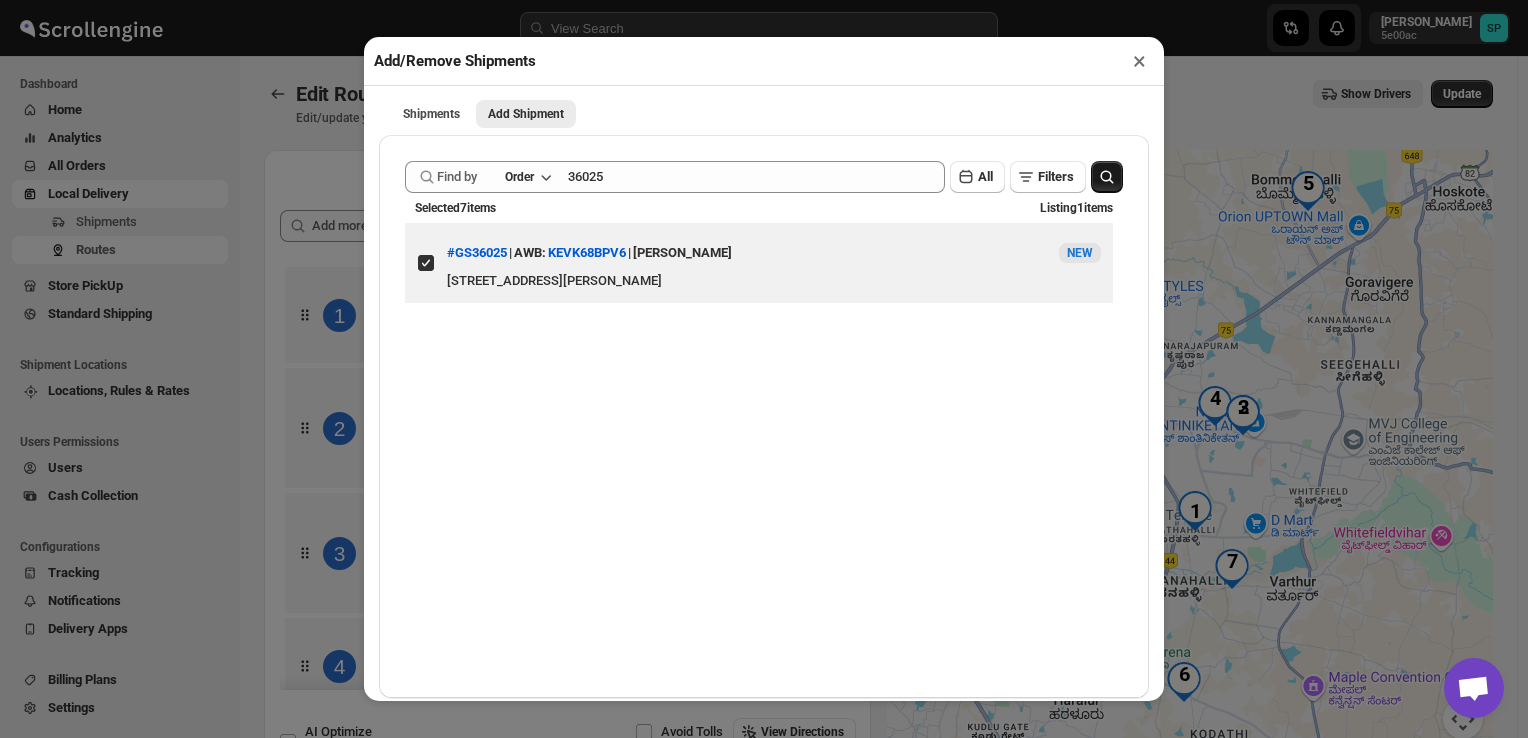 click on "×" at bounding box center (1139, 61) 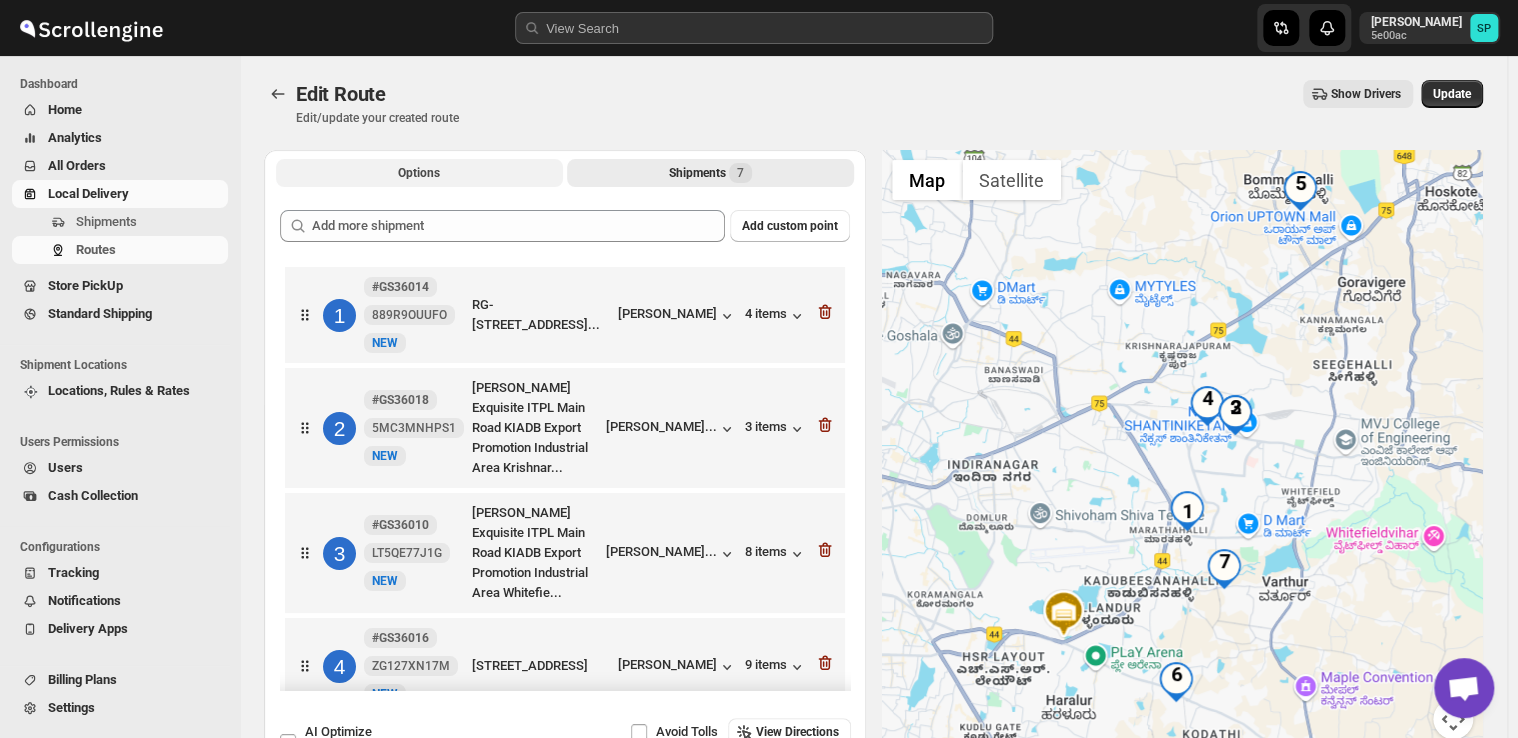 click on "Options" at bounding box center [419, 173] 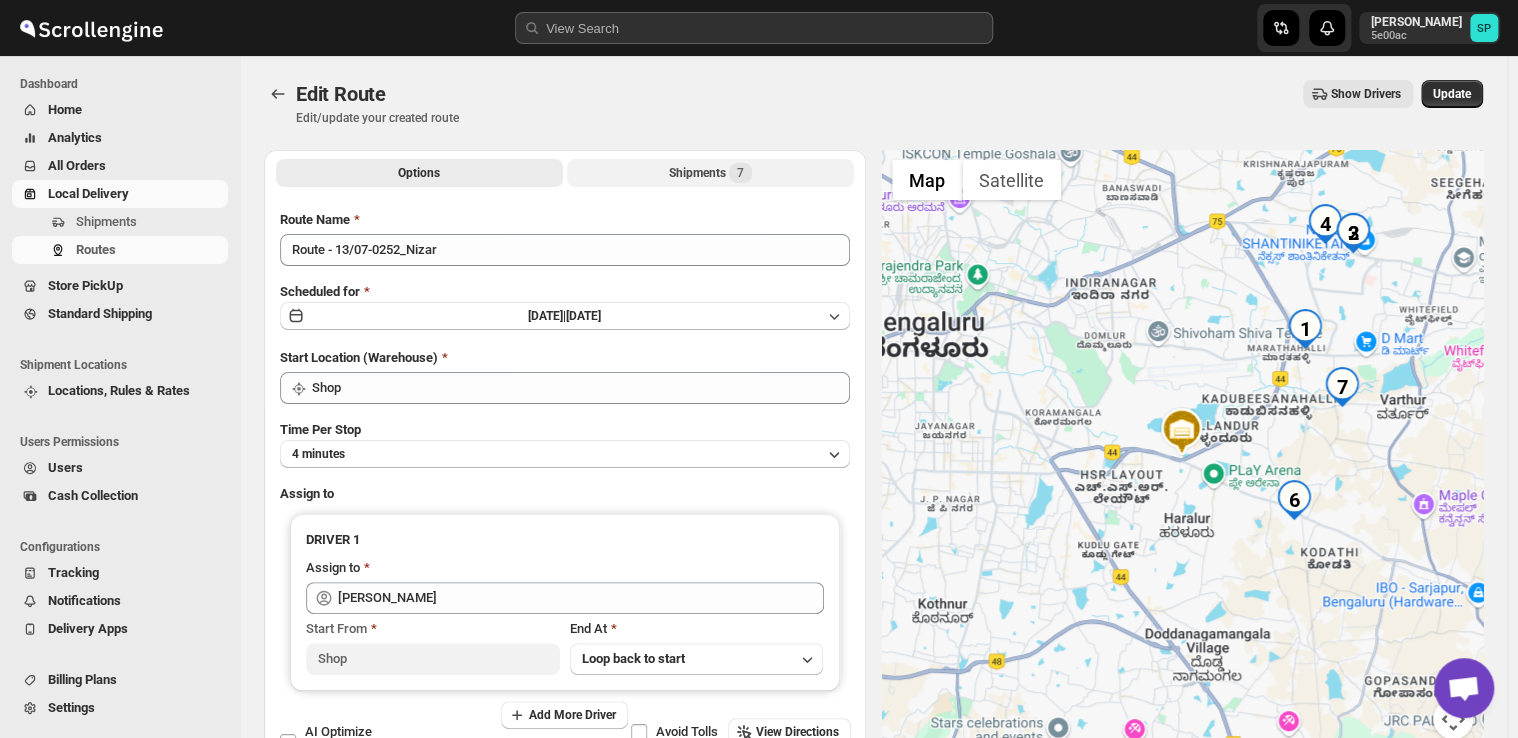 click on "Shipments   7" at bounding box center [710, 173] 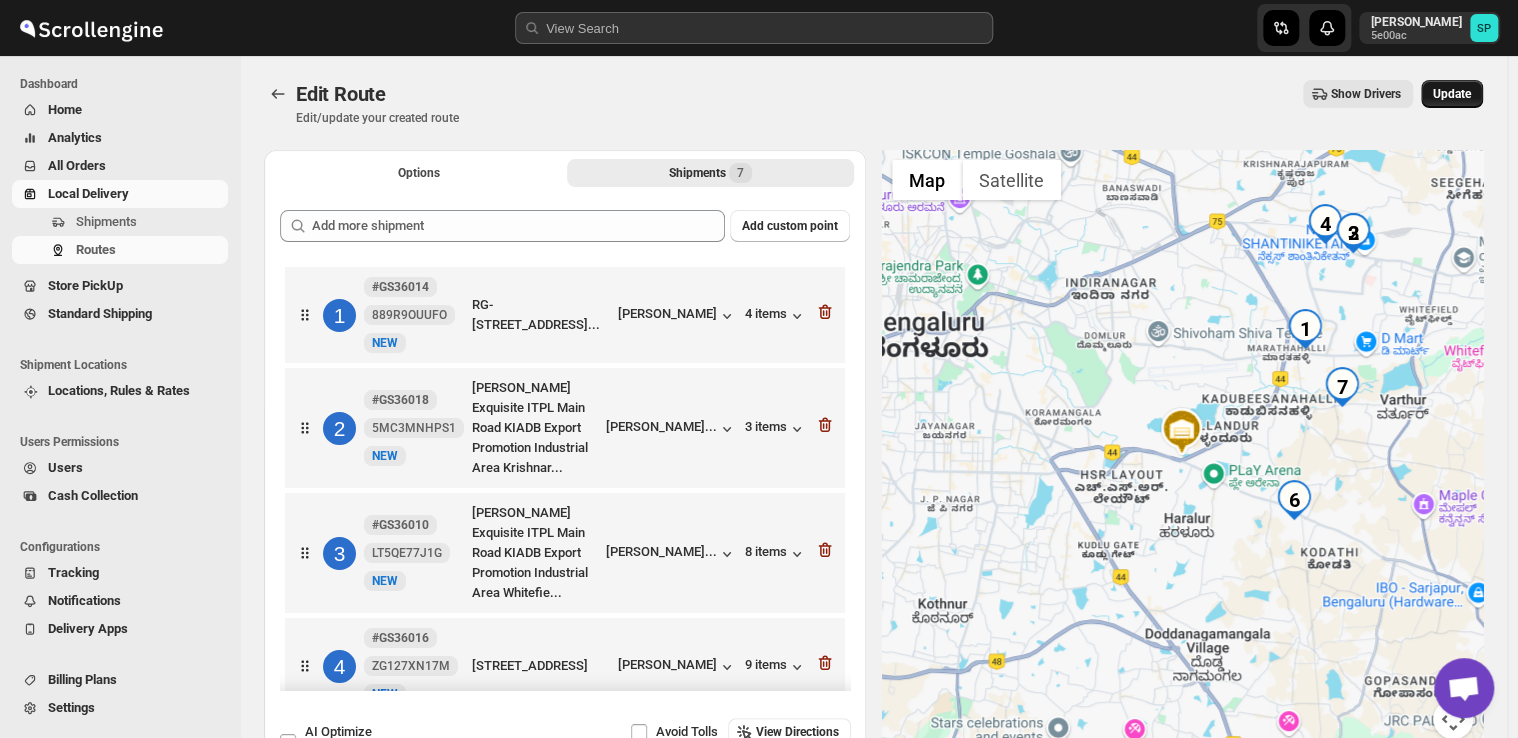 click on "Update" at bounding box center (1452, 94) 